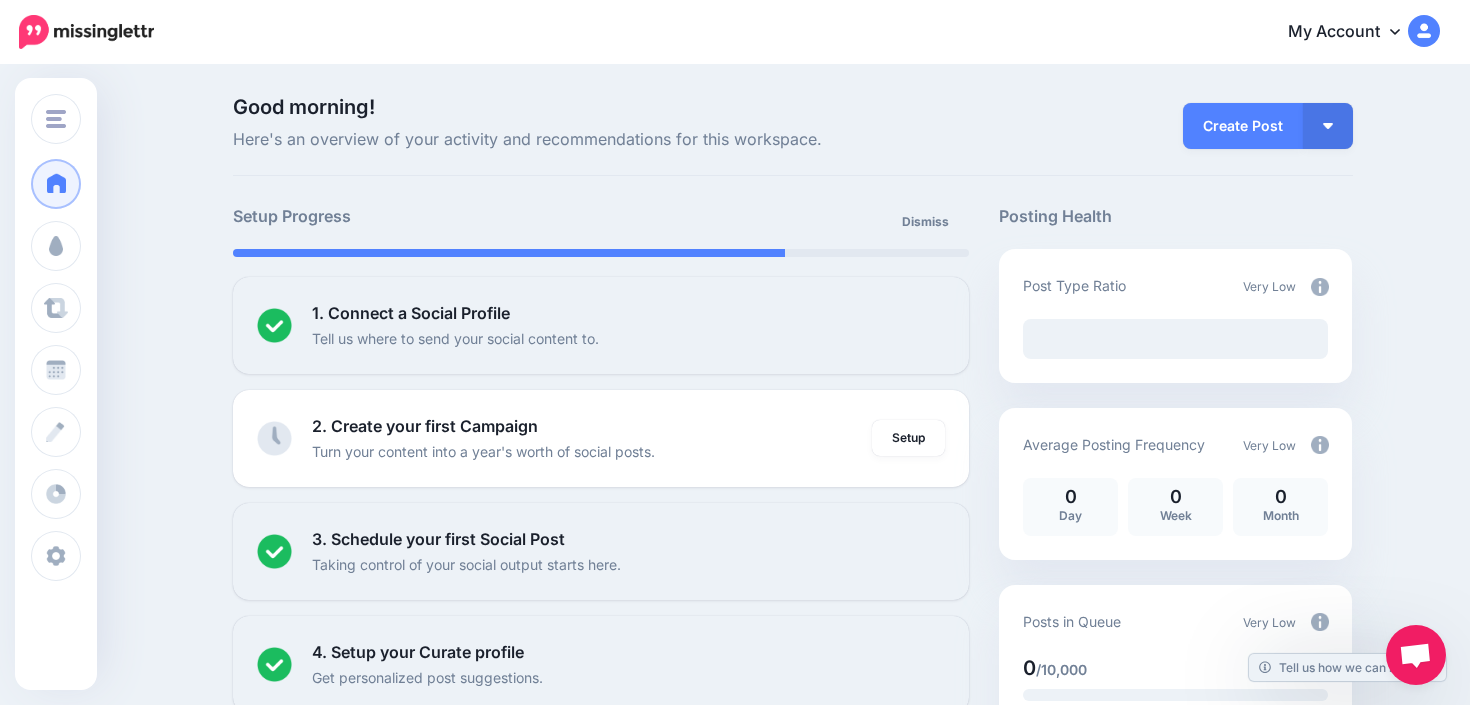 scroll, scrollTop: 0, scrollLeft: 0, axis: both 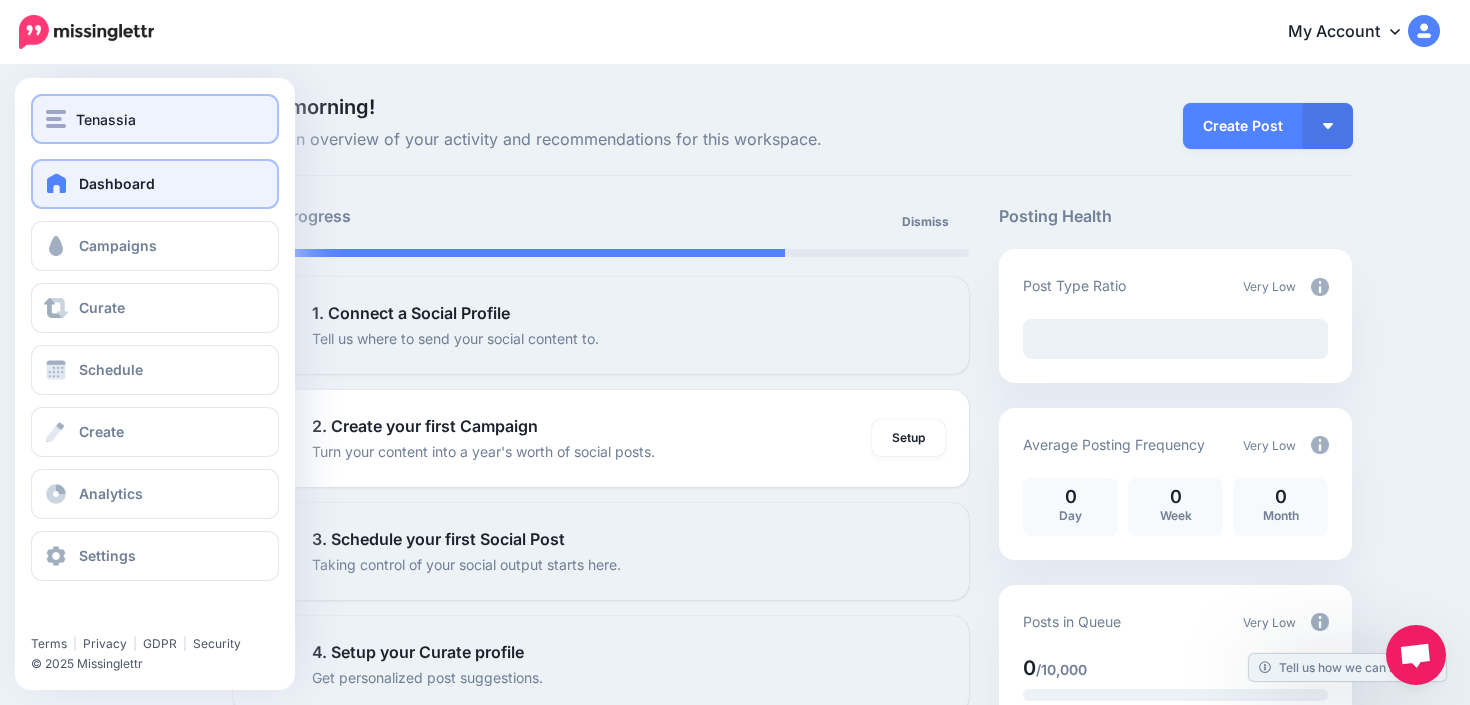 click on "Tenassia" at bounding box center (155, 119) 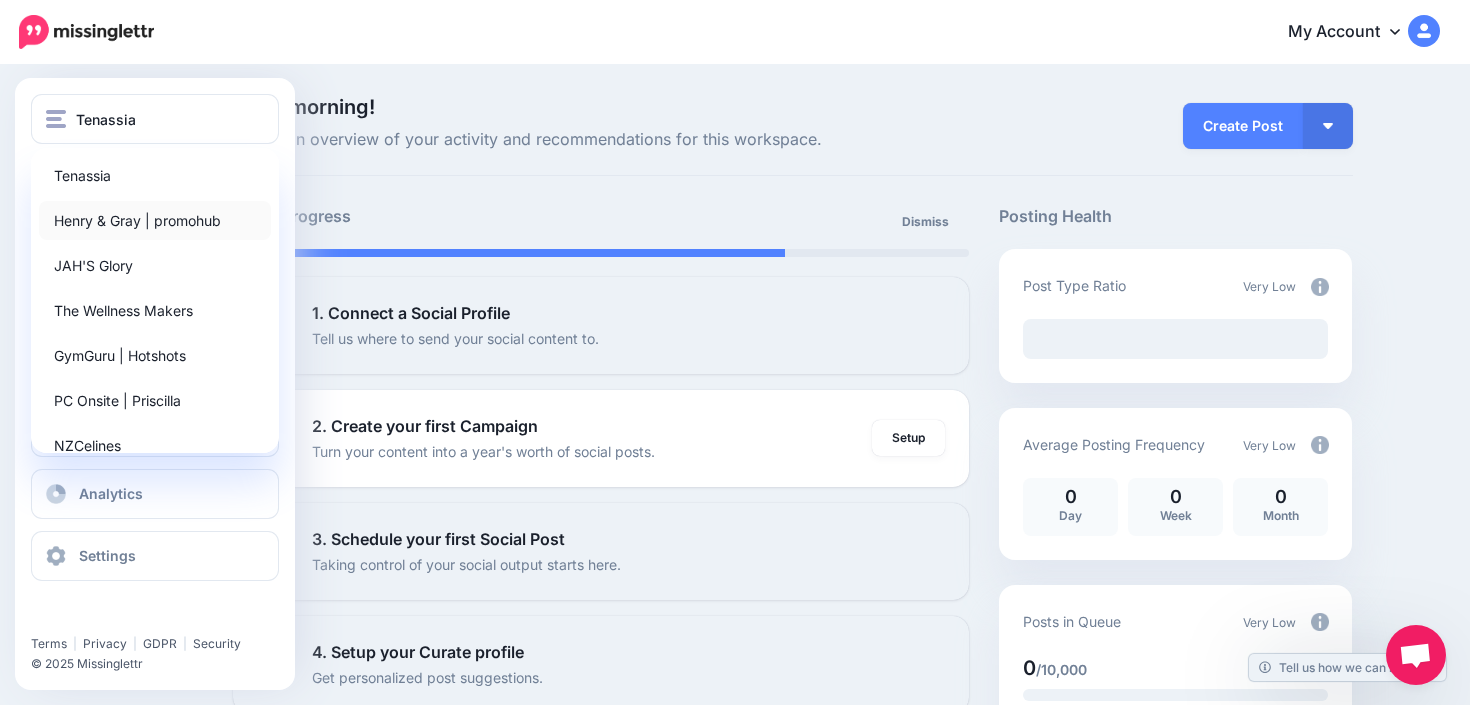 click on "Henry & Gray | promohub" at bounding box center (155, 220) 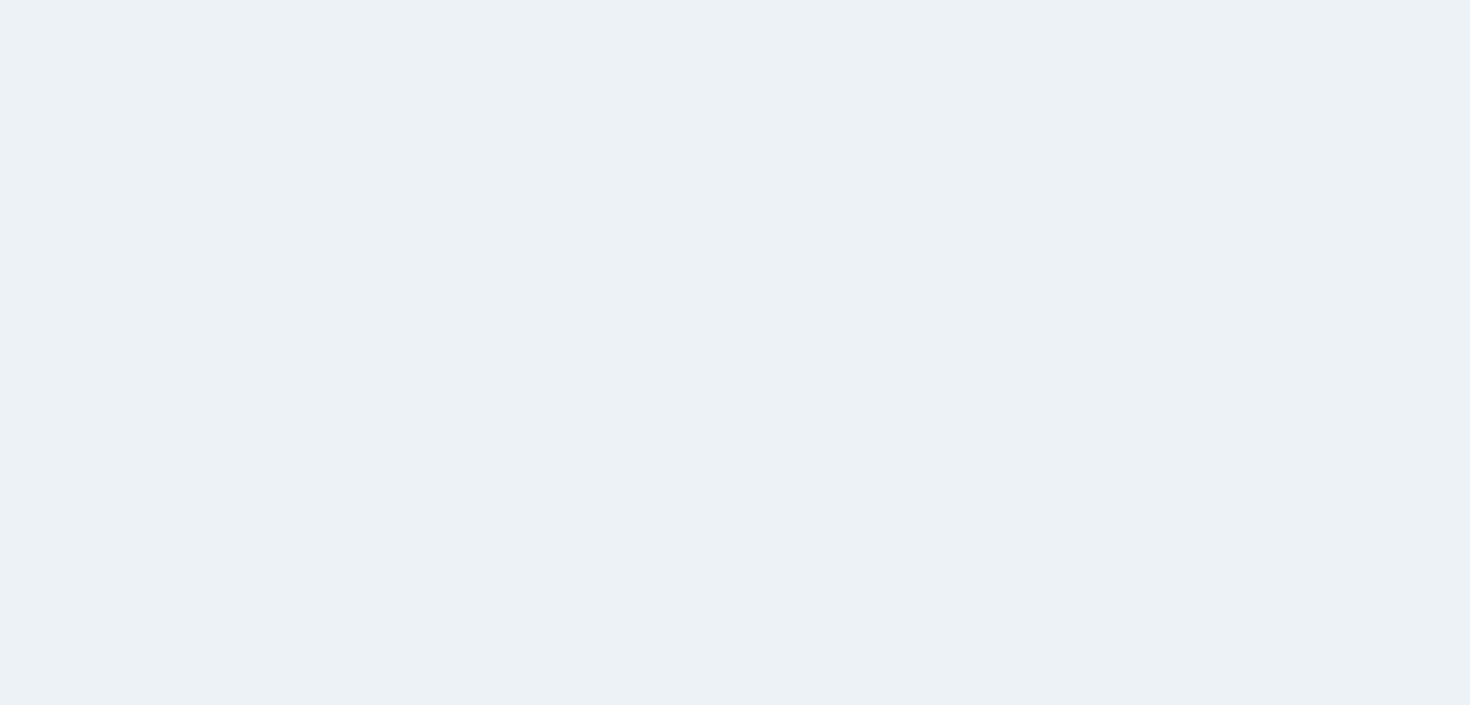scroll, scrollTop: 0, scrollLeft: 0, axis: both 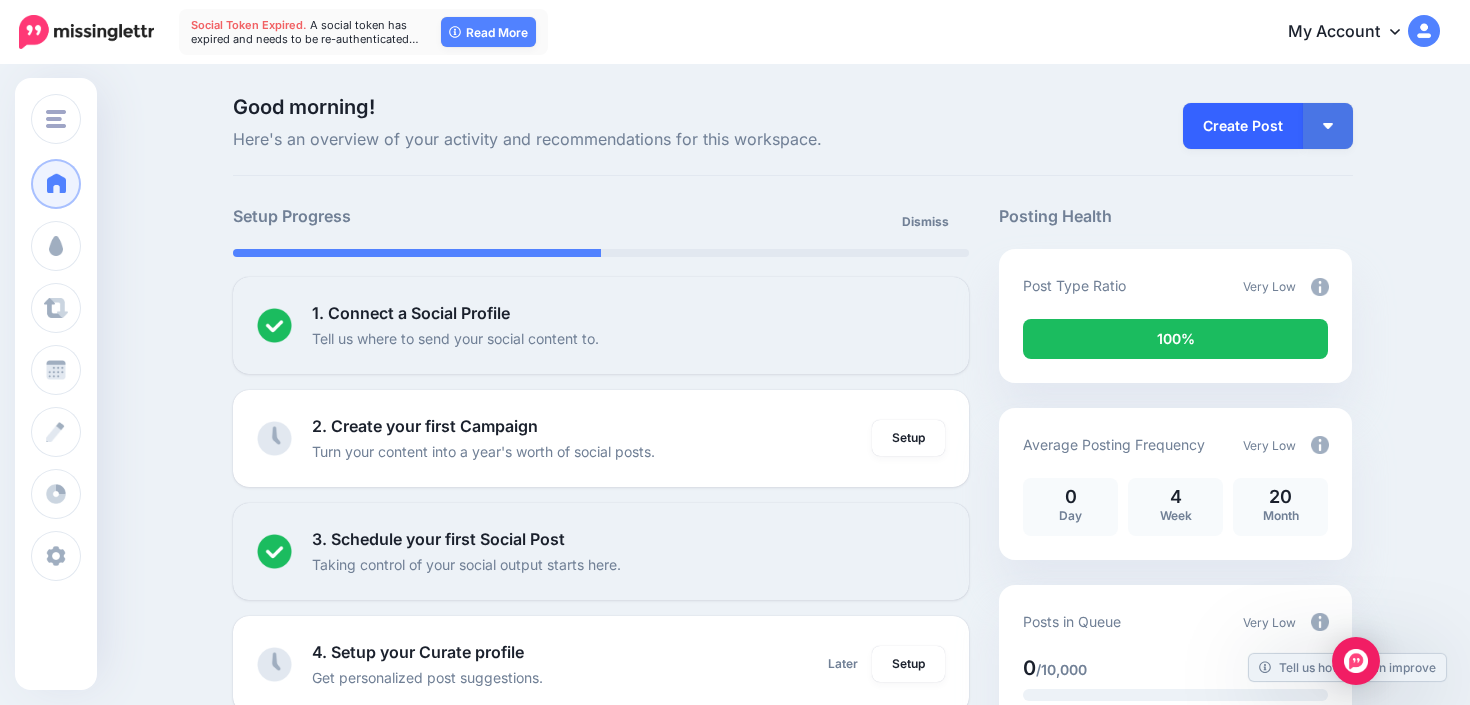 click on "Create Post" at bounding box center [1243, 126] 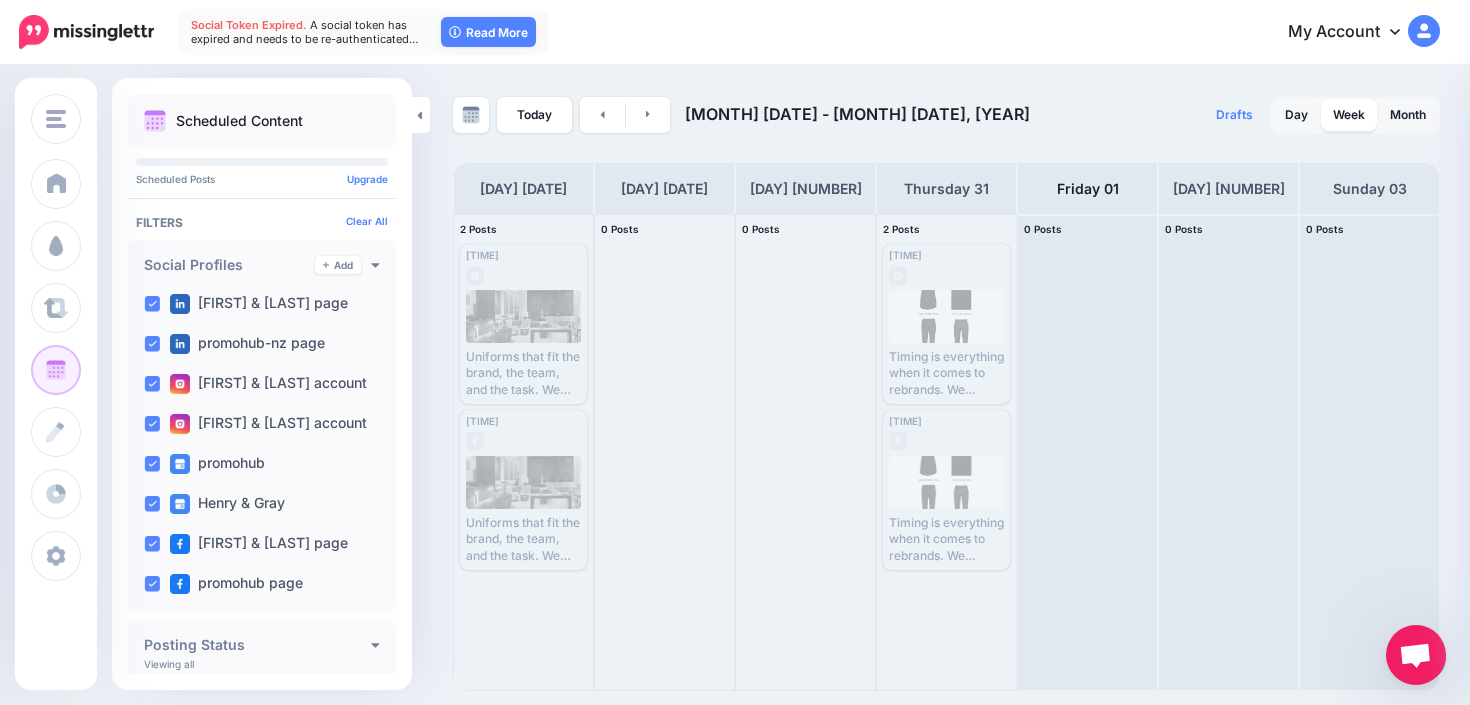 scroll, scrollTop: 0, scrollLeft: 0, axis: both 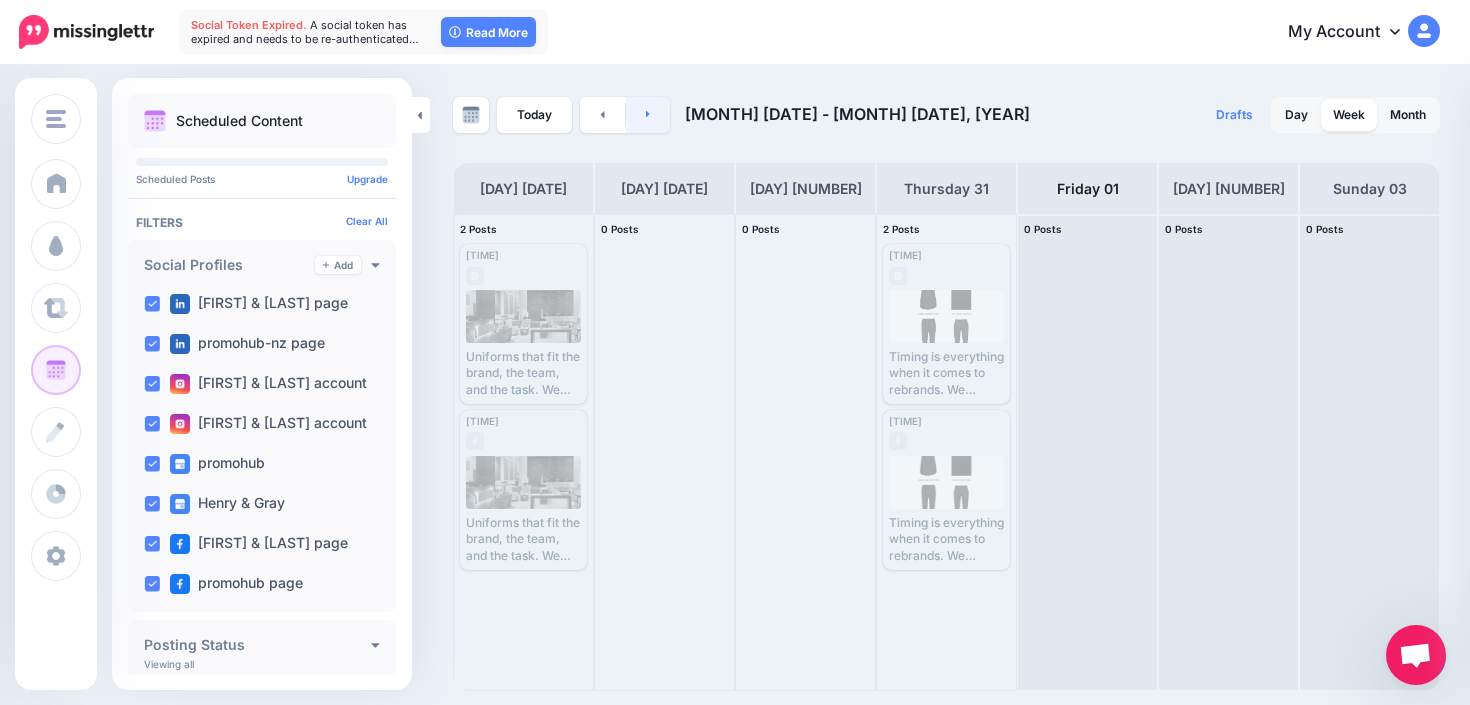 click at bounding box center (648, 115) 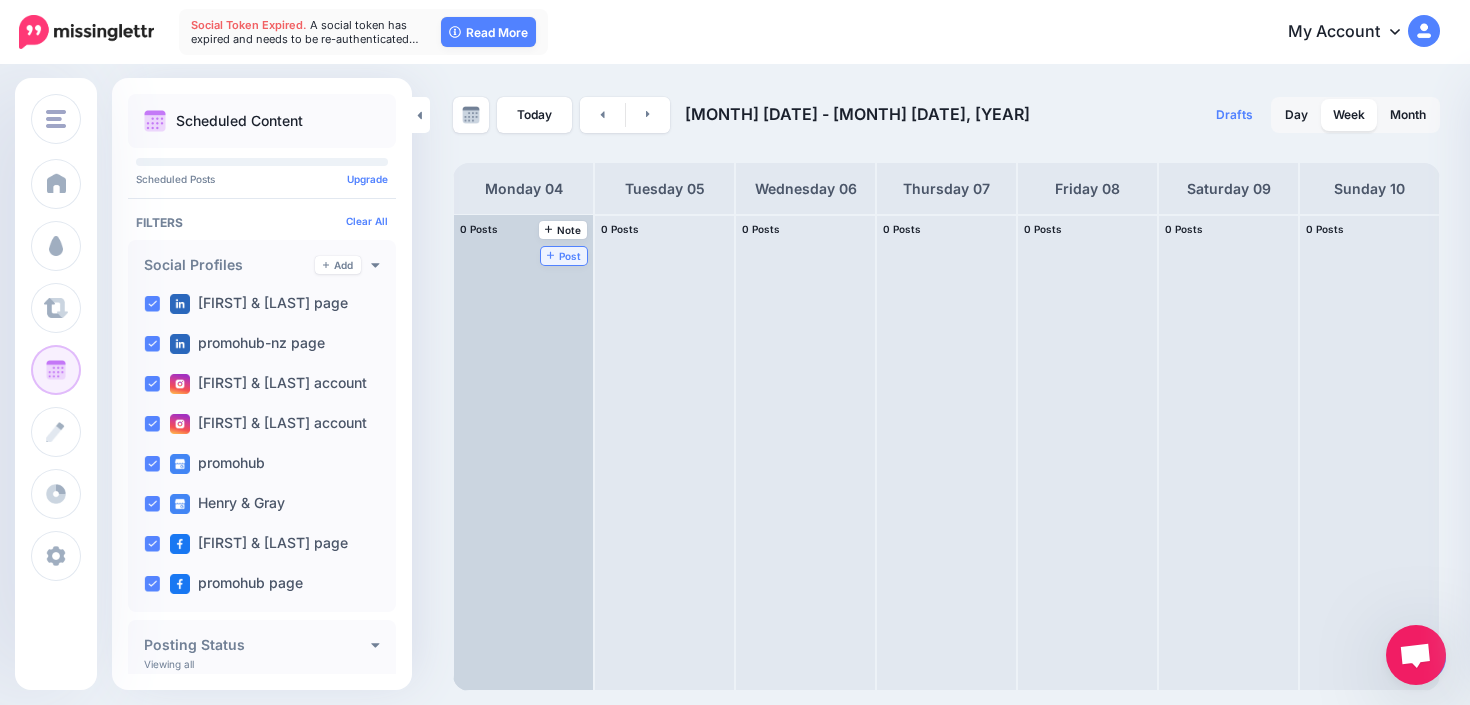 click on "Post" at bounding box center [564, 256] 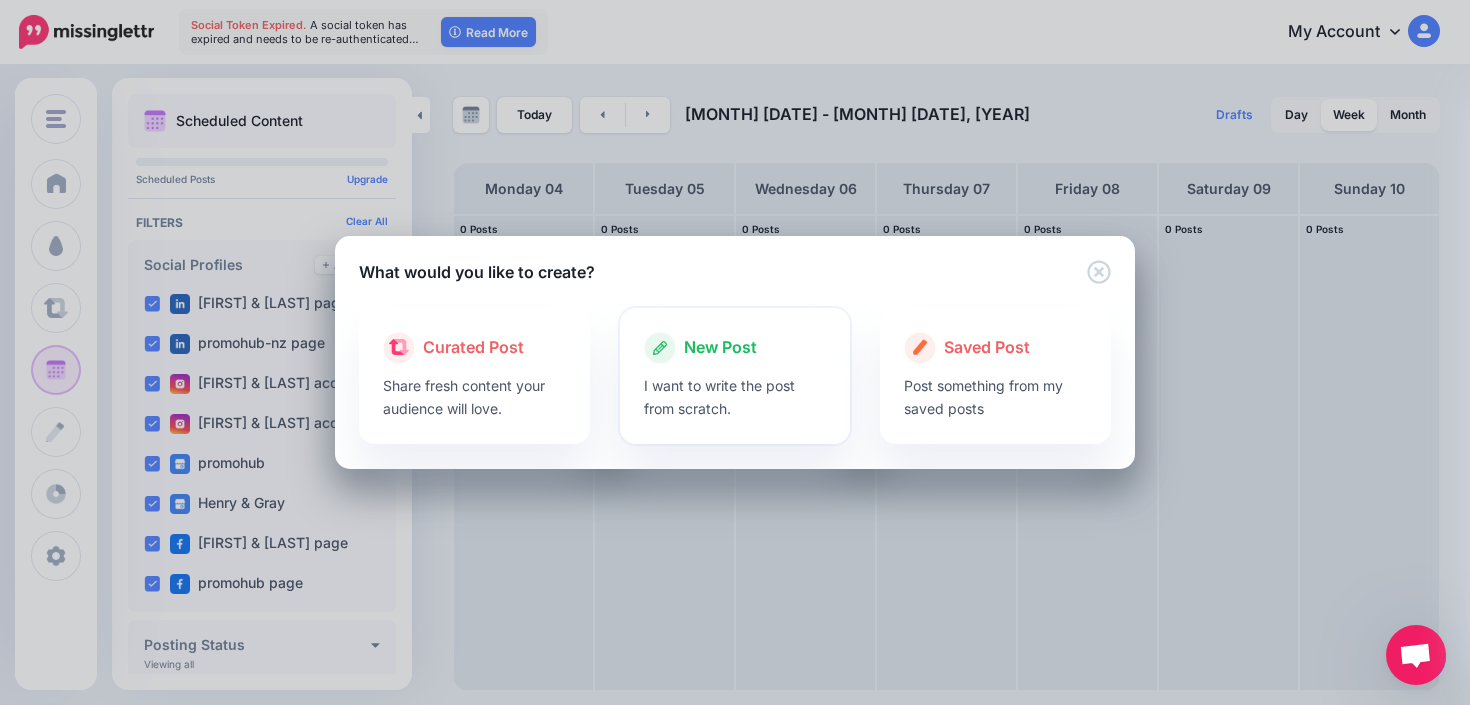 click at bounding box center (735, 369) 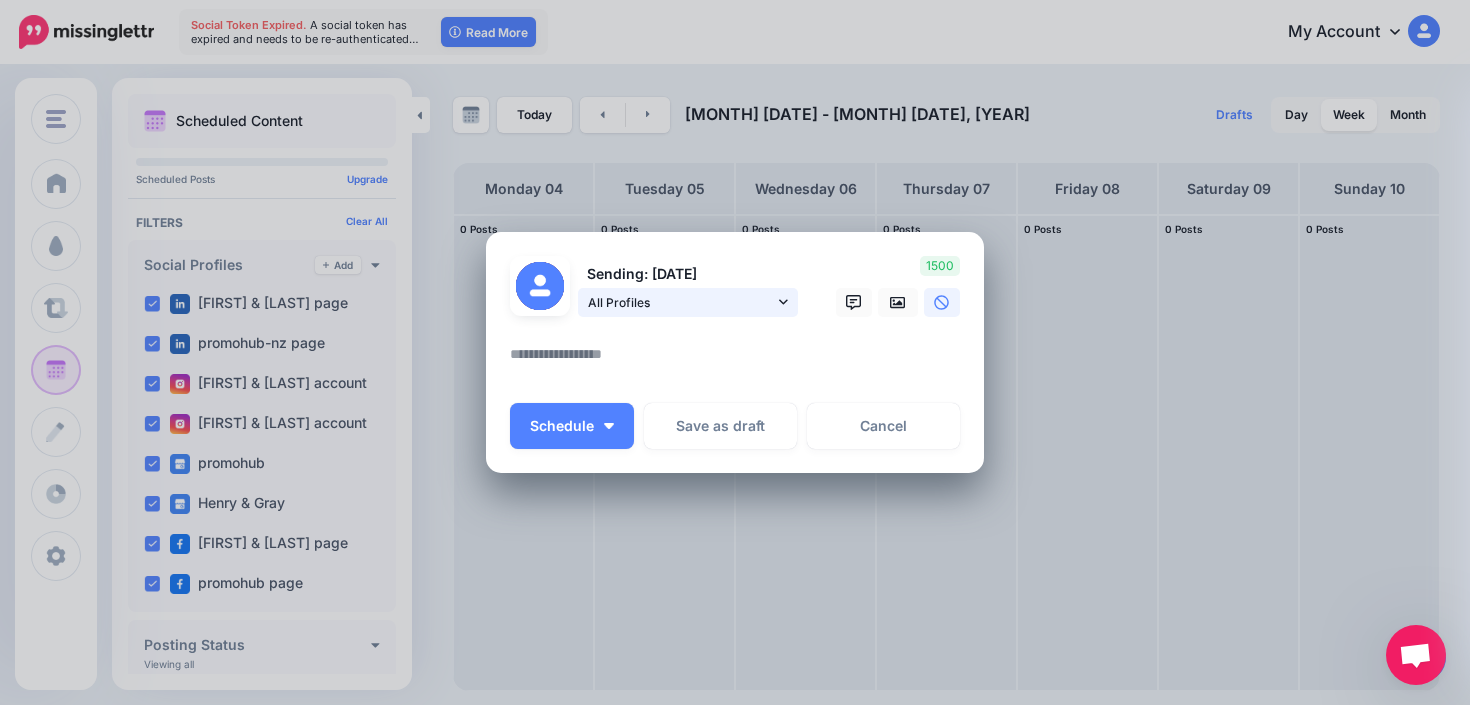 click on "All
Profiles" at bounding box center [681, 302] 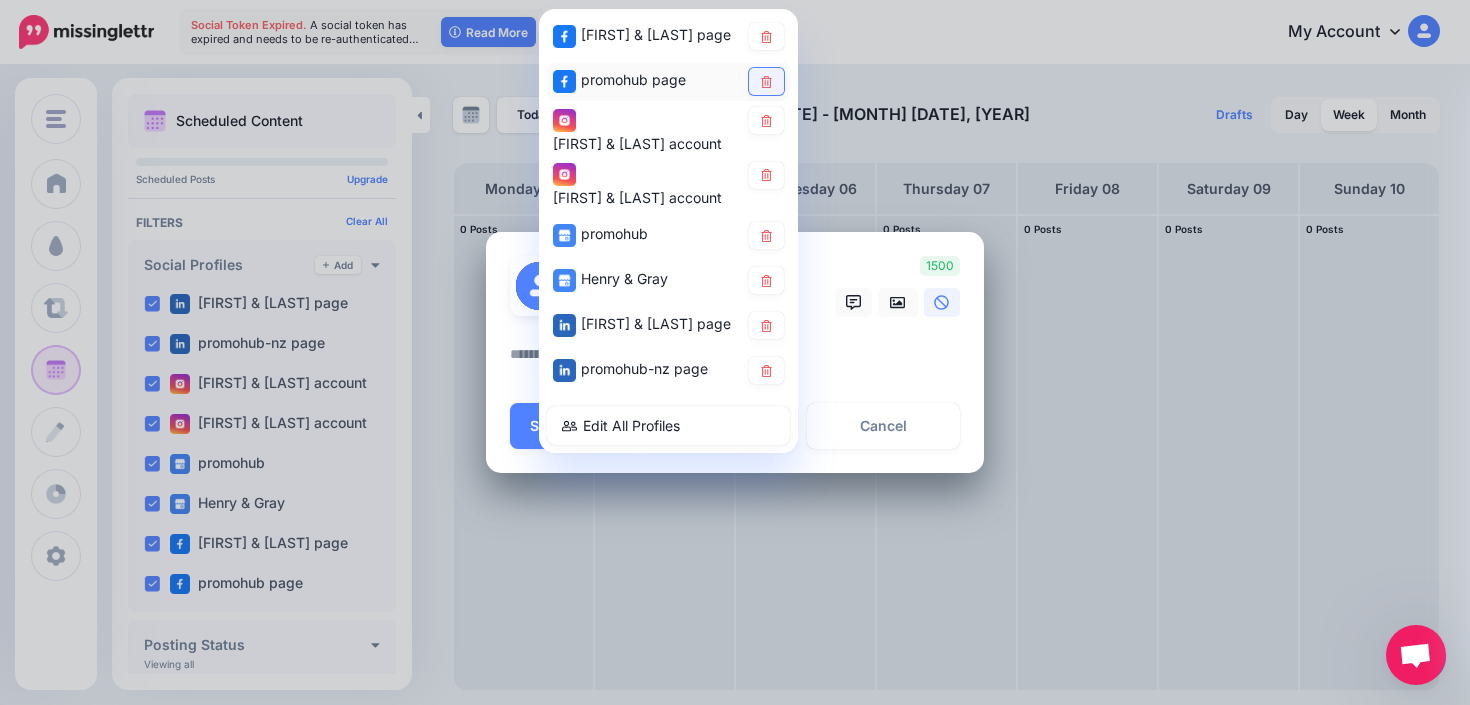 click at bounding box center (766, 81) 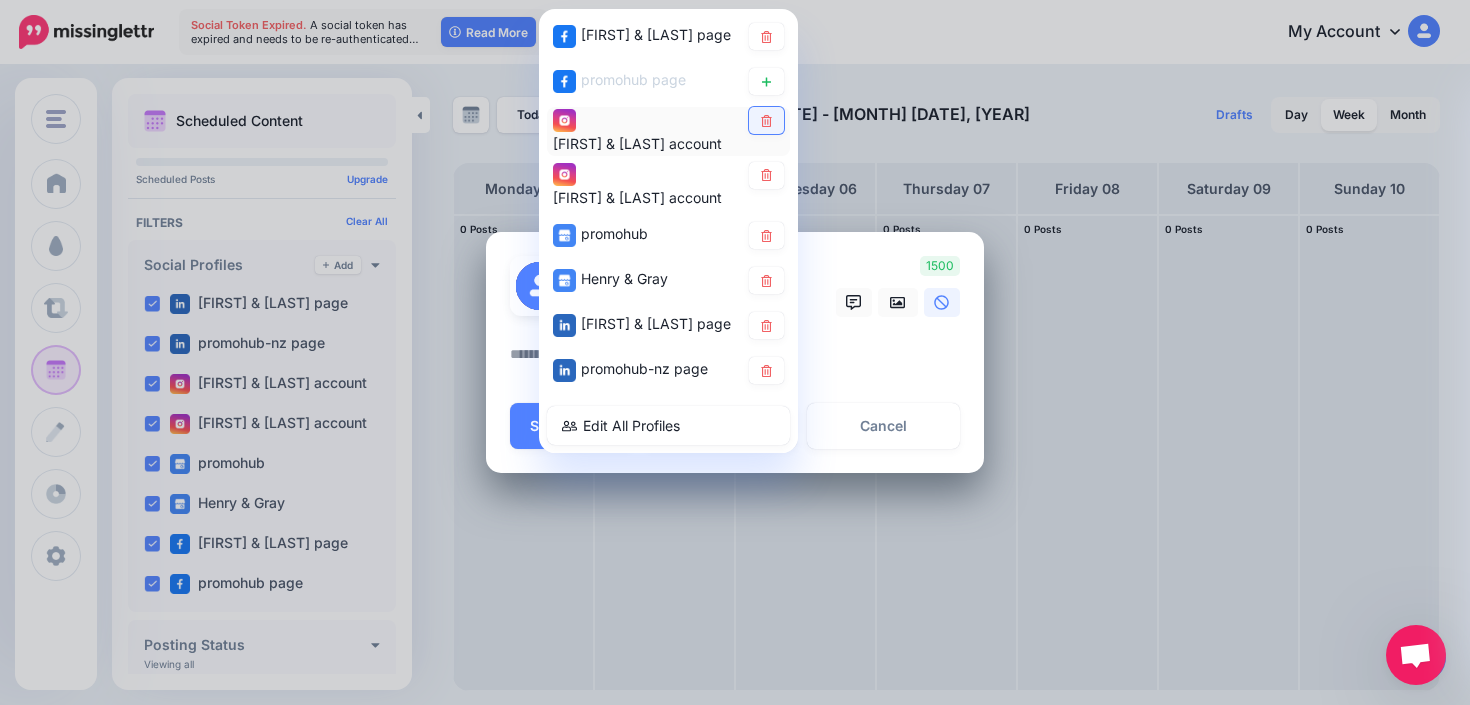 click at bounding box center [766, 120] 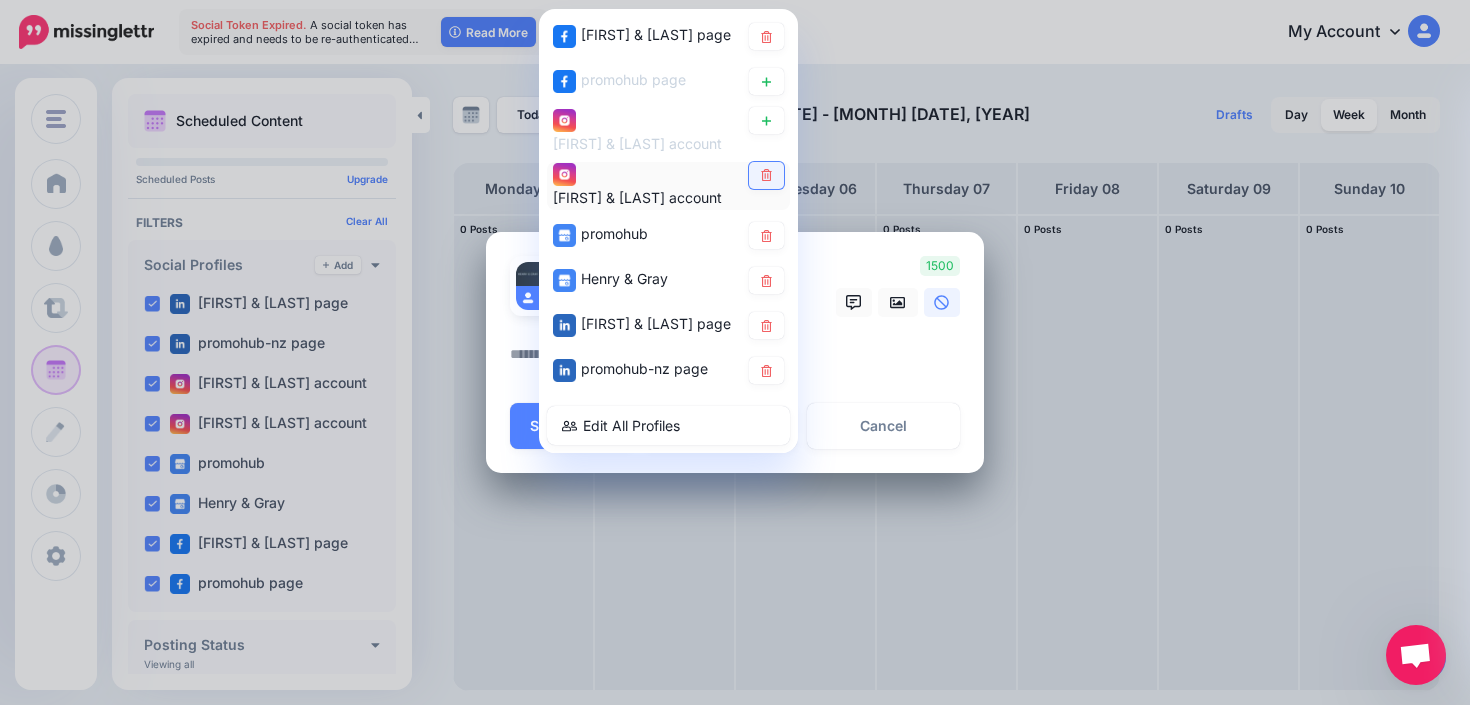 click 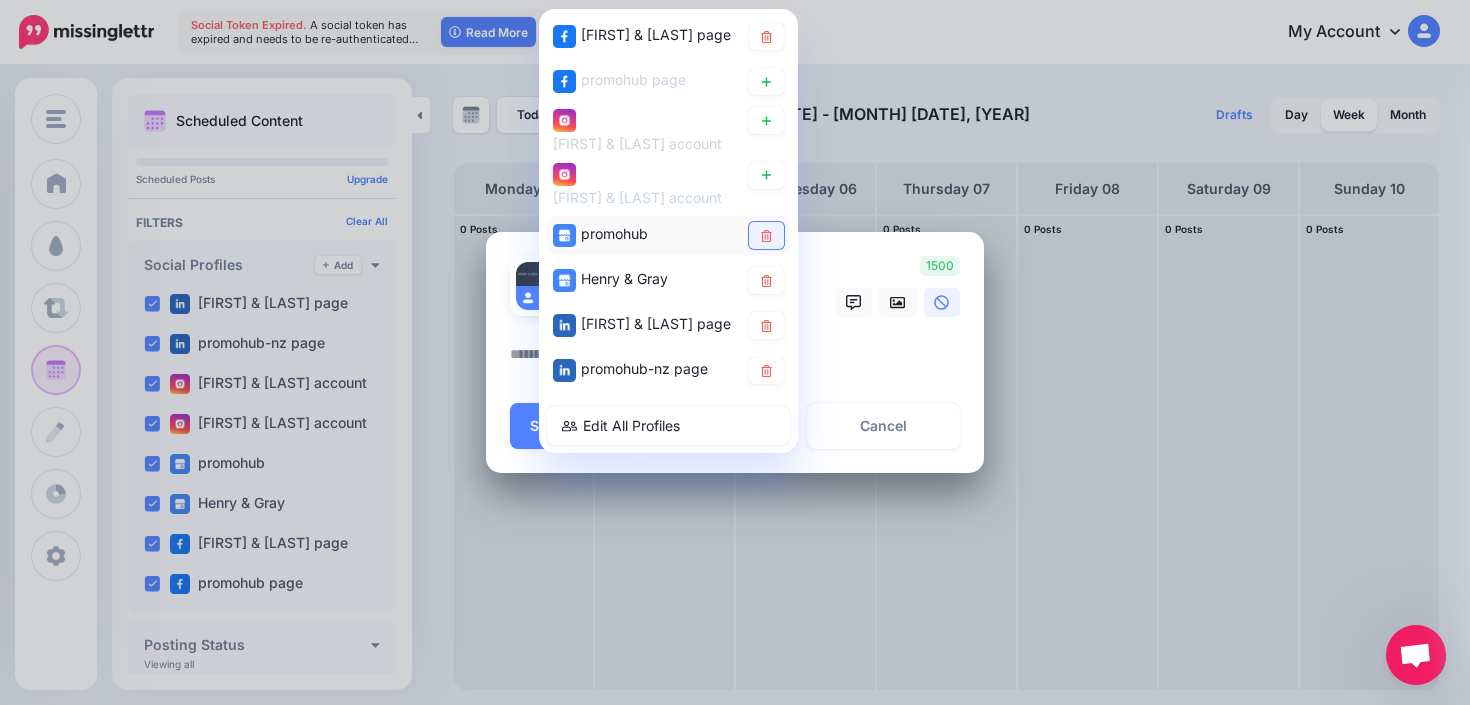 click 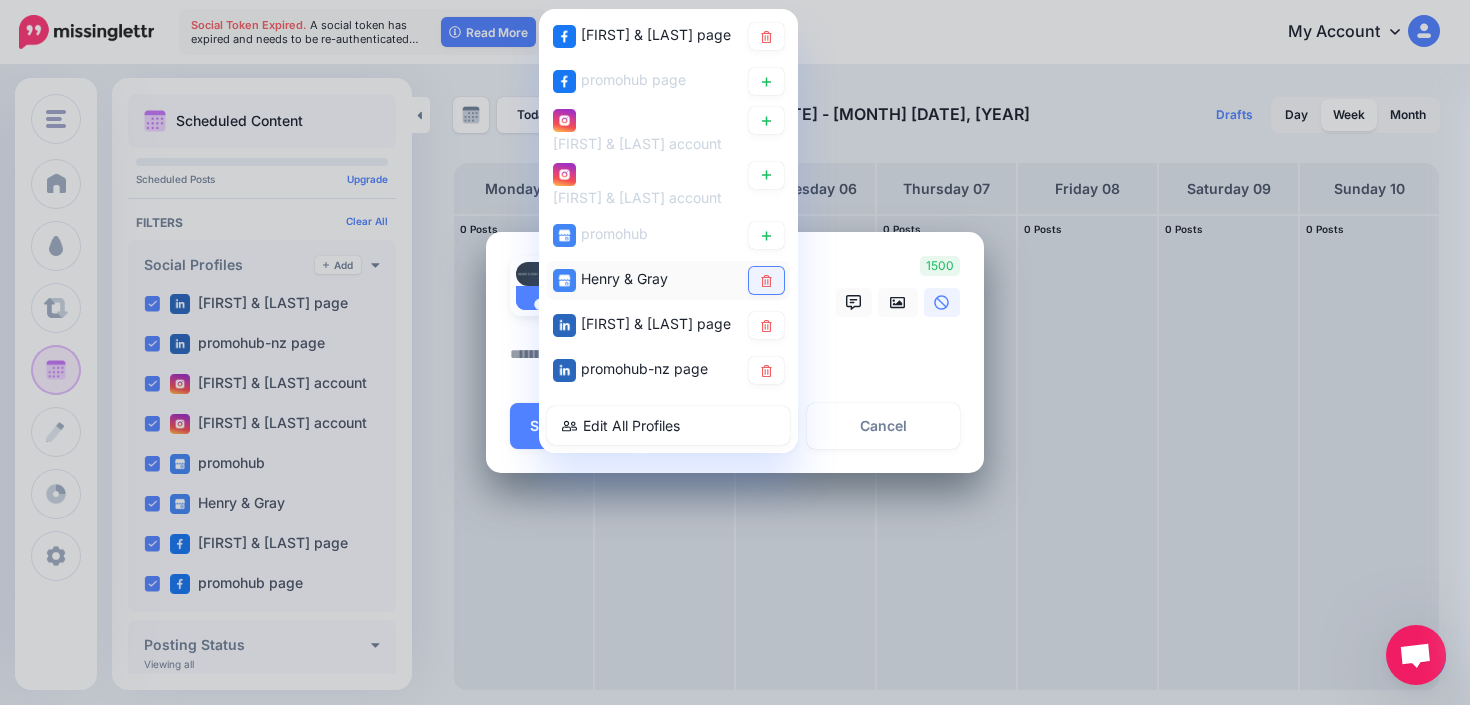 click at bounding box center [766, 280] 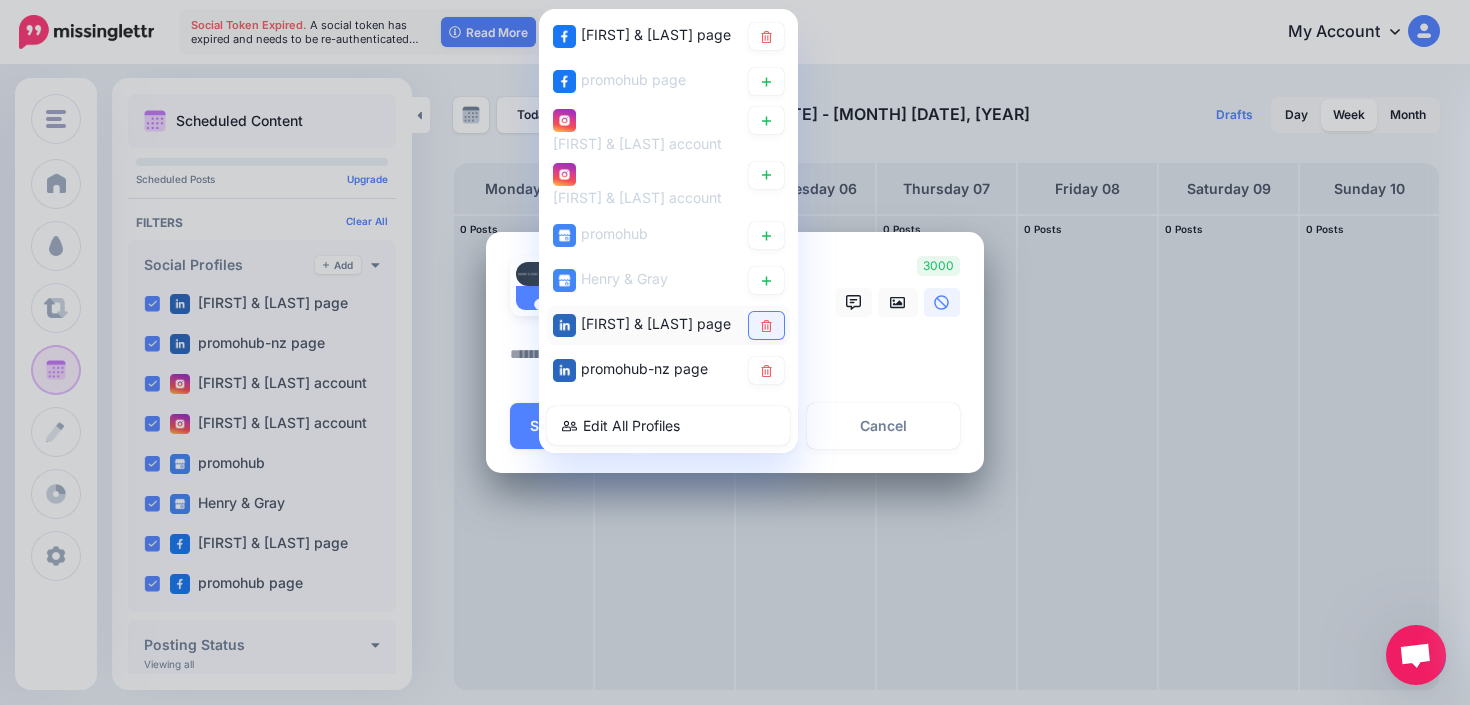 click at bounding box center [766, 325] 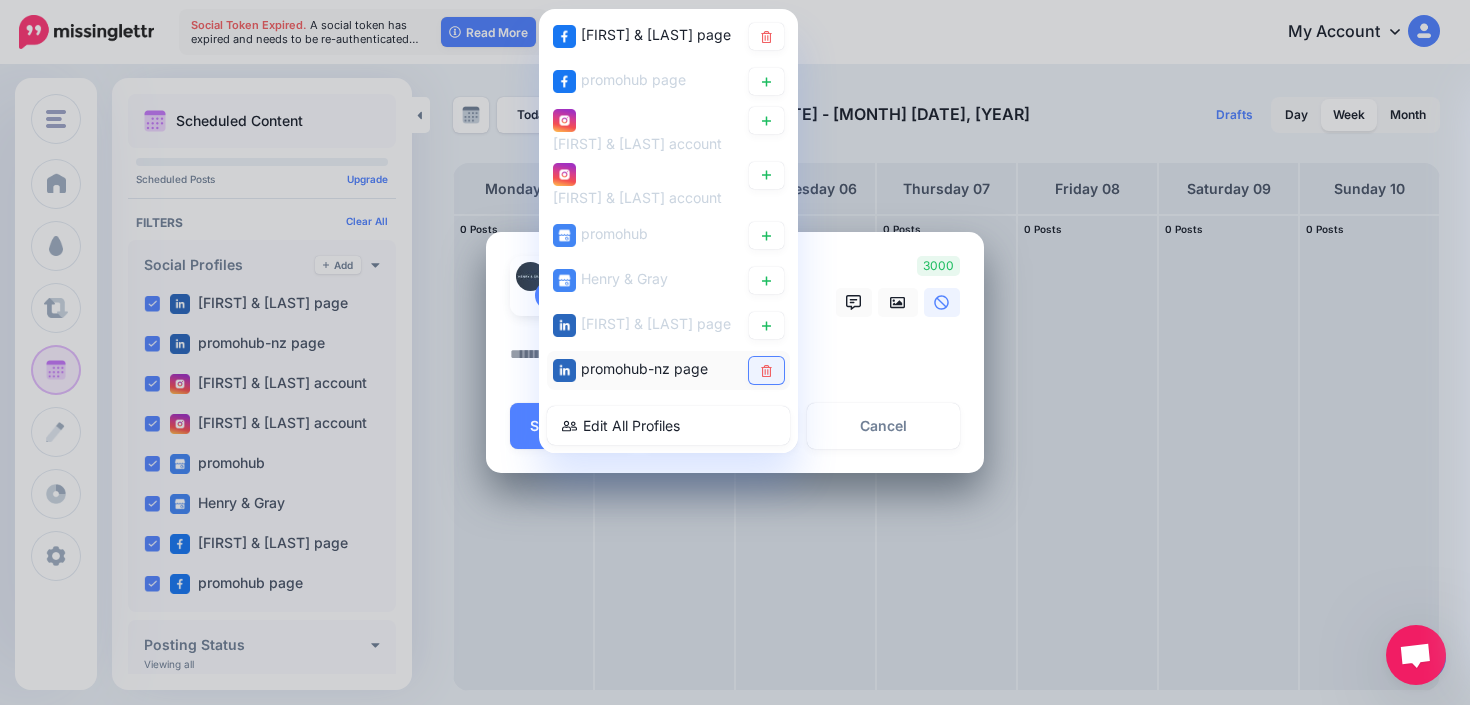 click at bounding box center [766, 370] 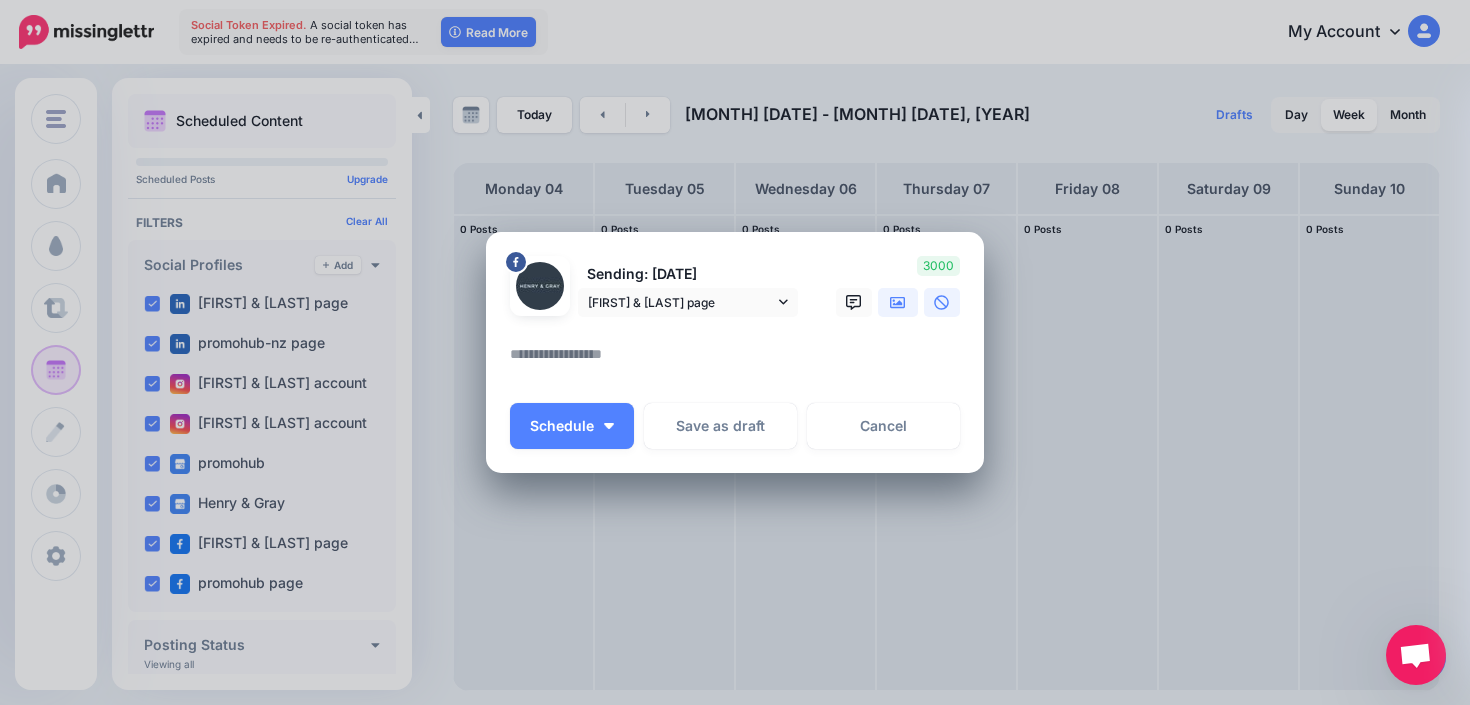 click at bounding box center [898, 302] 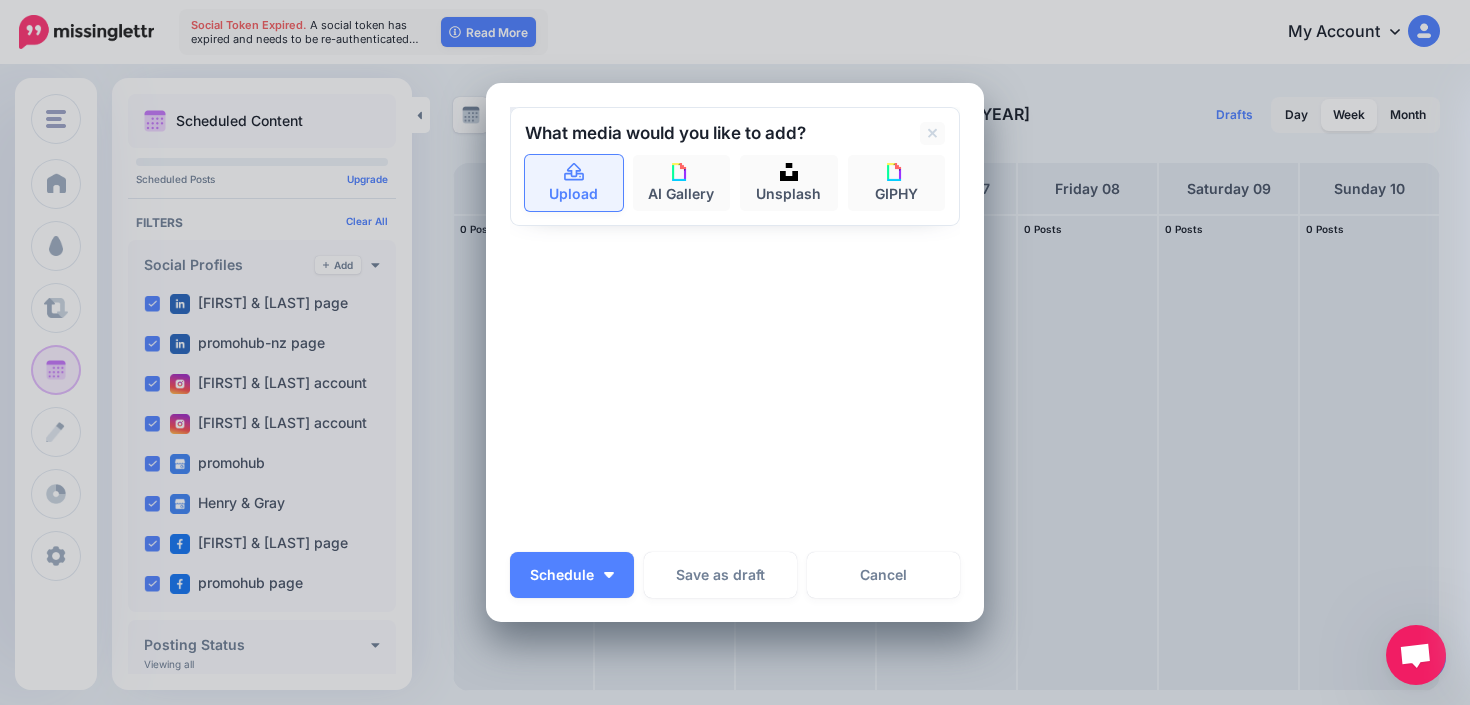 click on "Upload" at bounding box center (574, 183) 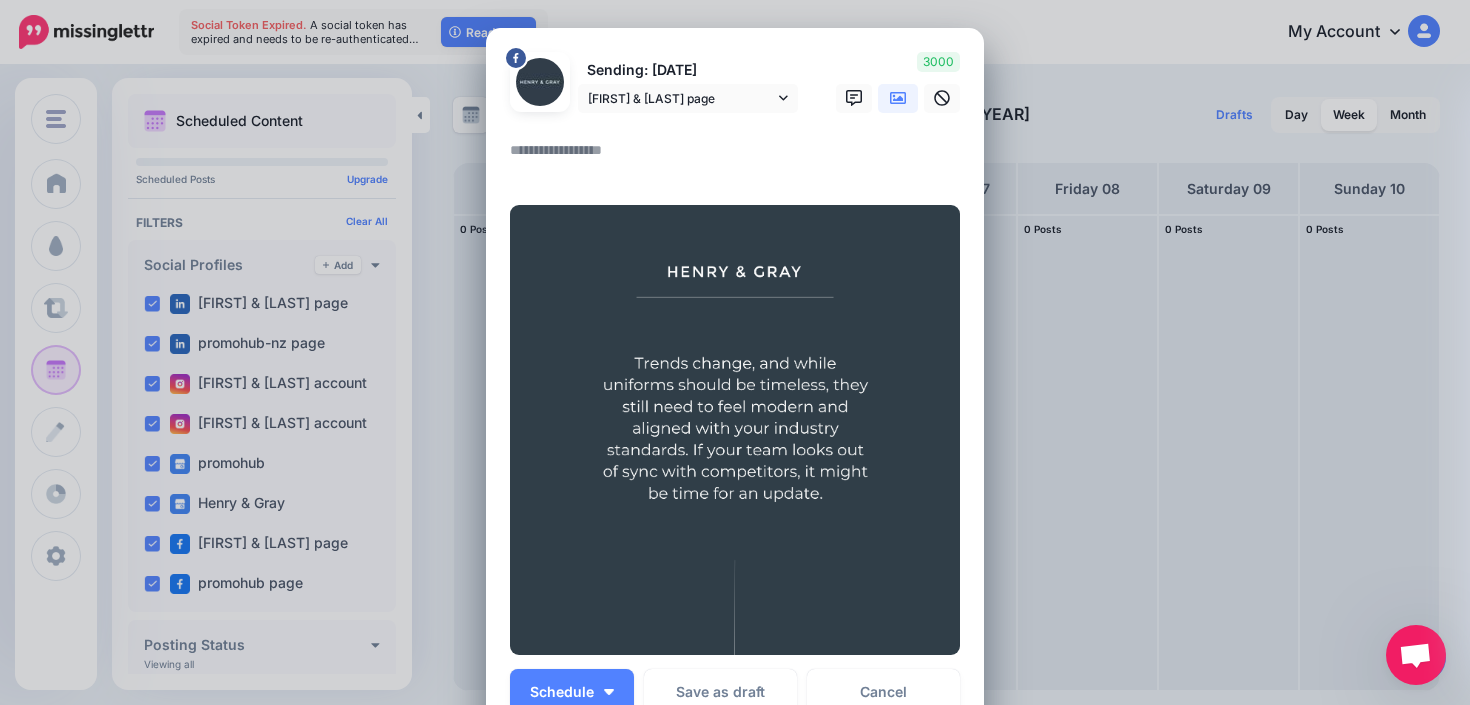 click at bounding box center (740, 157) 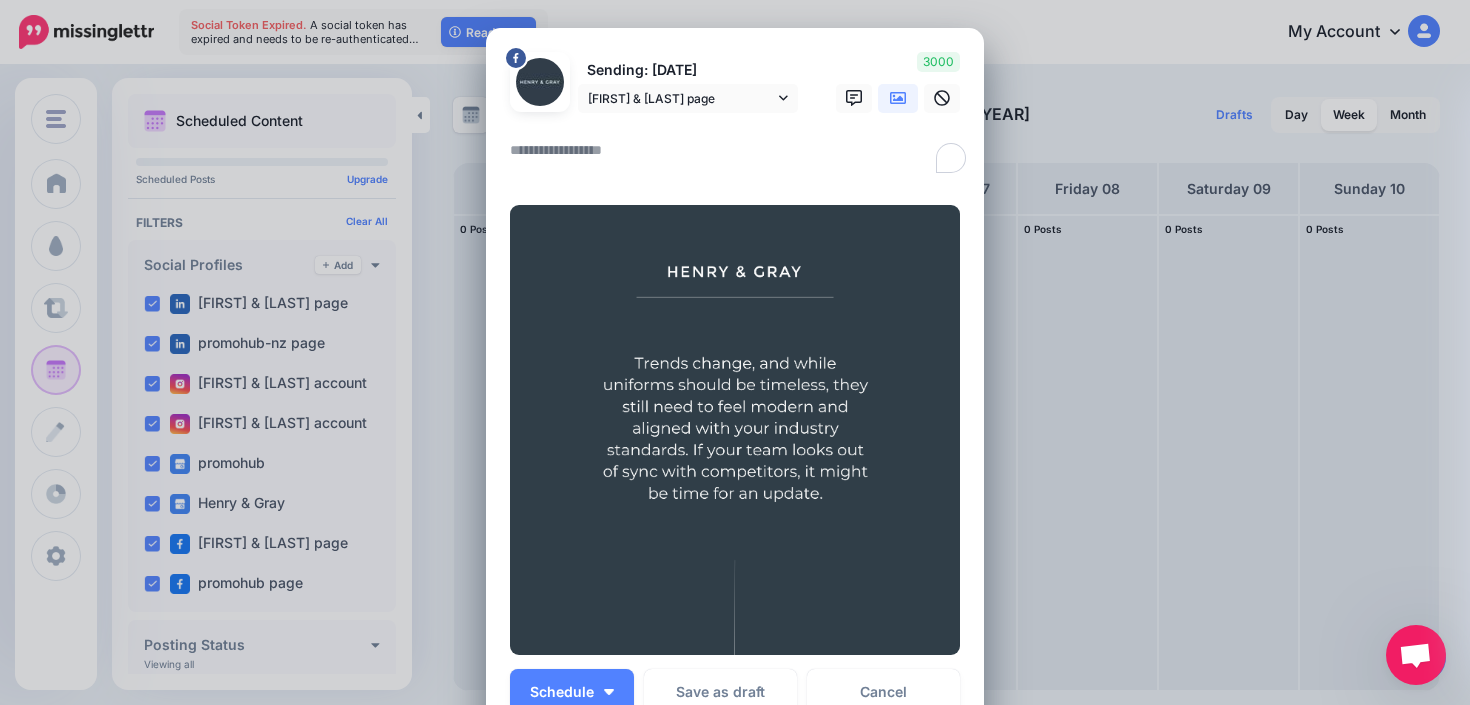 paste on "**********" 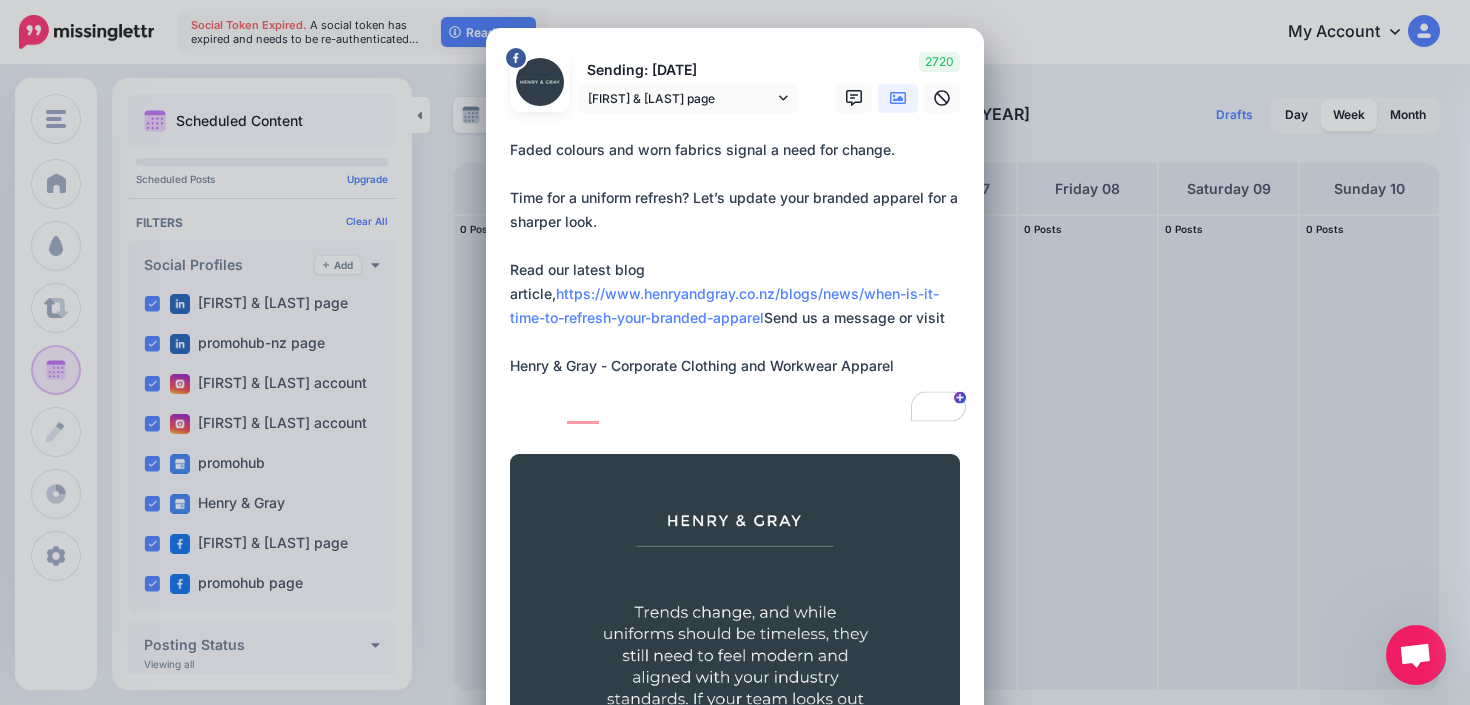 drag, startPoint x: 725, startPoint y: 323, endPoint x: 512, endPoint y: 287, distance: 216.02083 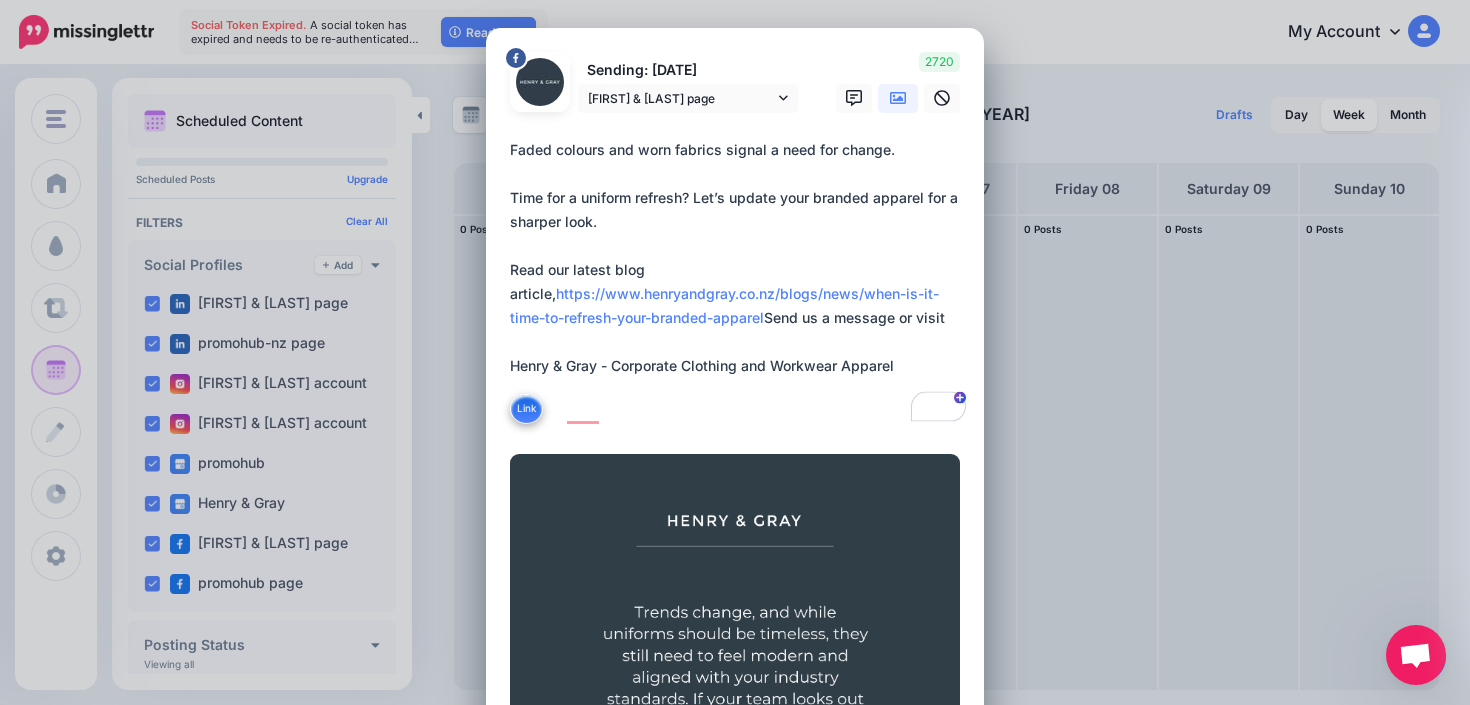 click on "**********" at bounding box center [740, 282] 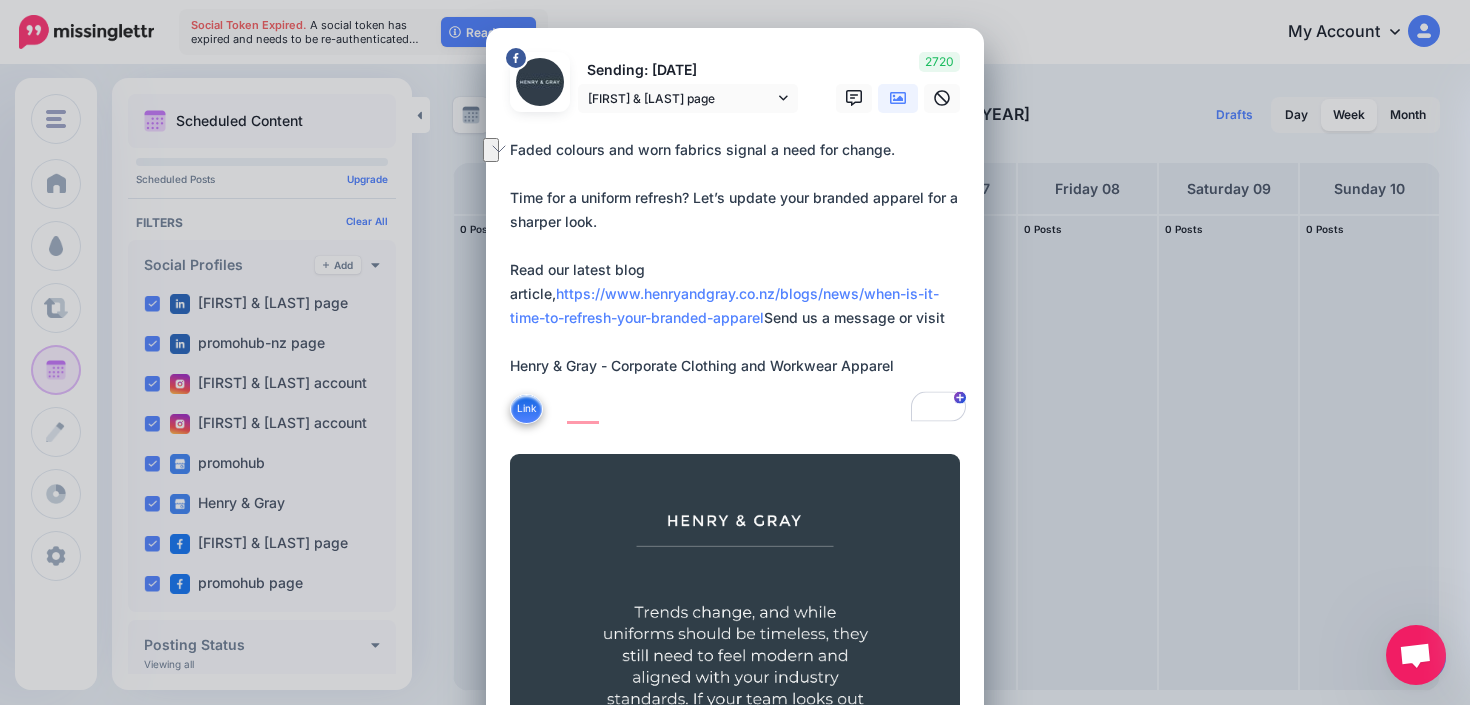 drag, startPoint x: 903, startPoint y: 422, endPoint x: 515, endPoint y: 389, distance: 389.40082 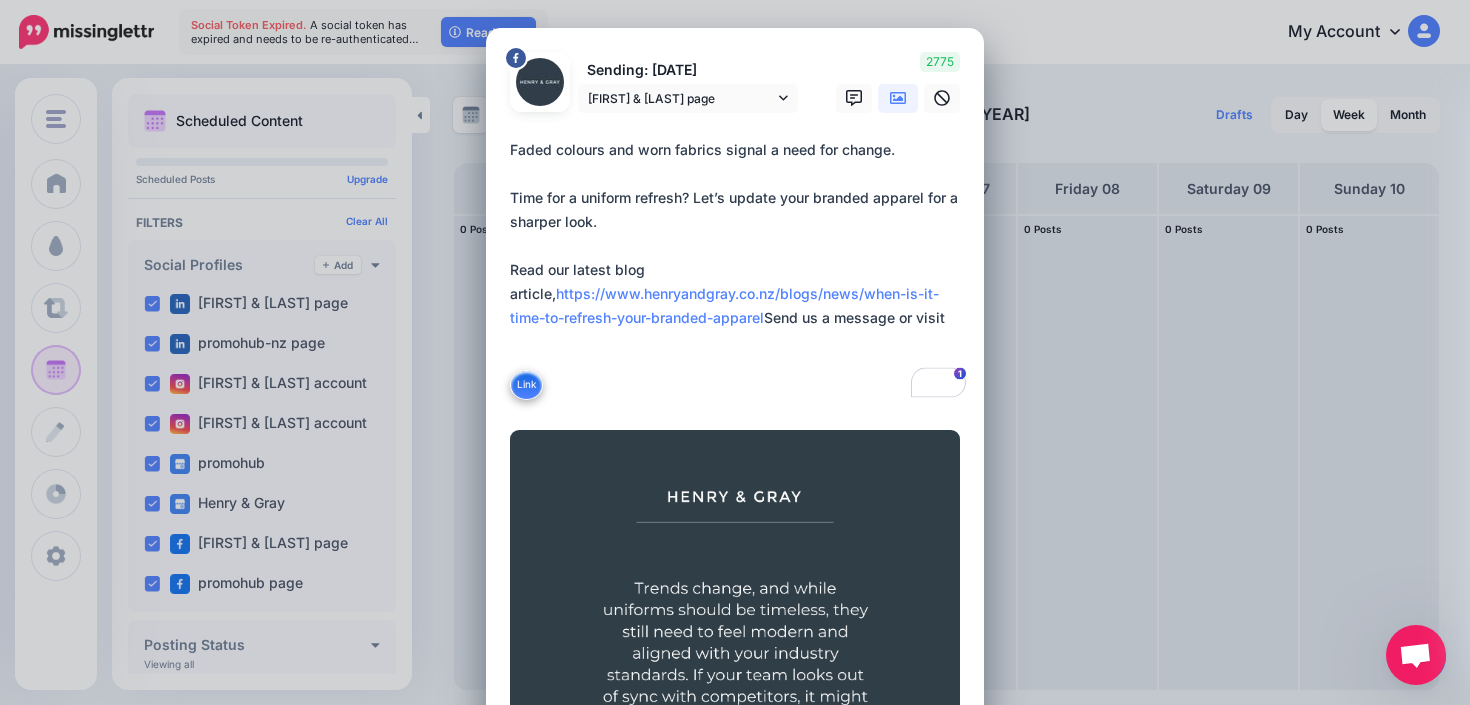 paste on "**********" 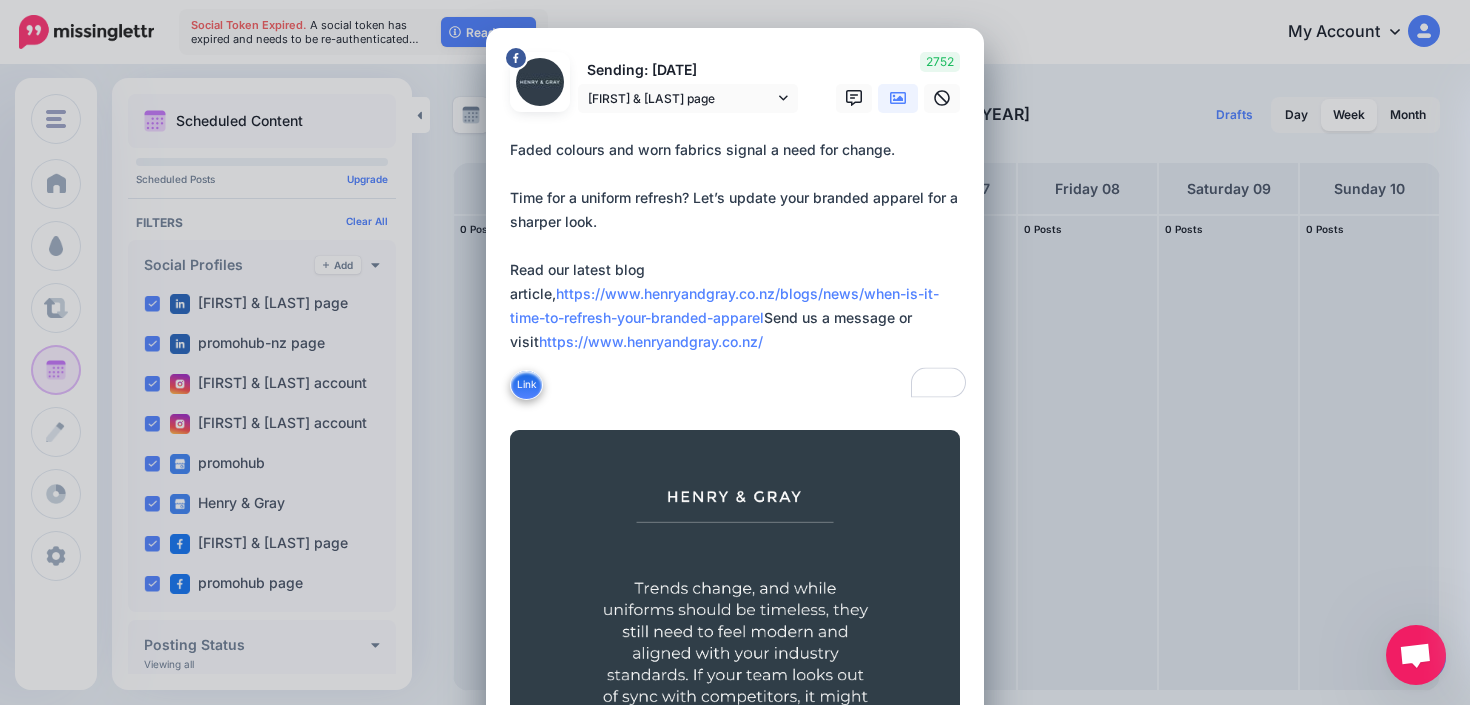 click on "**********" at bounding box center [740, 270] 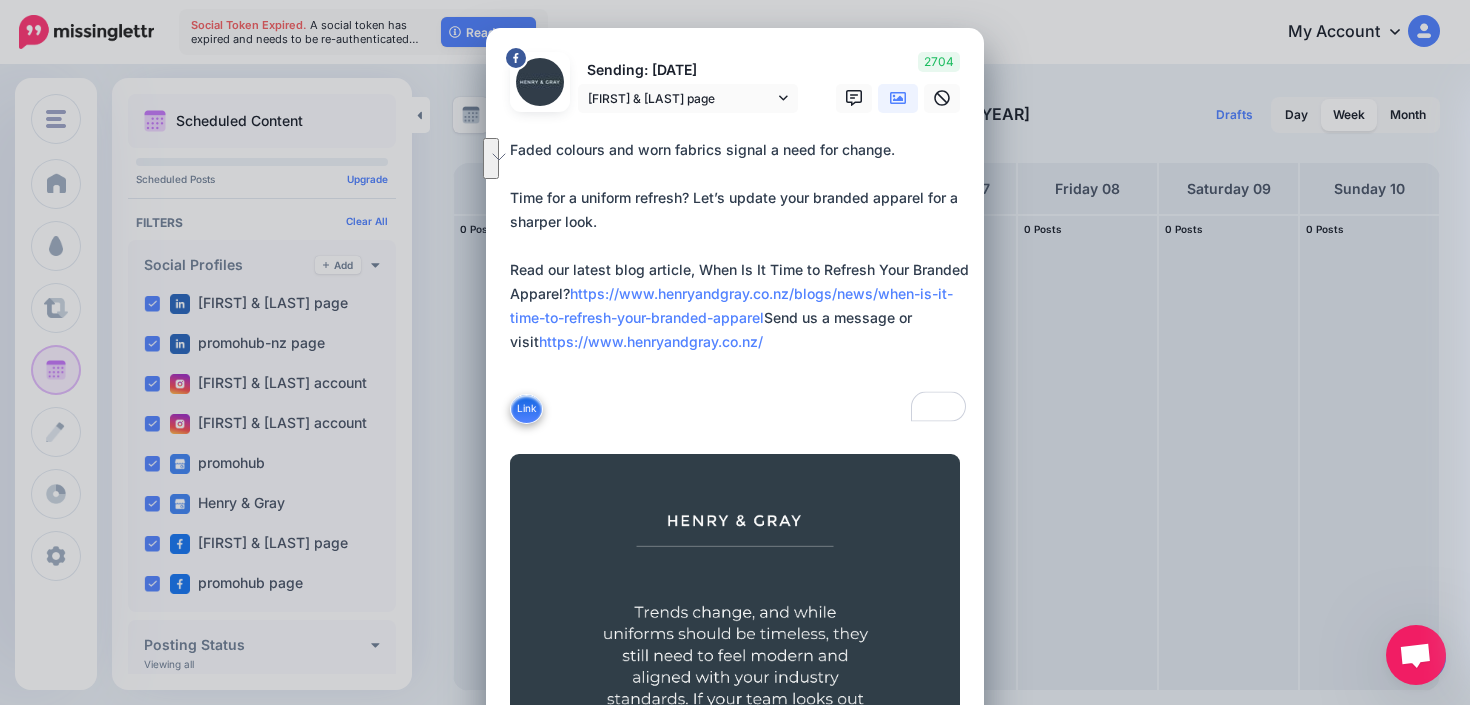 drag, startPoint x: 696, startPoint y: 268, endPoint x: 712, endPoint y: 284, distance: 22.627417 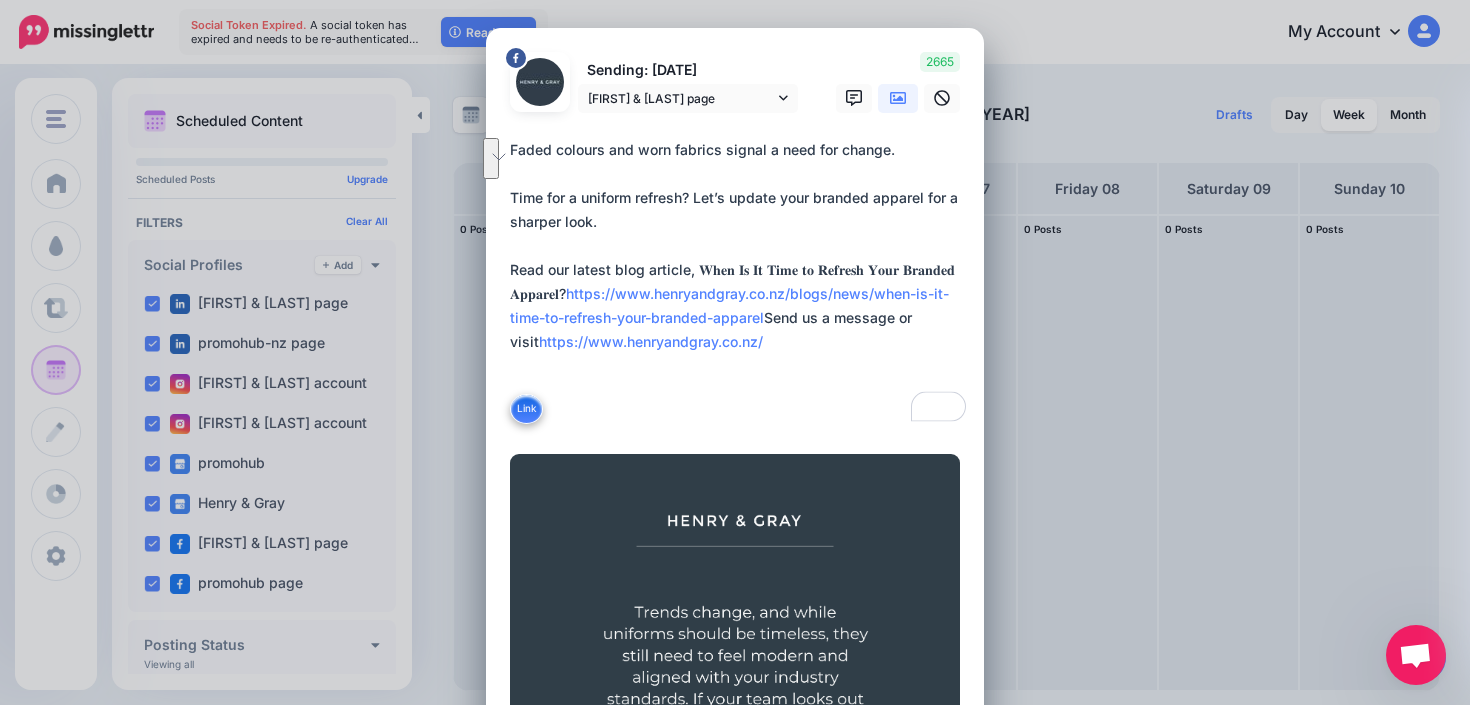 drag, startPoint x: 700, startPoint y: 269, endPoint x: 706, endPoint y: 282, distance: 14.3178215 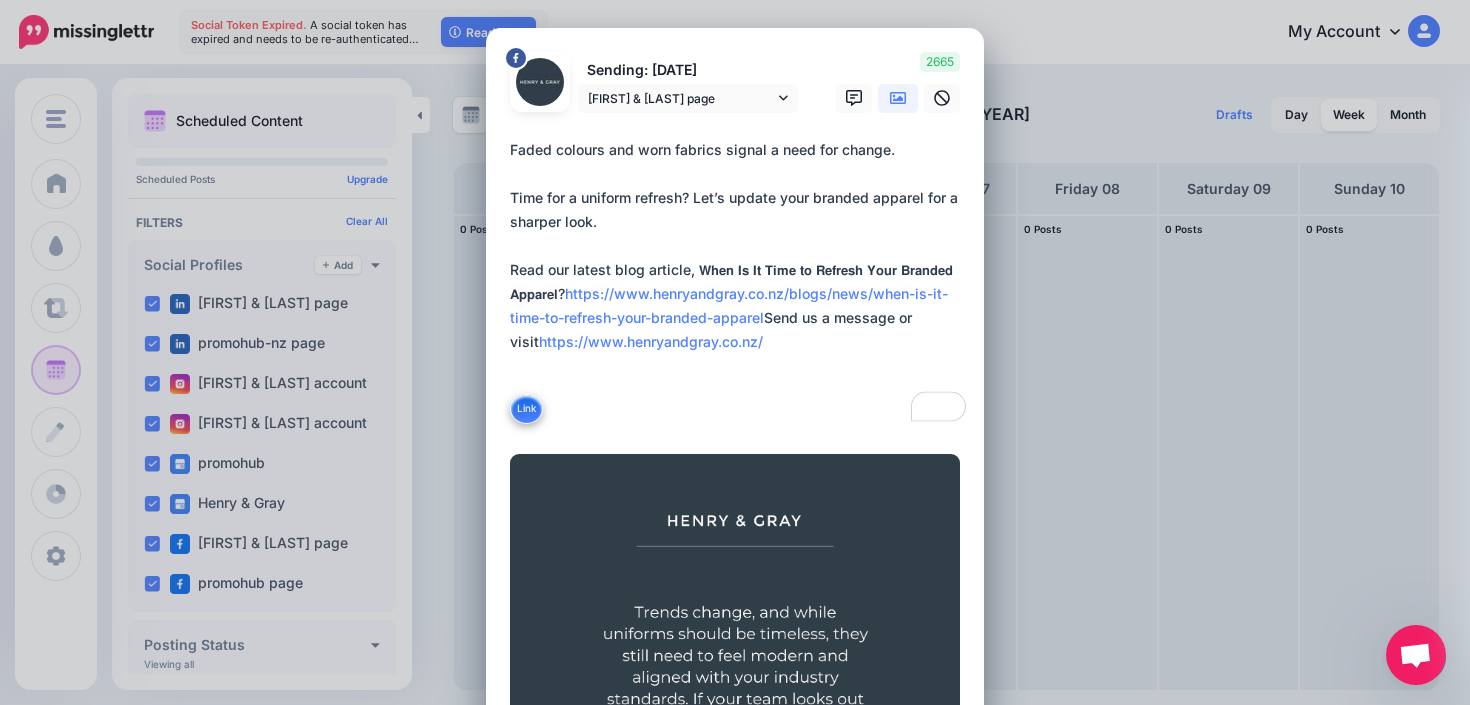 click on "**********" at bounding box center (740, 282) 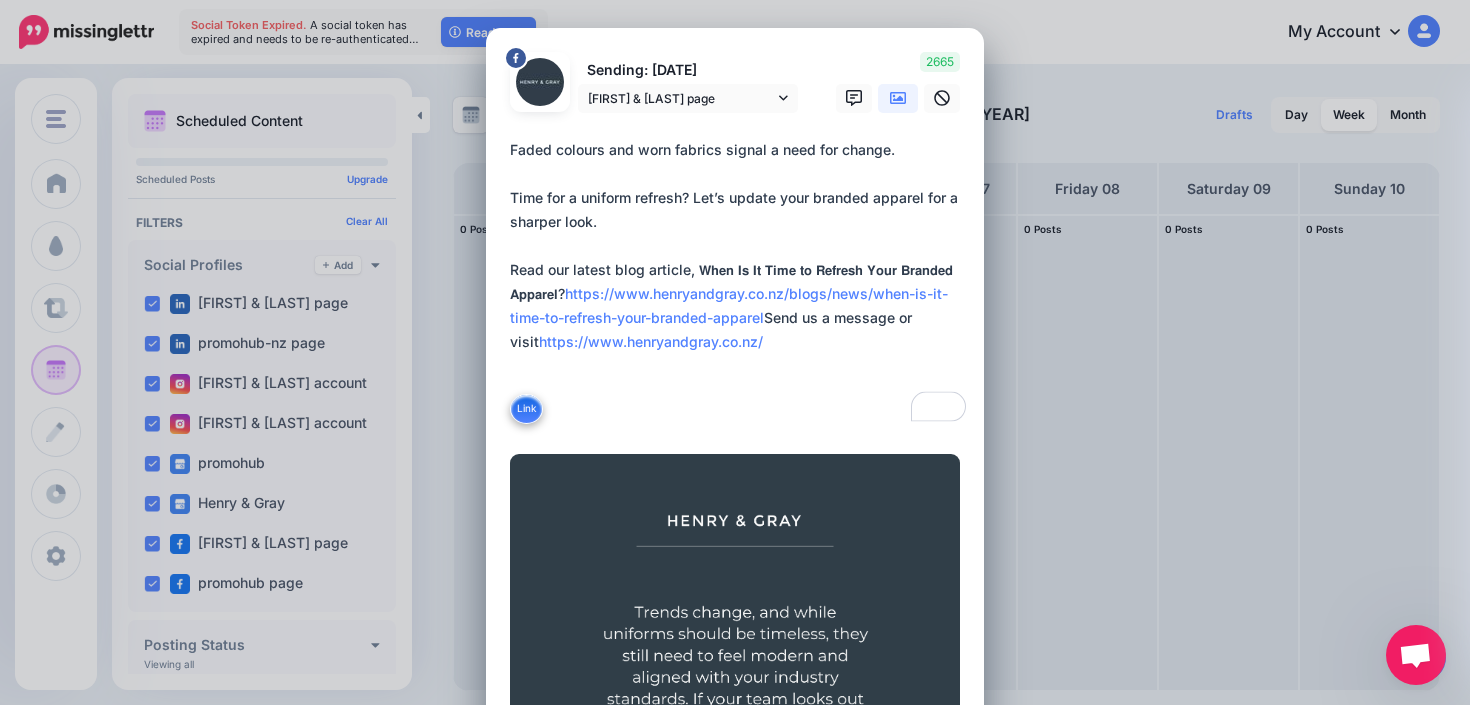 click on "**********" at bounding box center [740, 282] 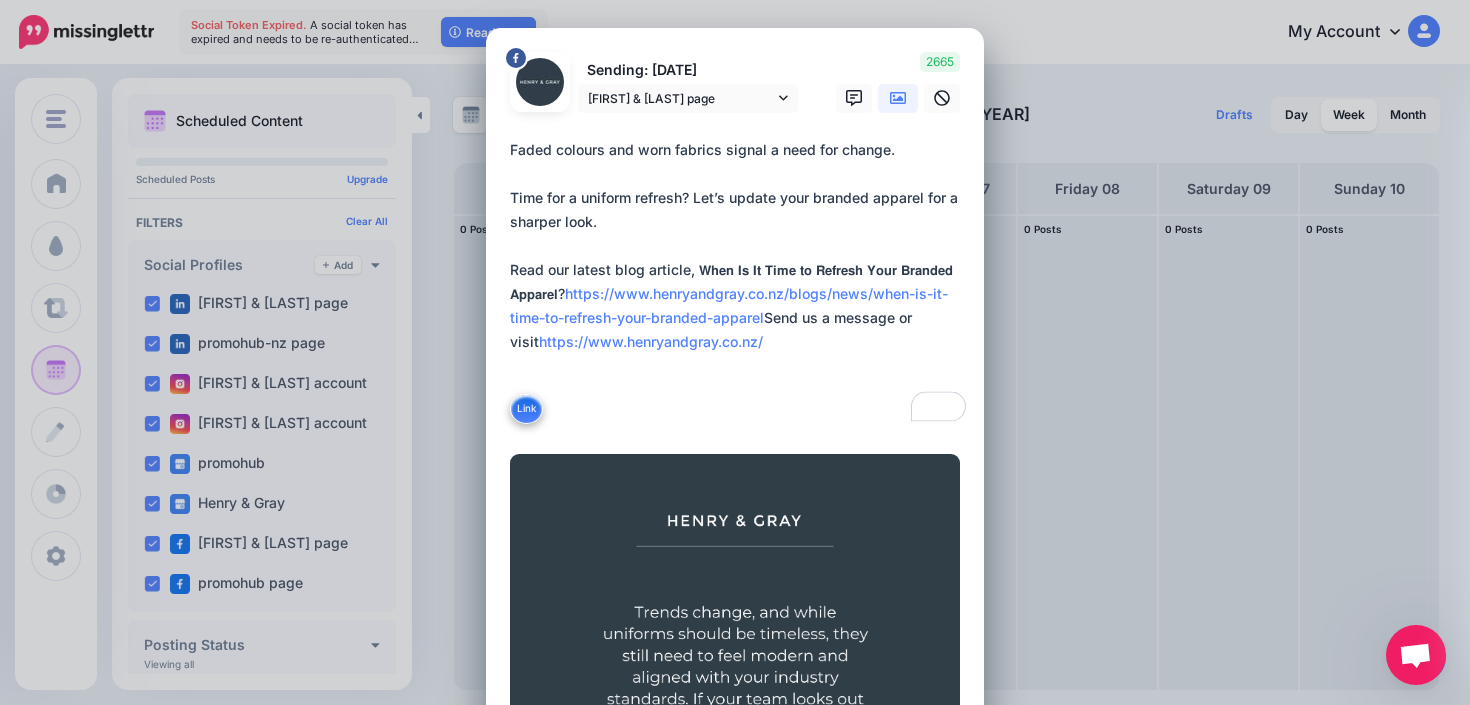 click on "**********" at bounding box center (740, 282) 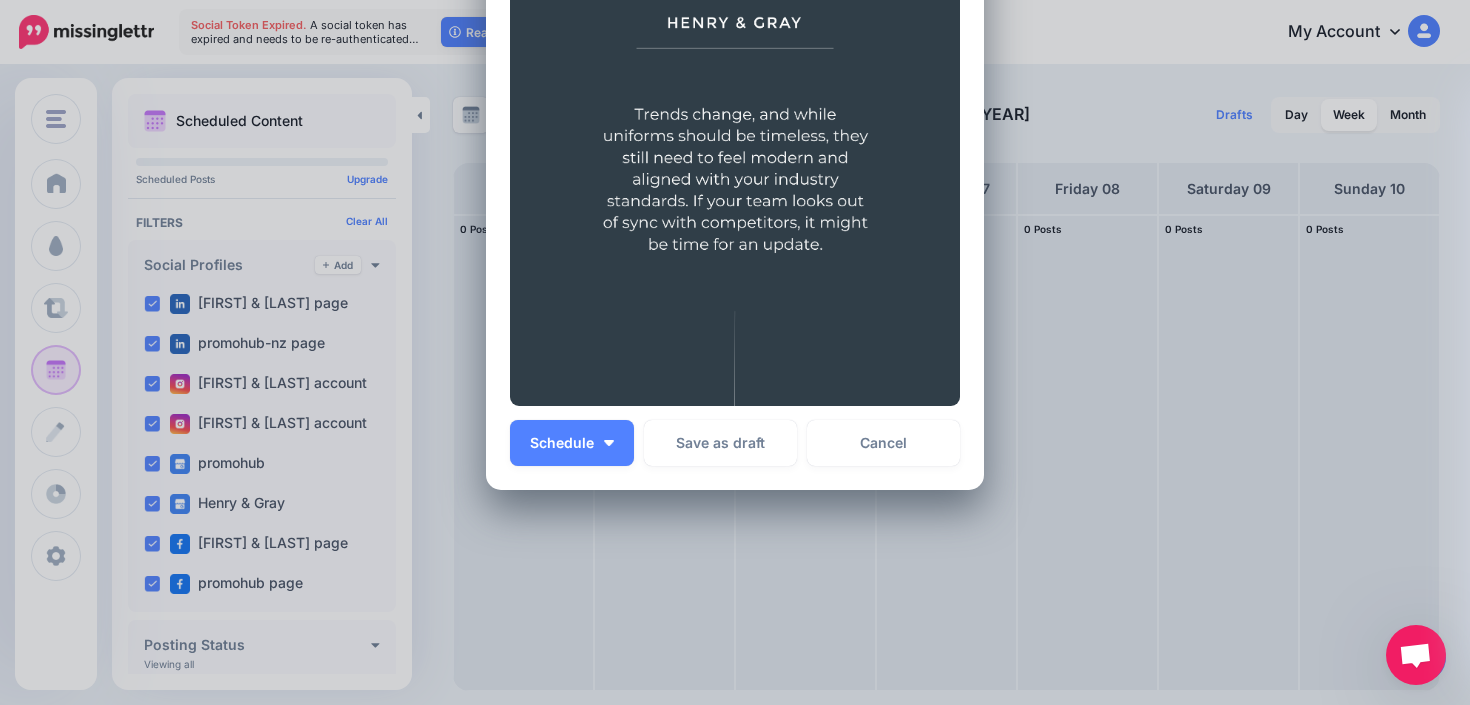 scroll, scrollTop: 499, scrollLeft: 0, axis: vertical 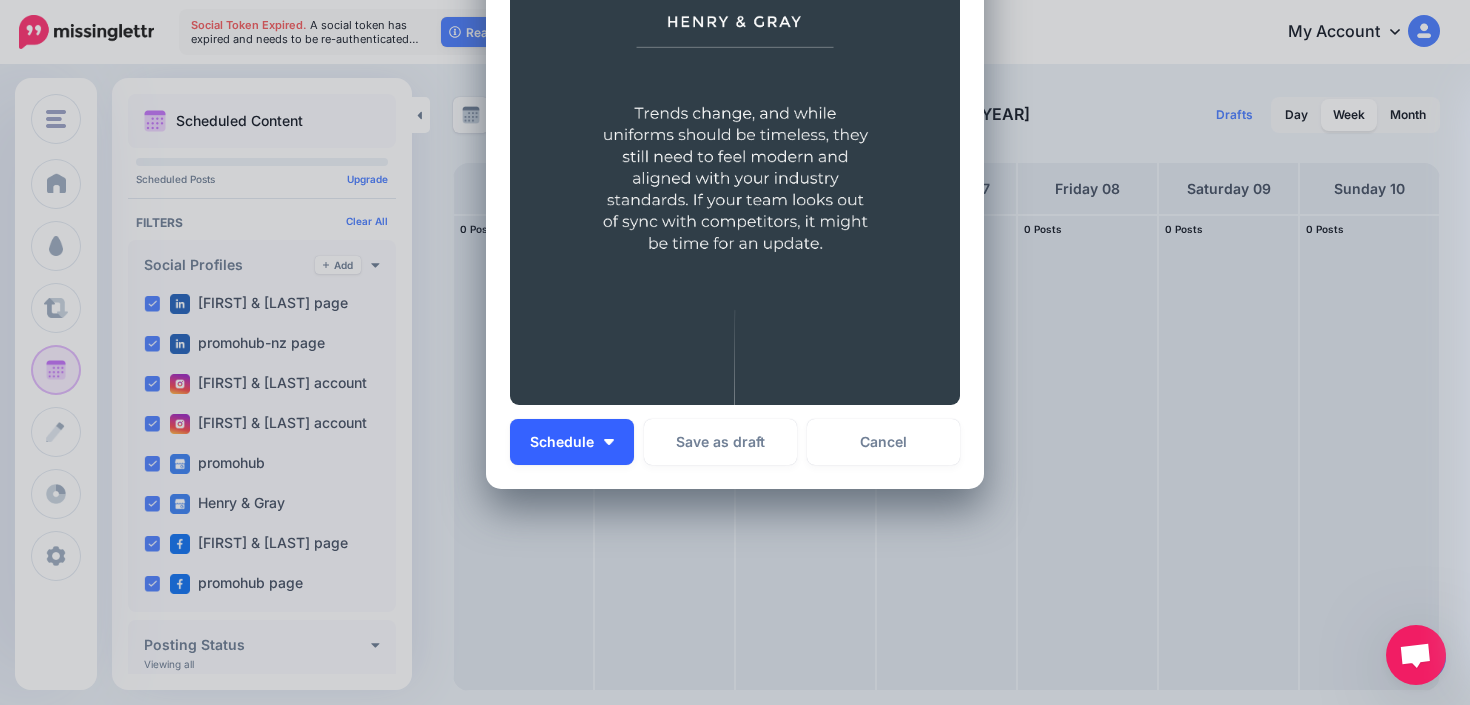 type on "**********" 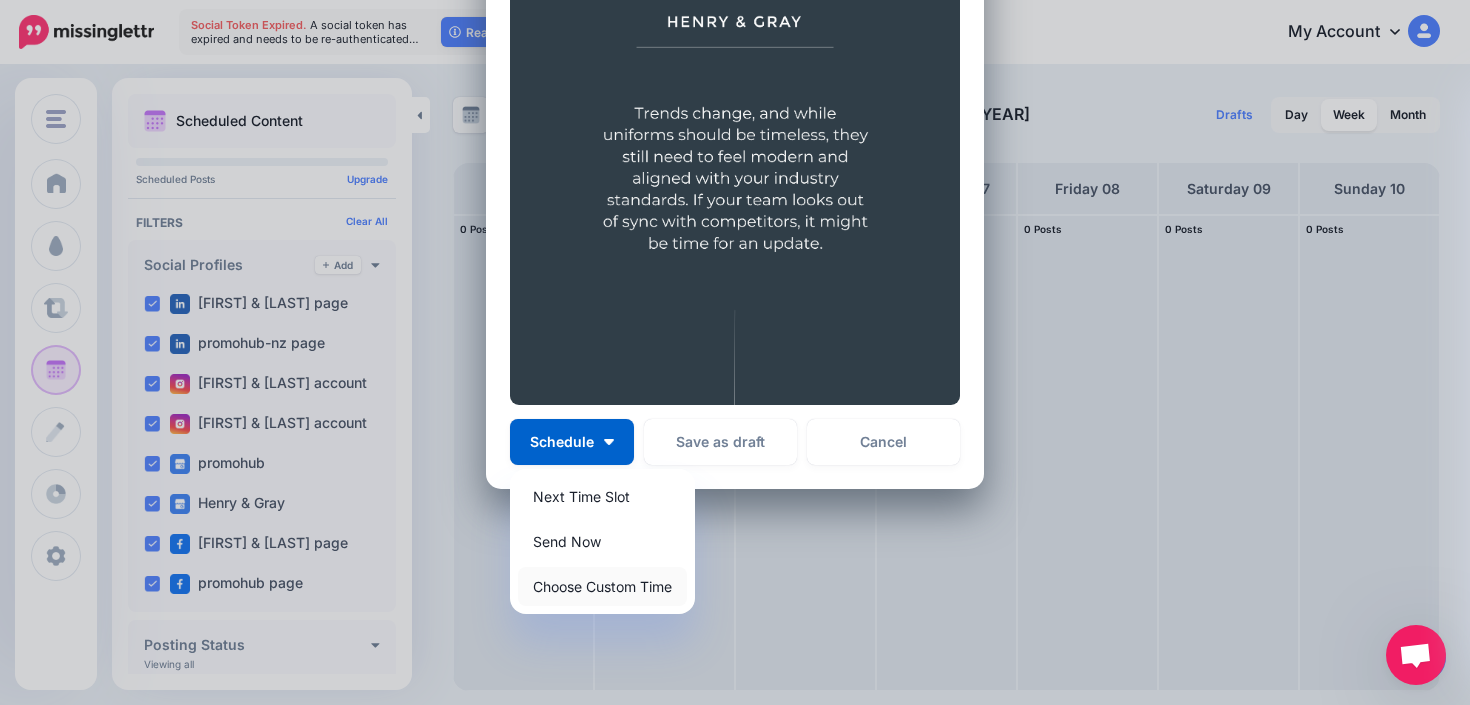 click on "Choose Custom Time" at bounding box center (602, 586) 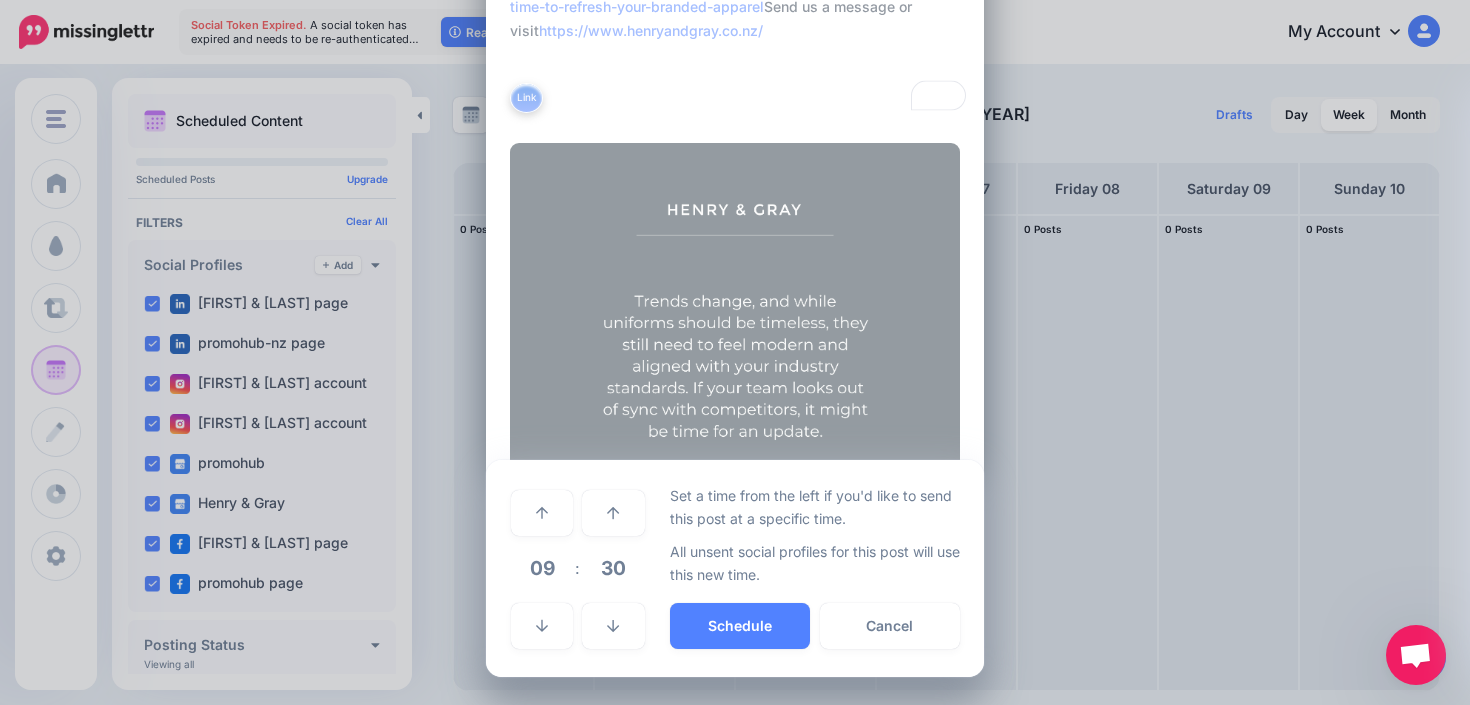 scroll, scrollTop: 310, scrollLeft: 0, axis: vertical 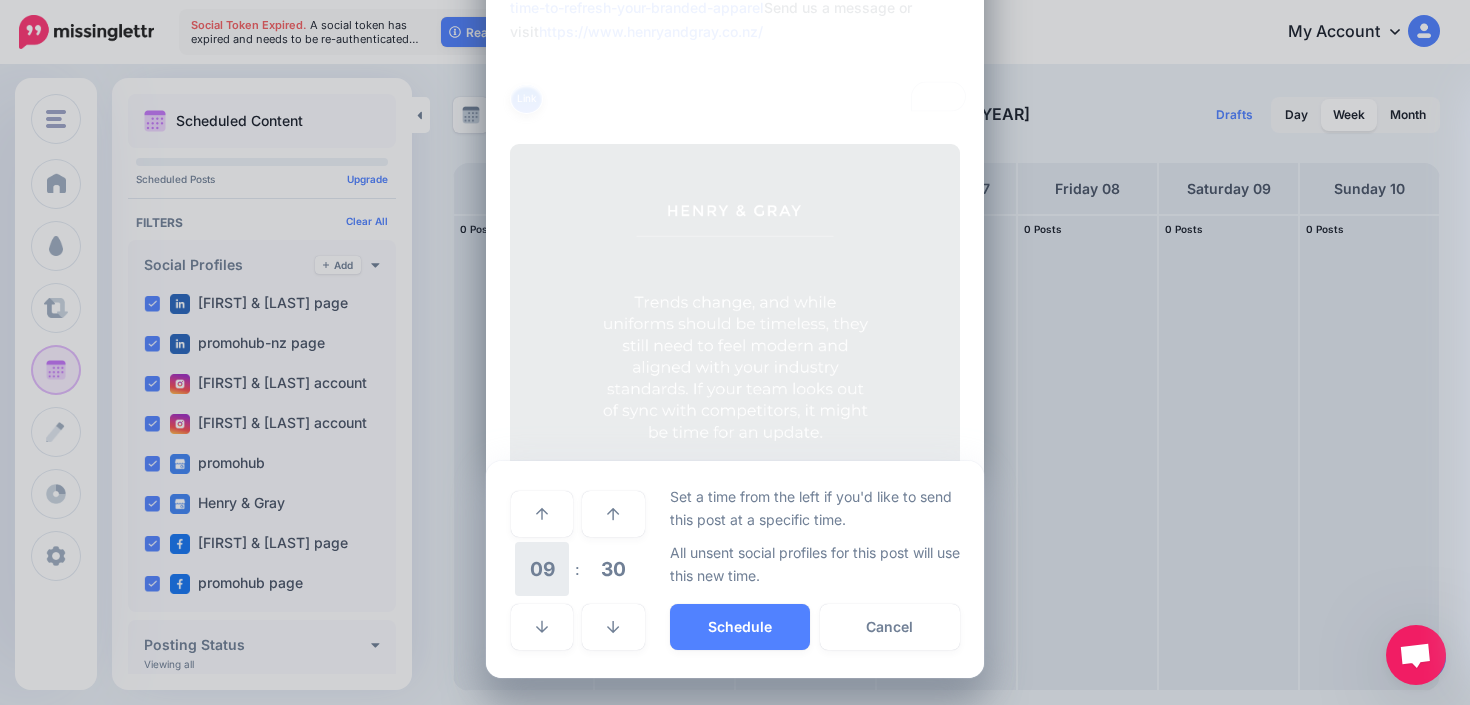 click on "09" at bounding box center (542, 569) 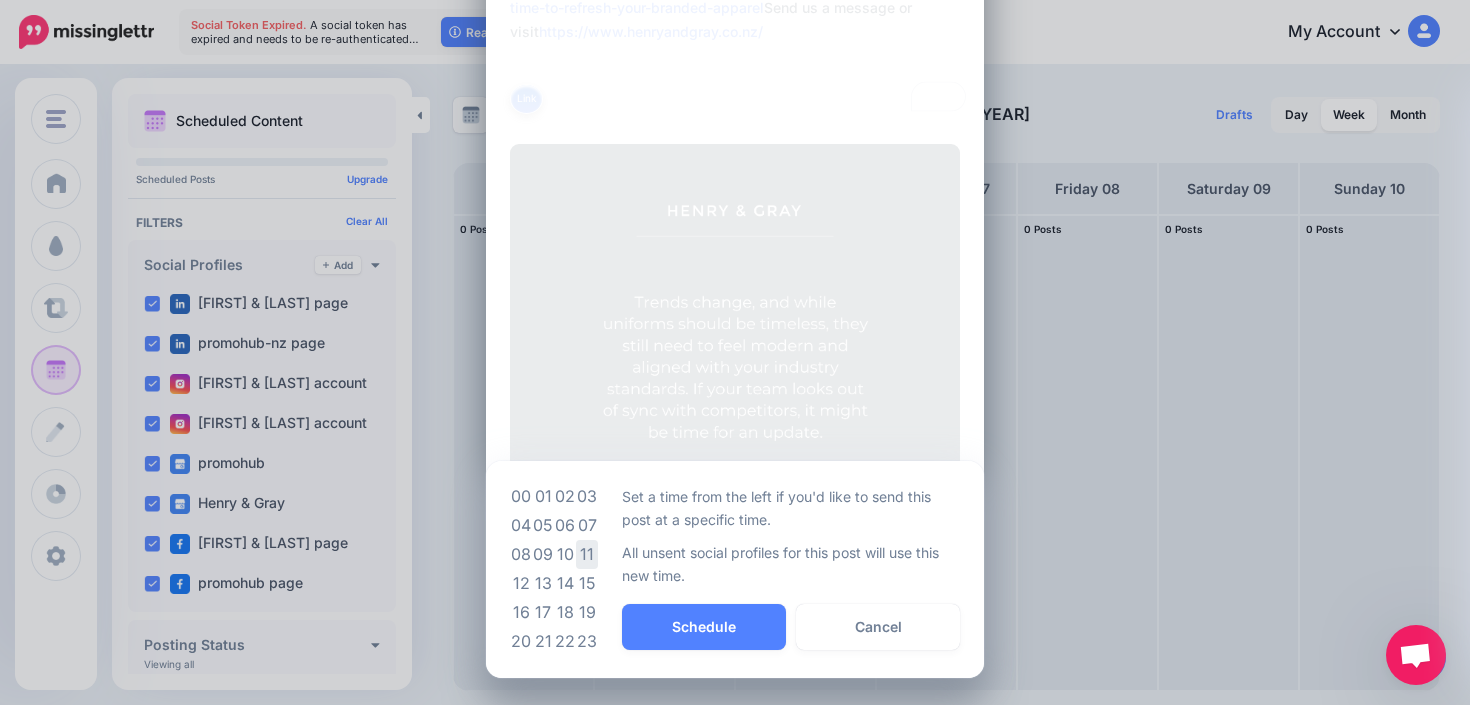 click on "11" at bounding box center (587, 554) 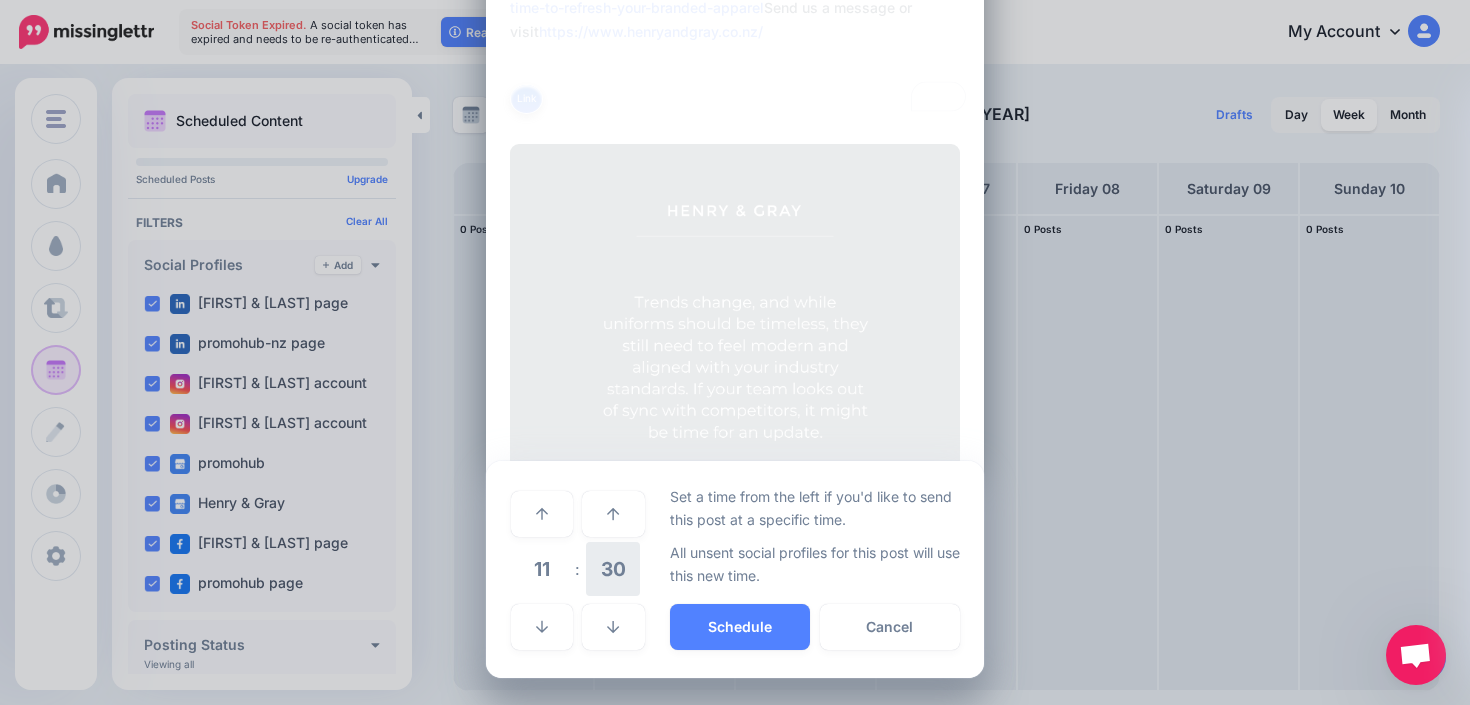 click on "30" at bounding box center [613, 569] 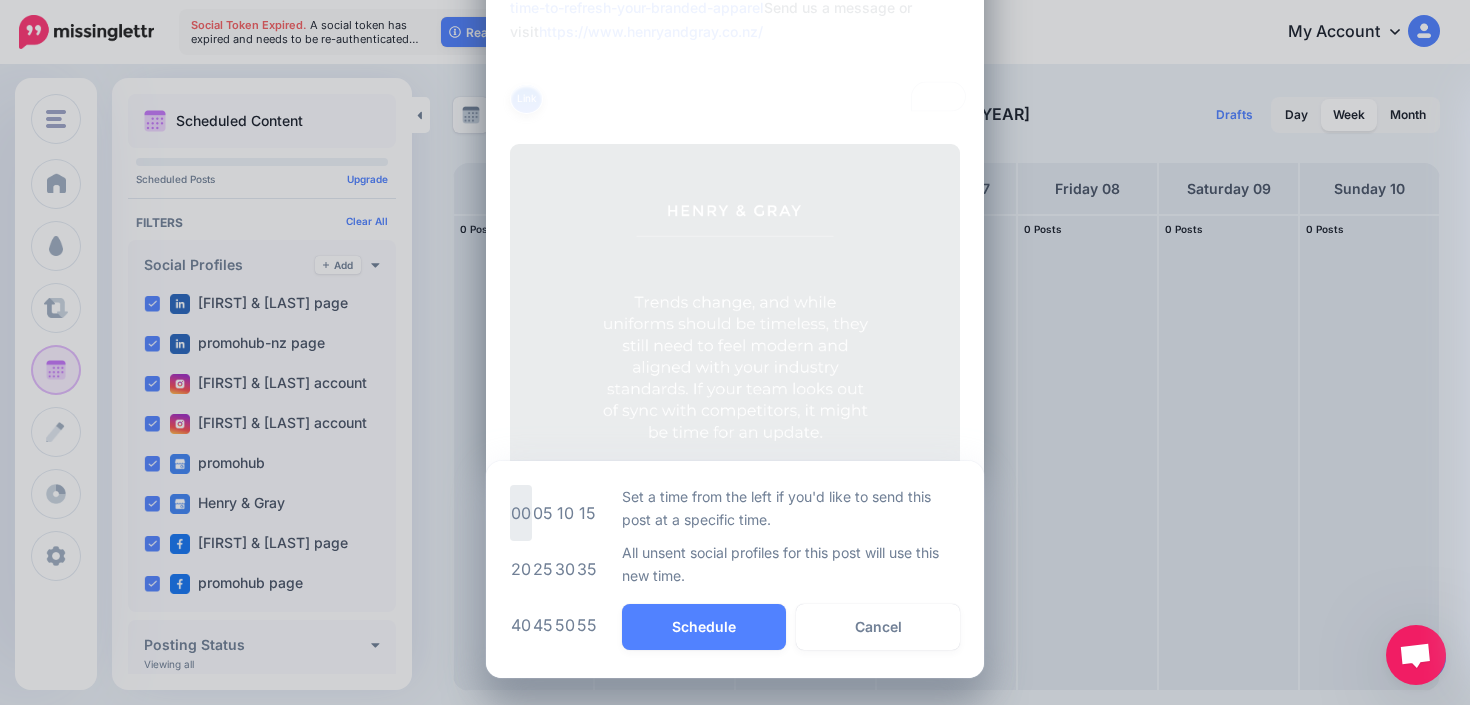 click on "00" at bounding box center (521, 513) 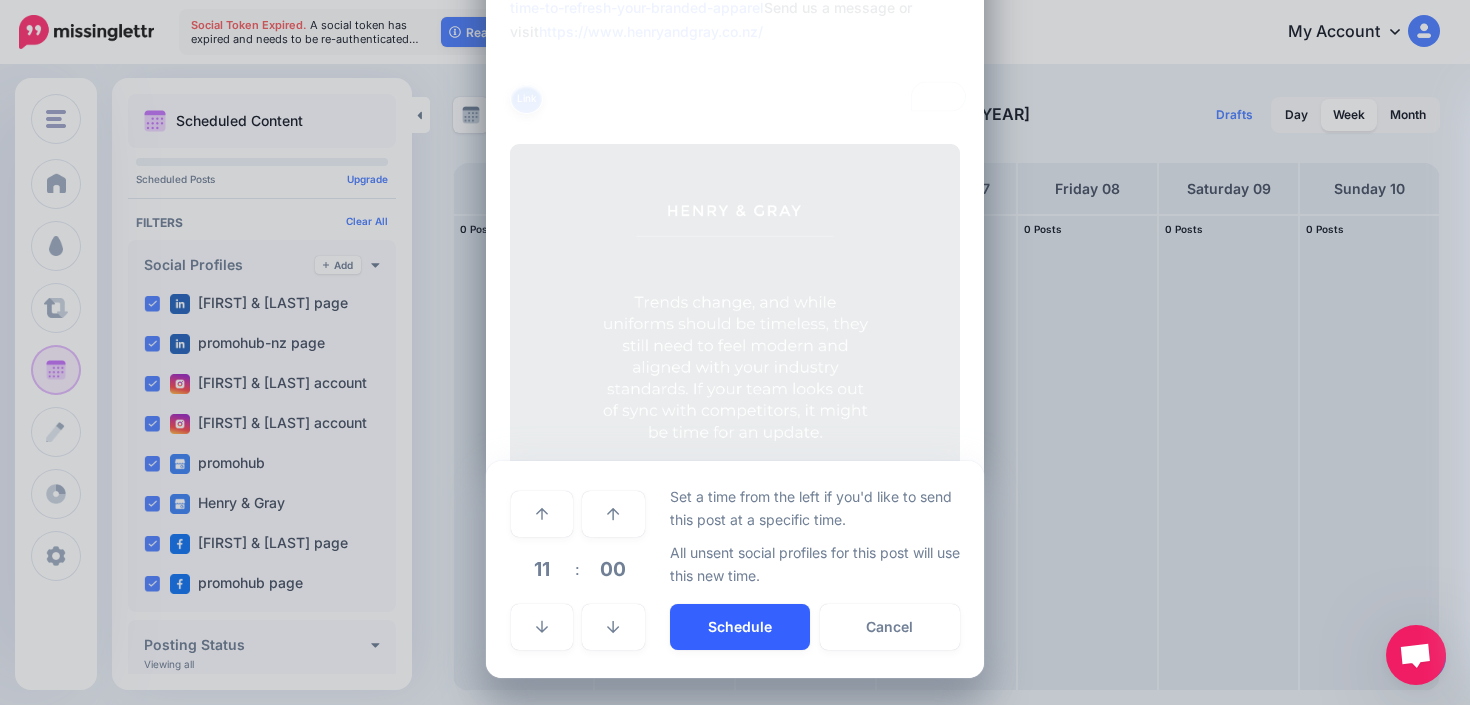 click on "Schedule" at bounding box center [740, 627] 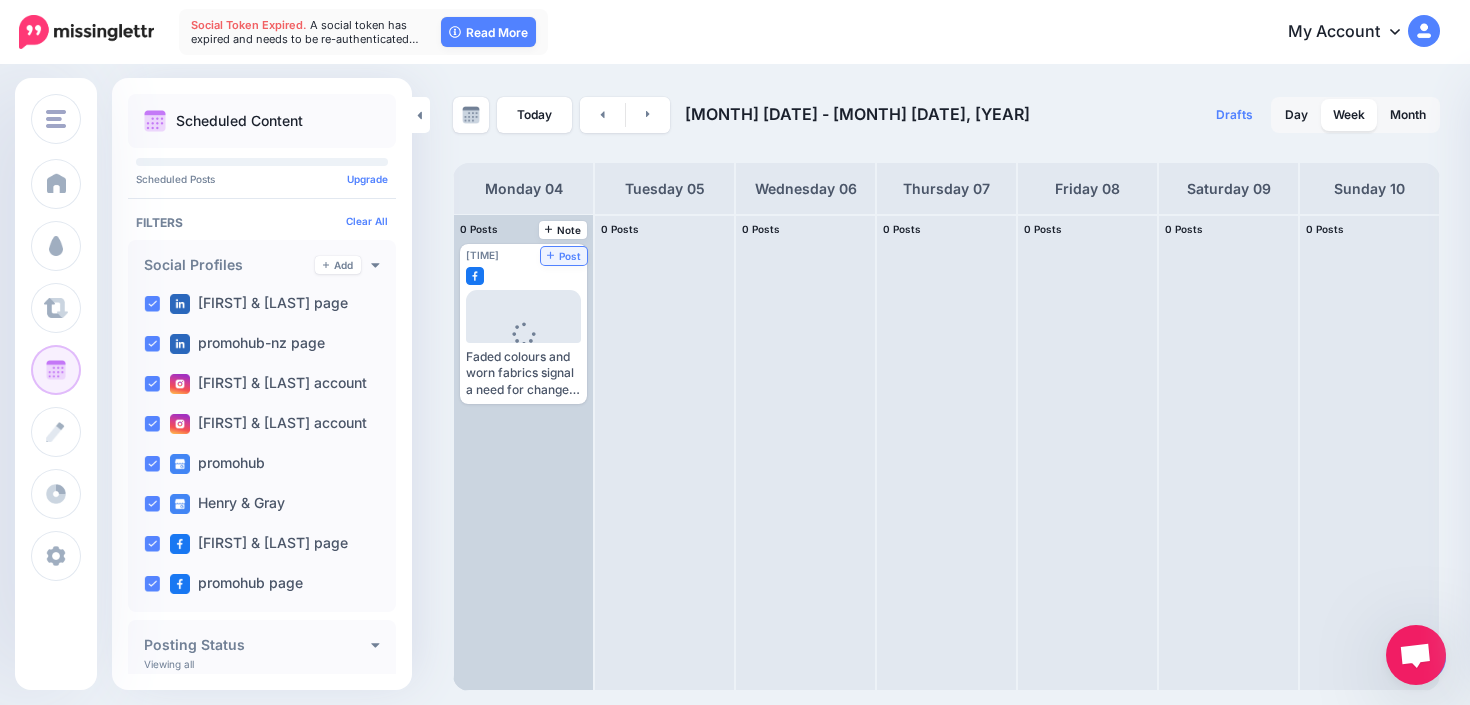click 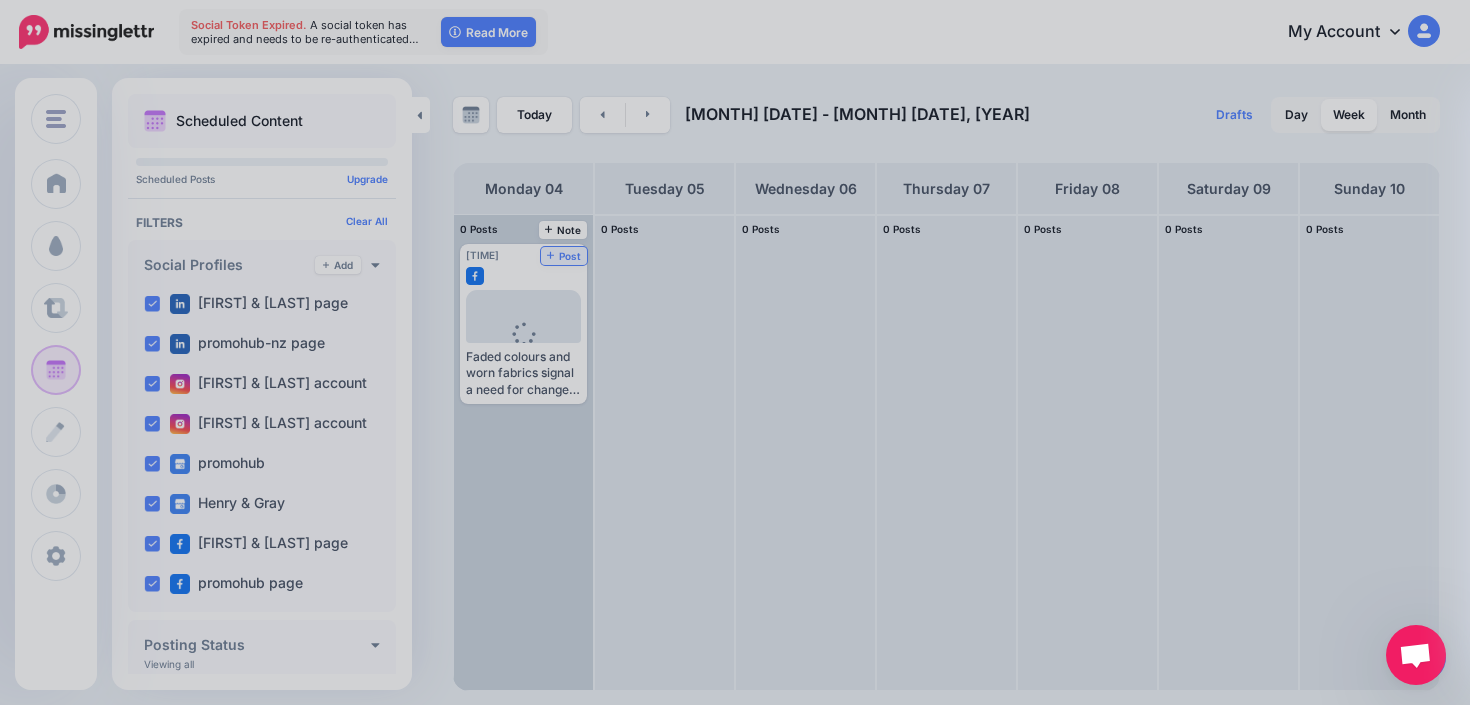 scroll, scrollTop: 0, scrollLeft: 0, axis: both 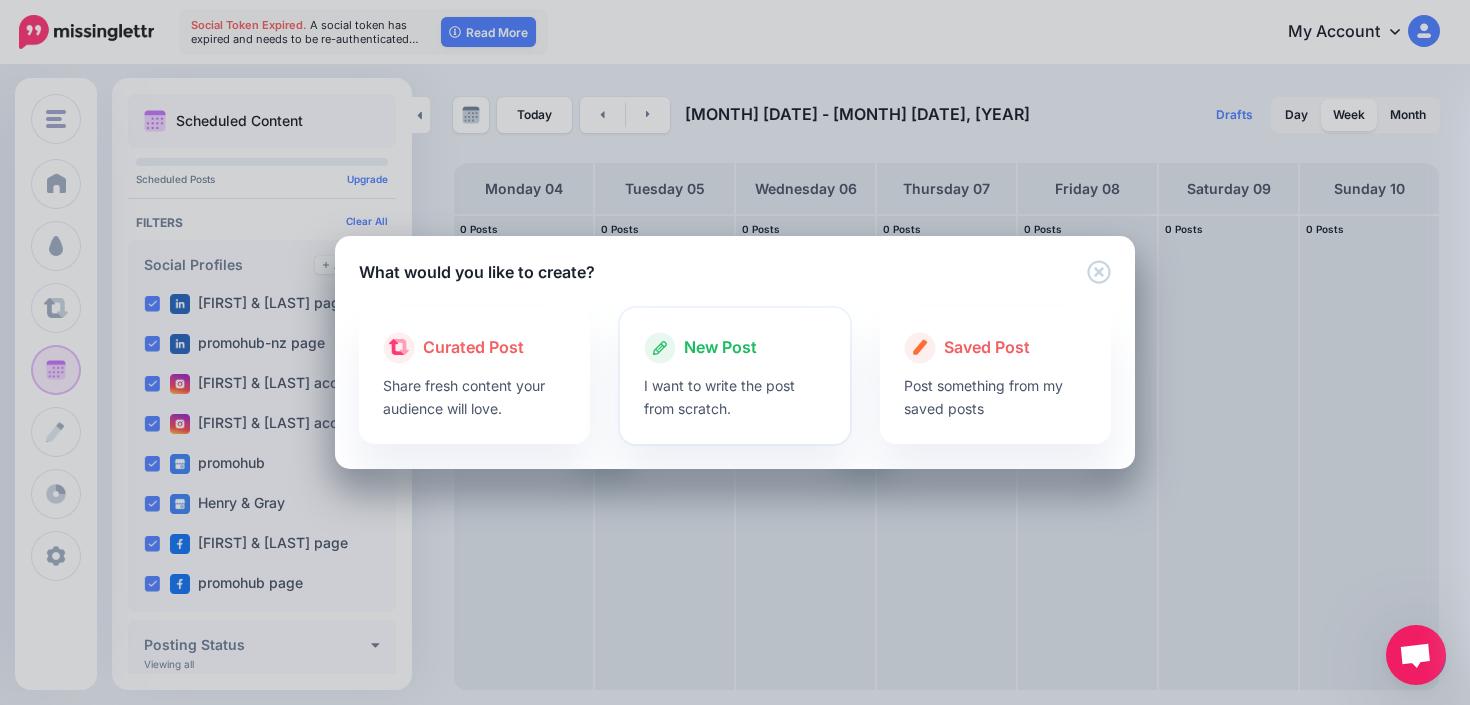 click on "I want to write the post from scratch." at bounding box center (735, 397) 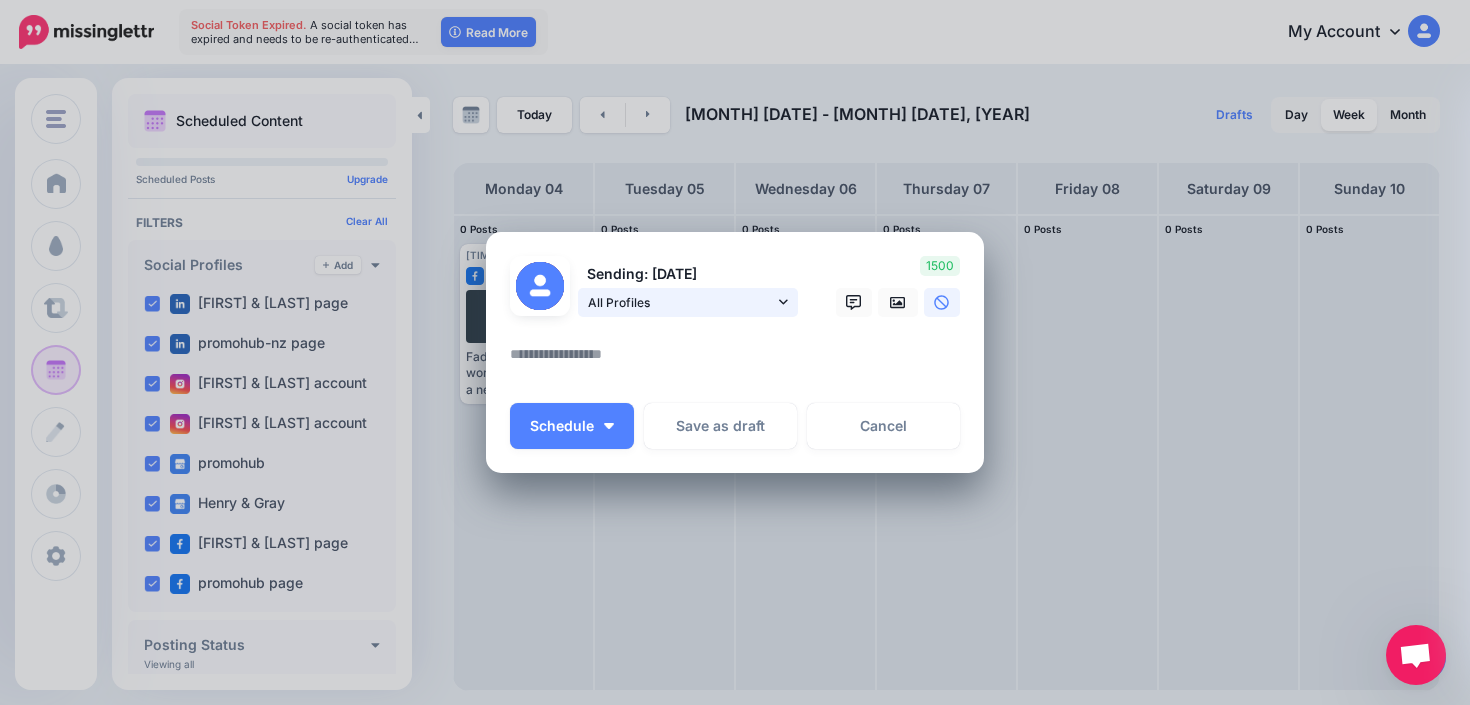 click on "All
Profiles" at bounding box center (681, 302) 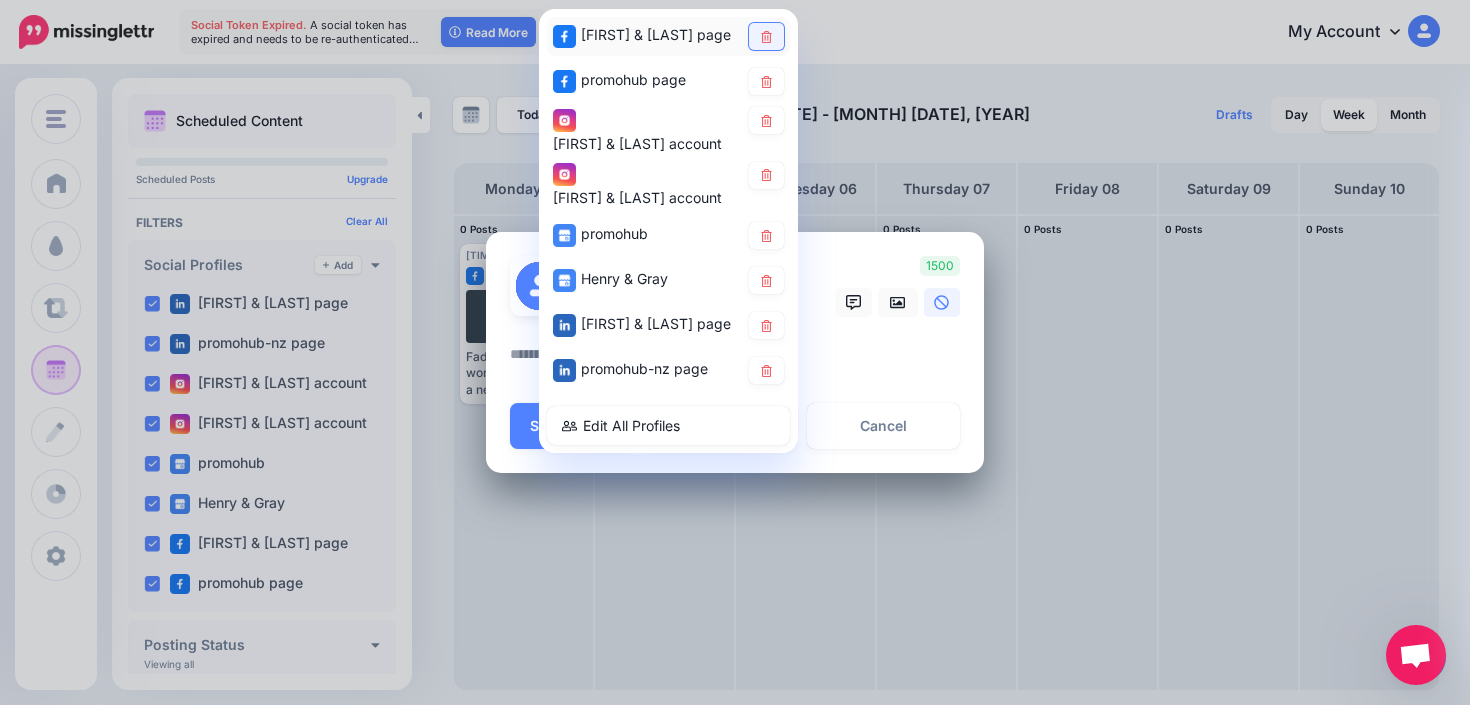 click at bounding box center (766, 36) 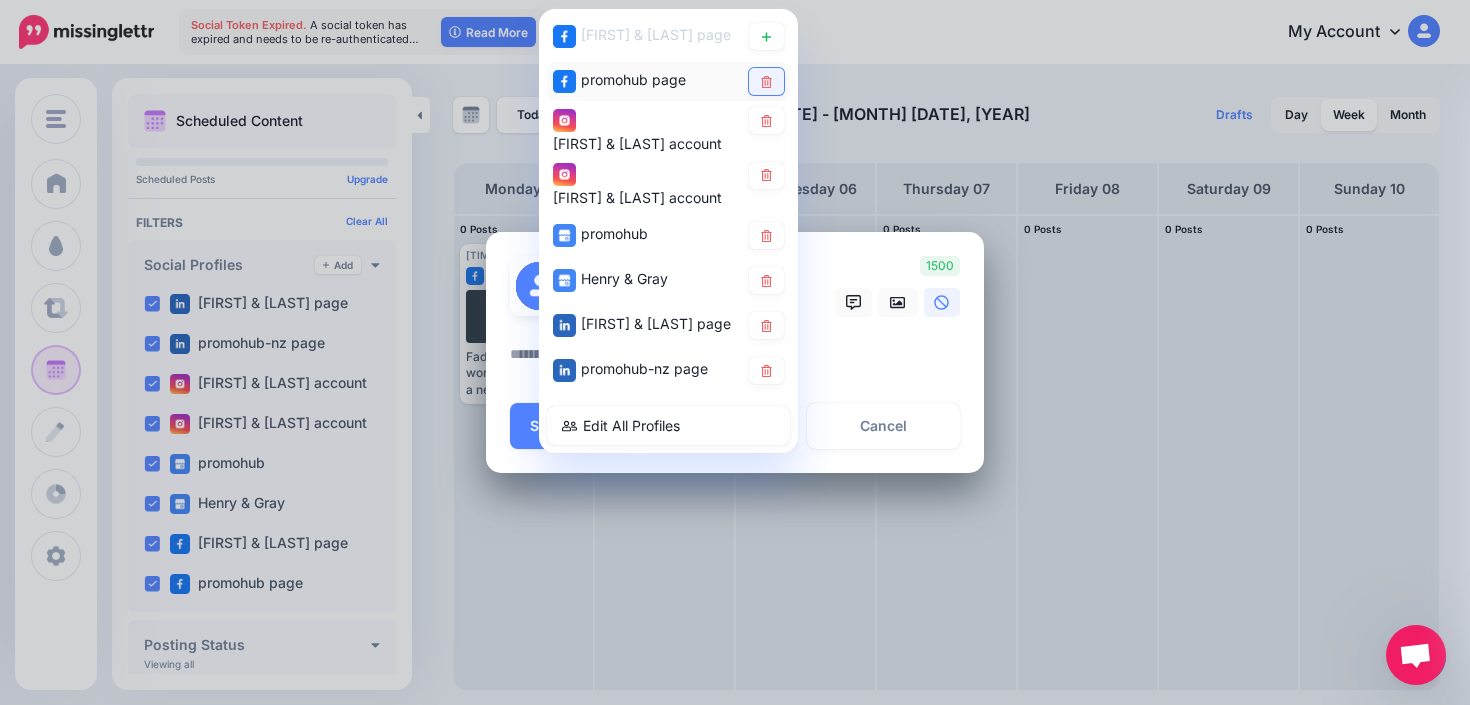 click 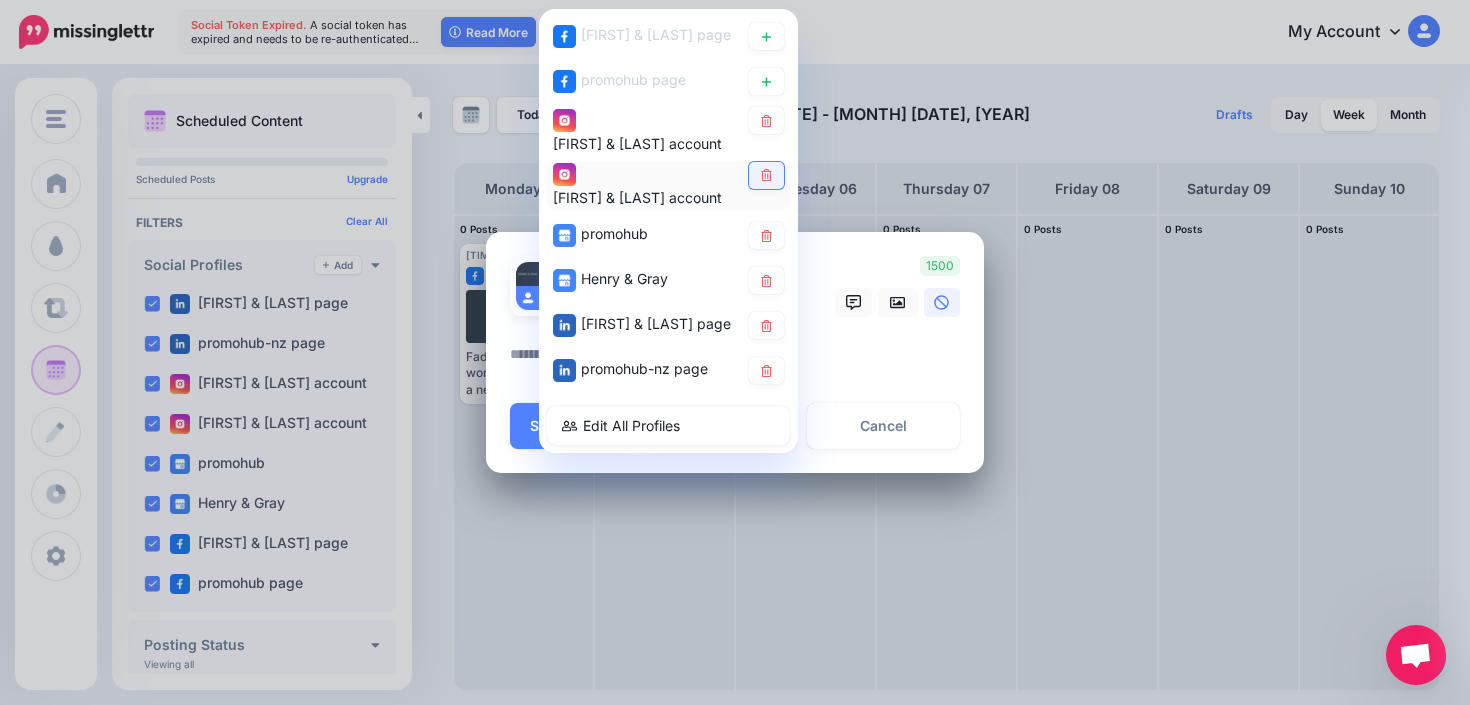 click at bounding box center (766, 175) 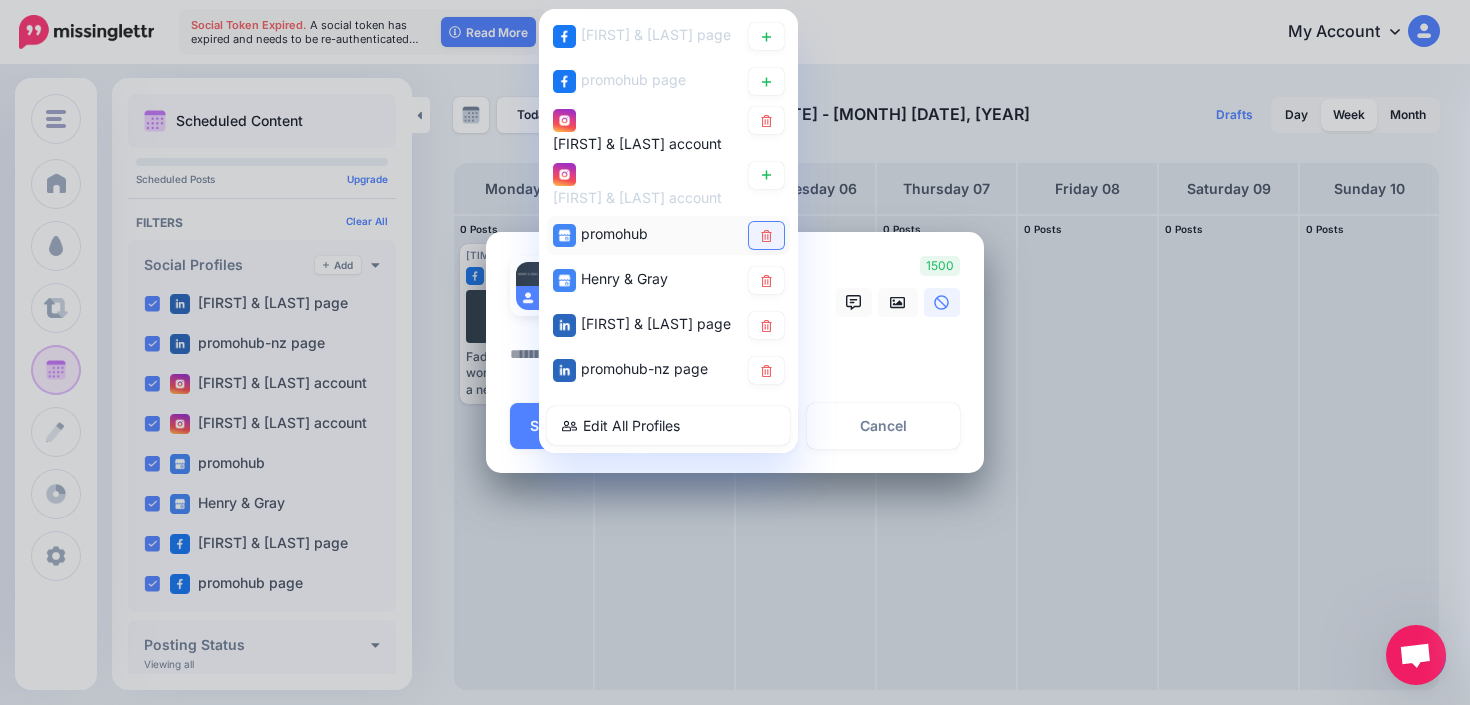 click 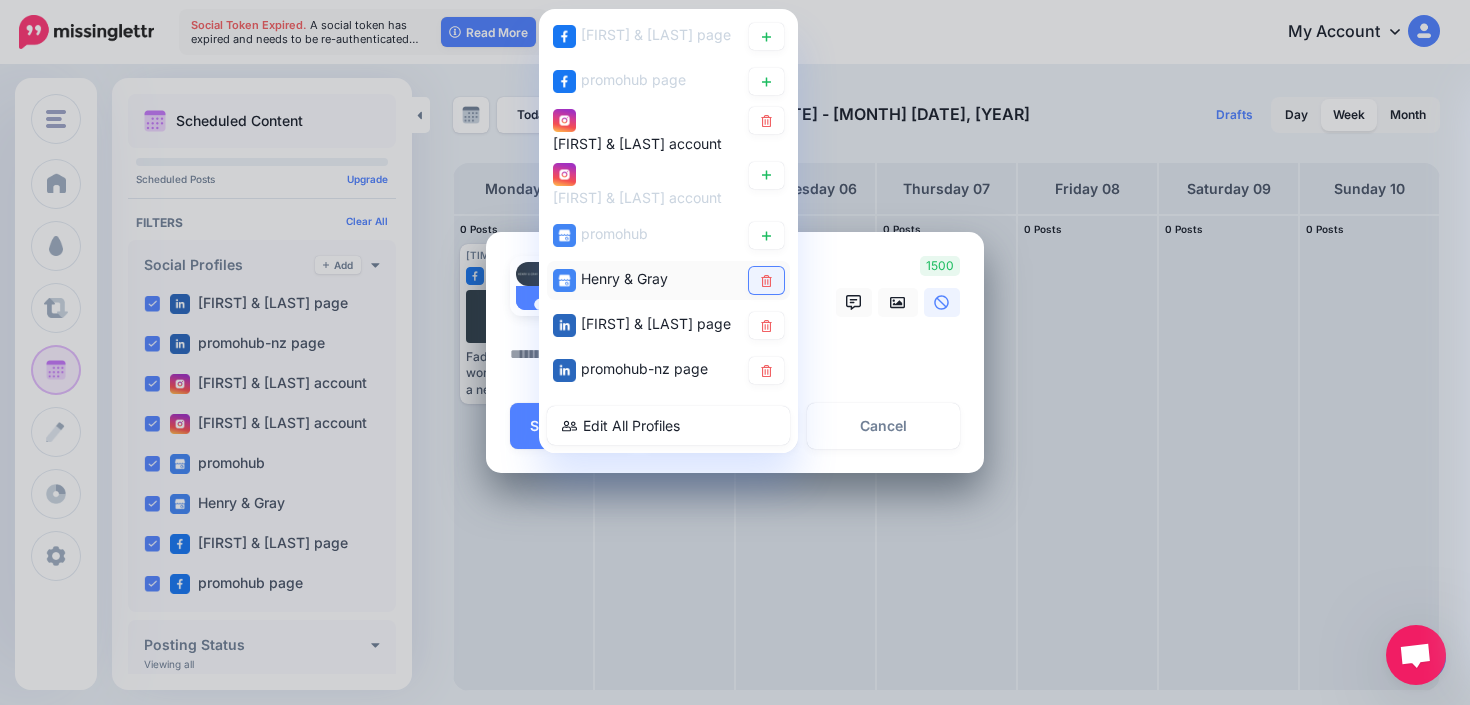 click 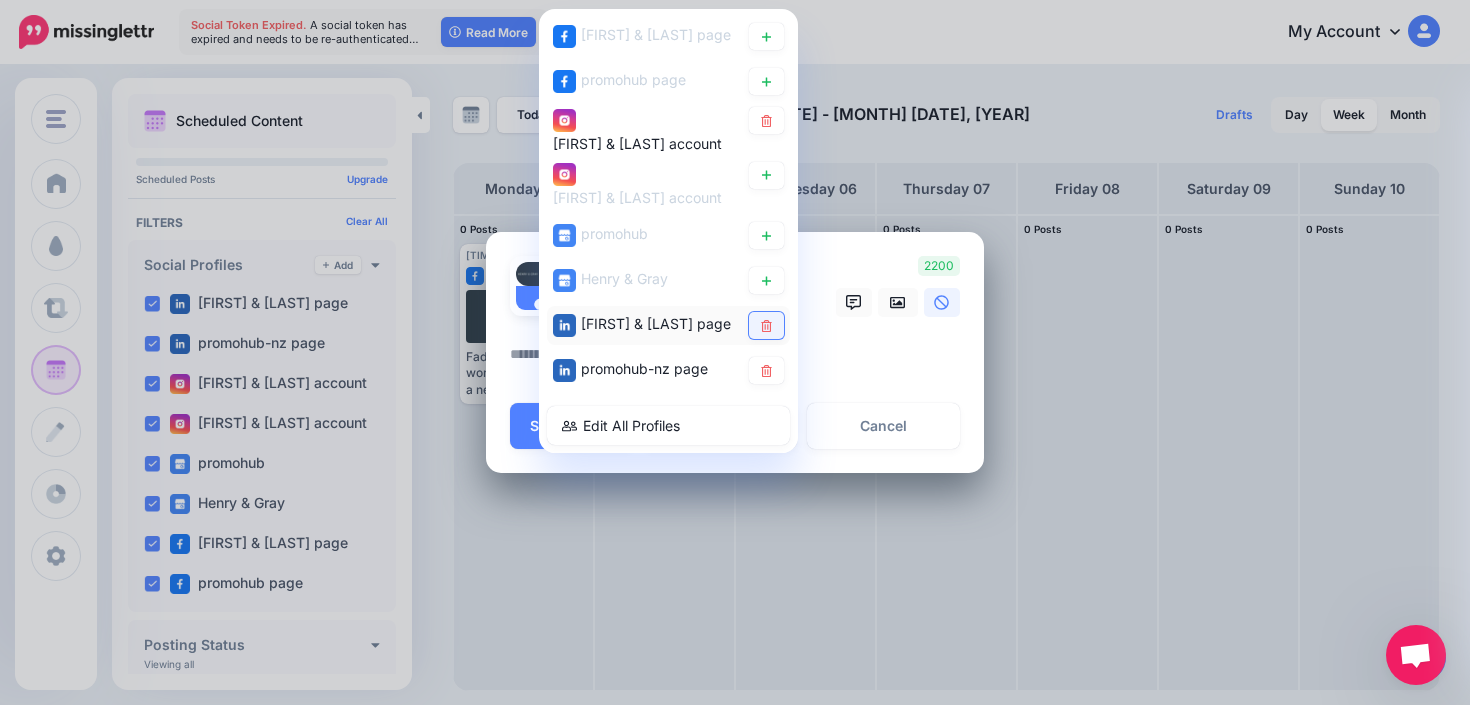 click at bounding box center (766, 325) 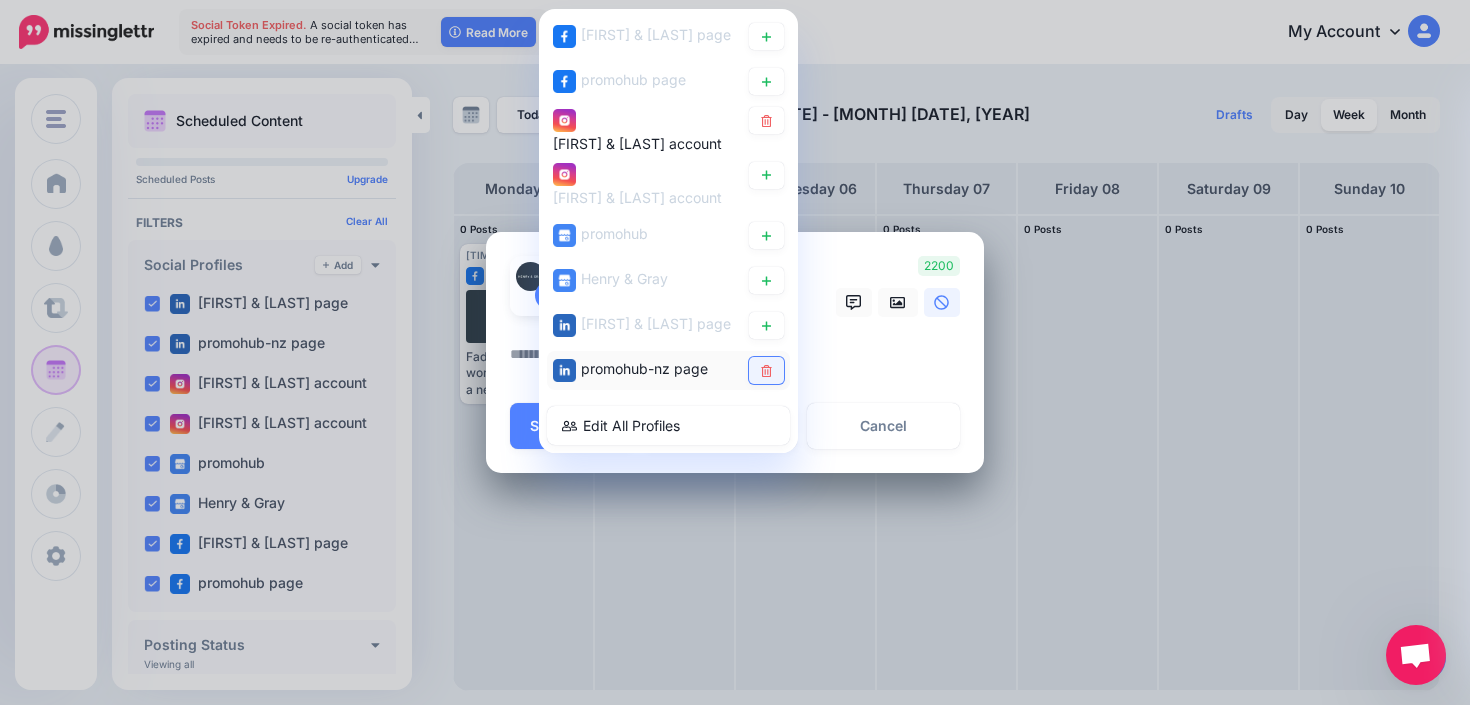 click 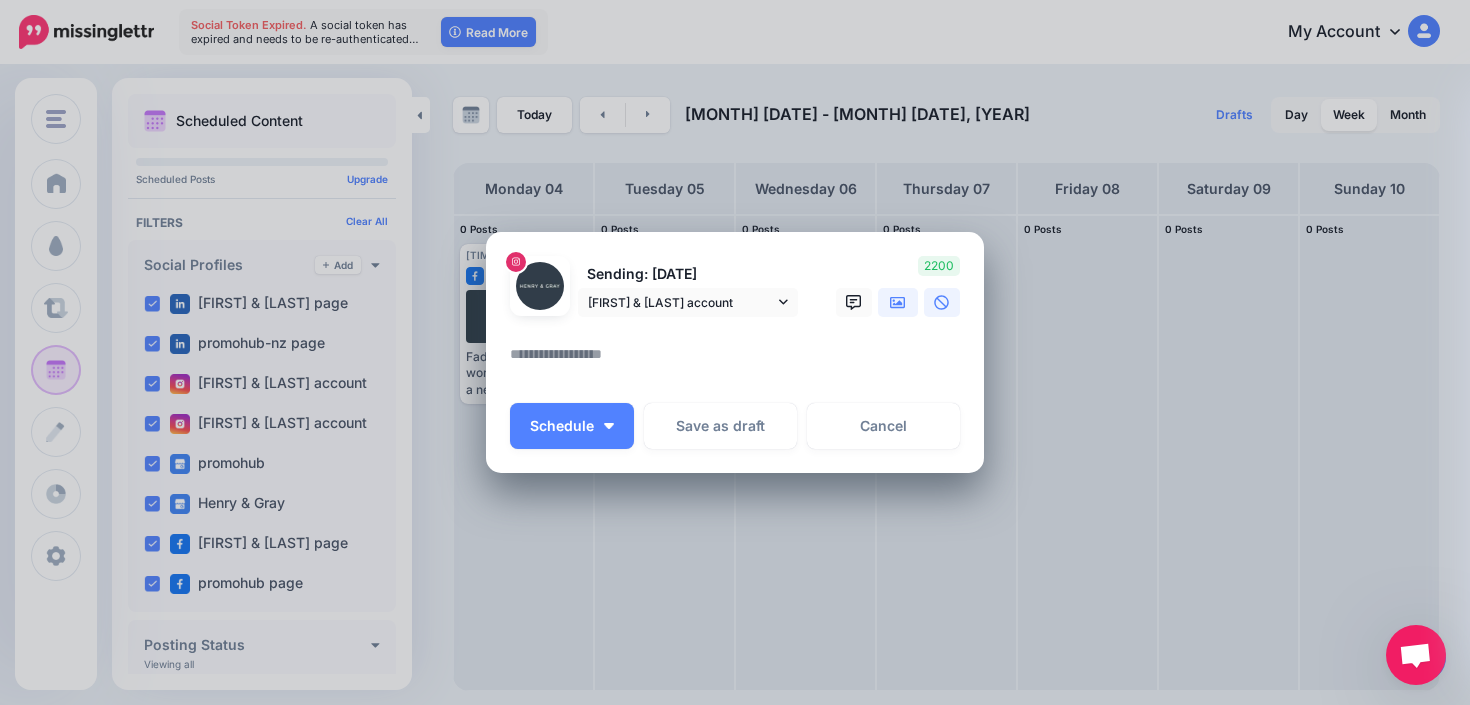 click at bounding box center [898, 302] 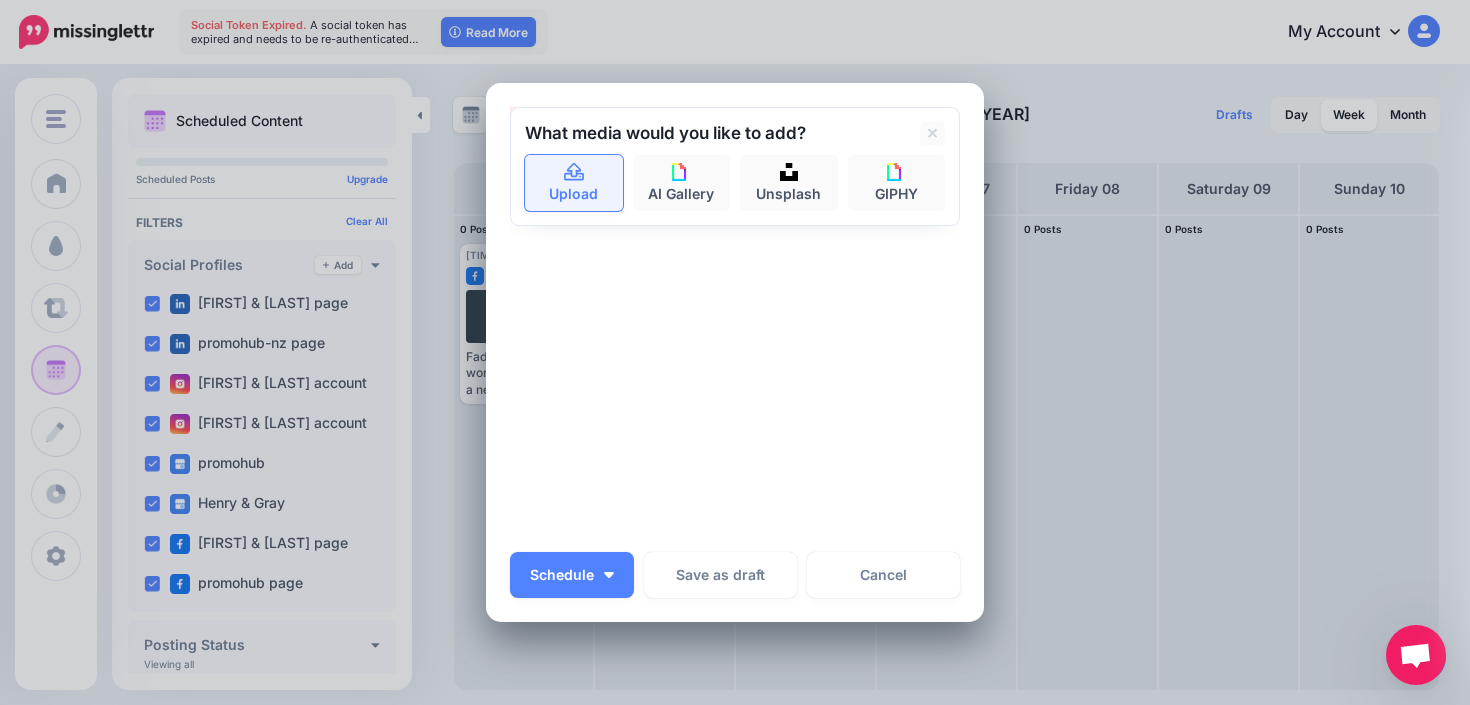 click on "Upload" at bounding box center (574, 183) 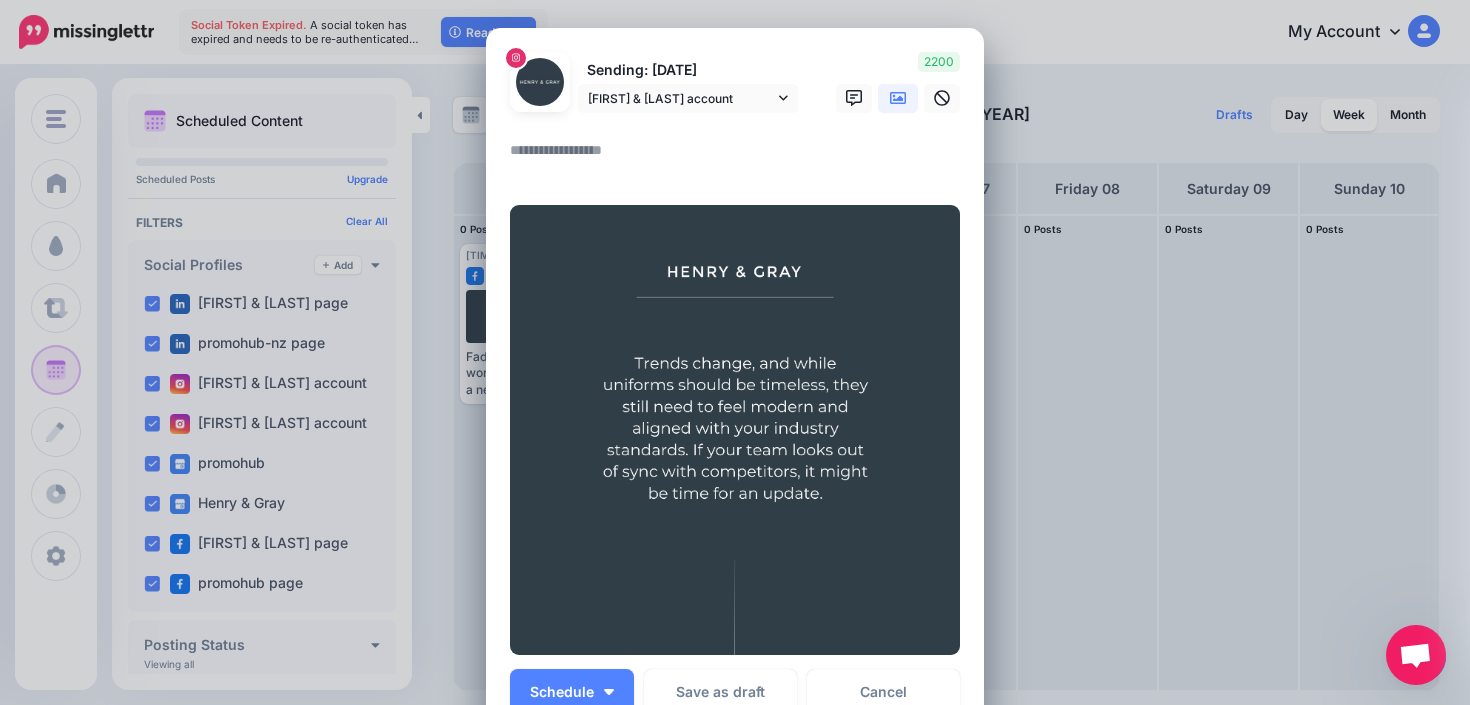 click at bounding box center (740, 157) 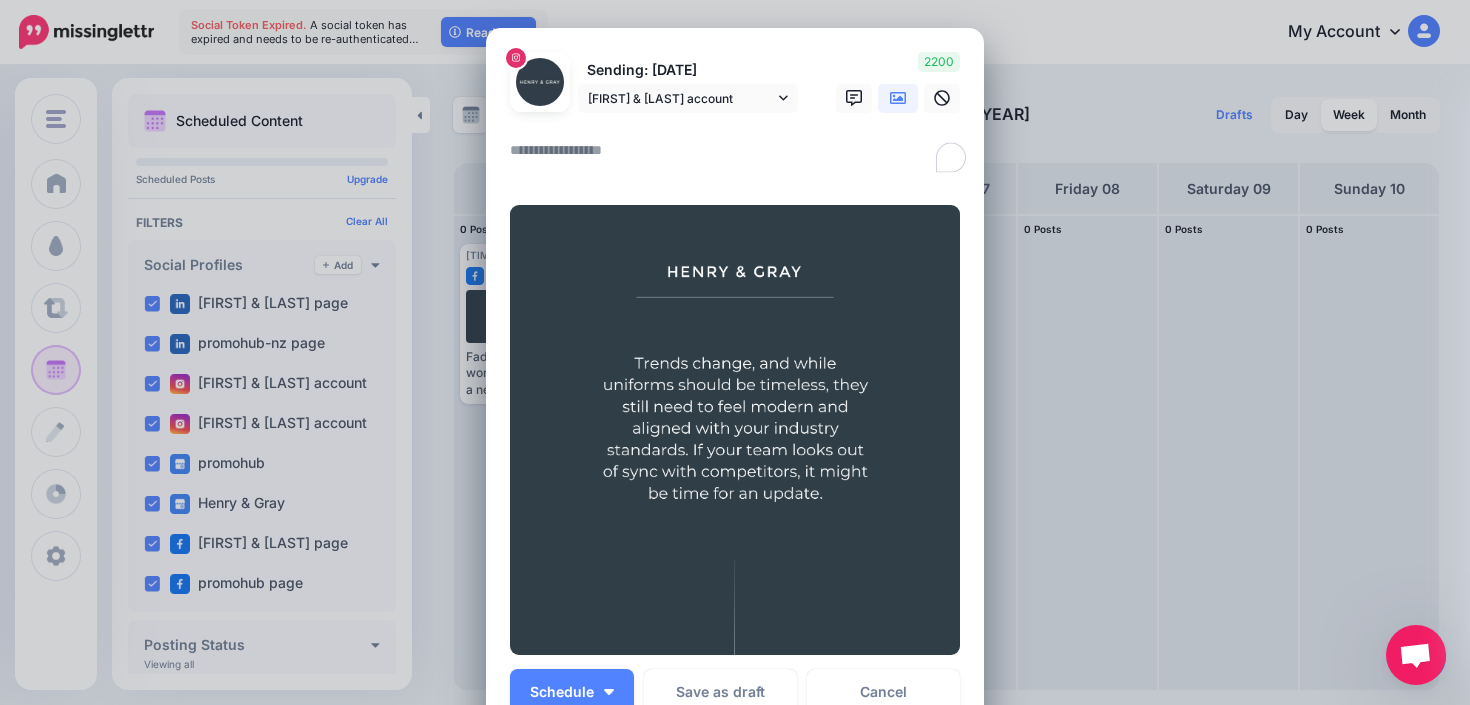 paste on "**********" 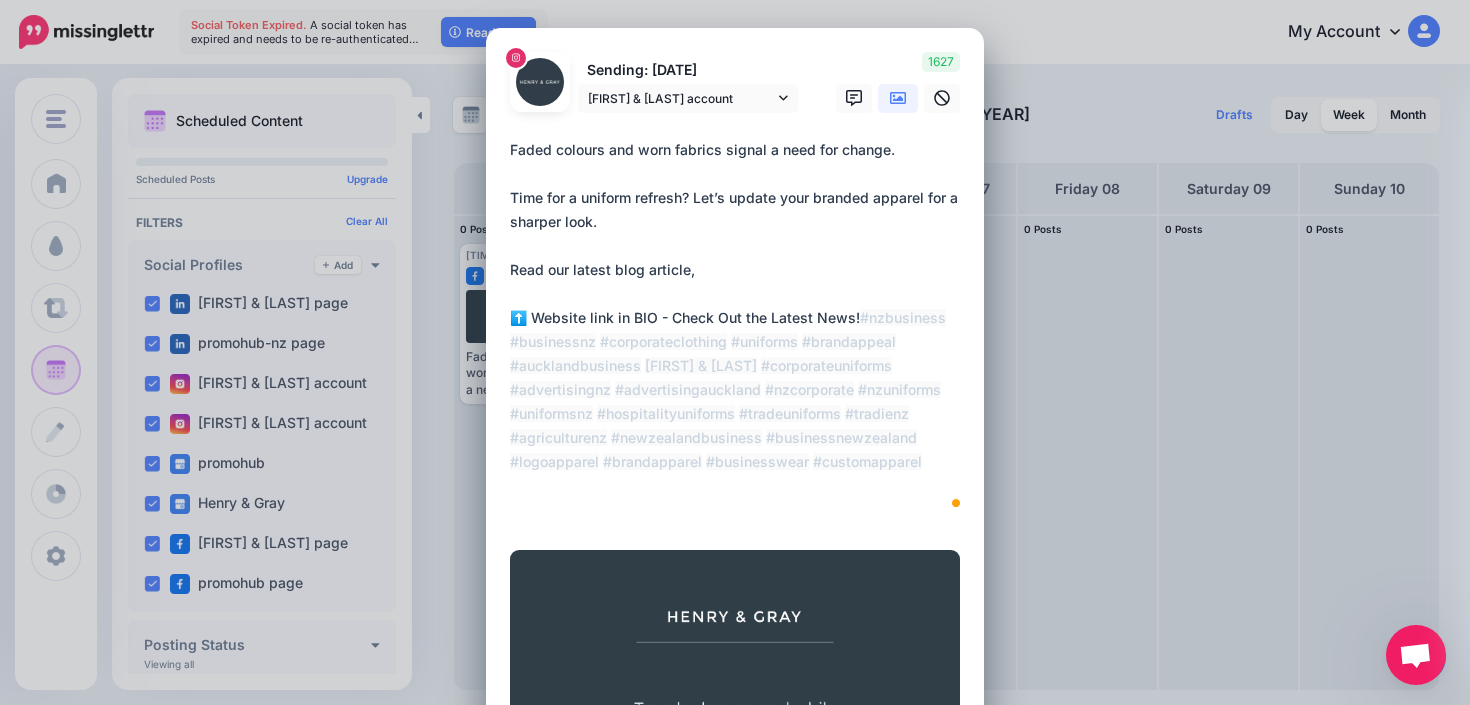 click on "**********" at bounding box center (740, 330) 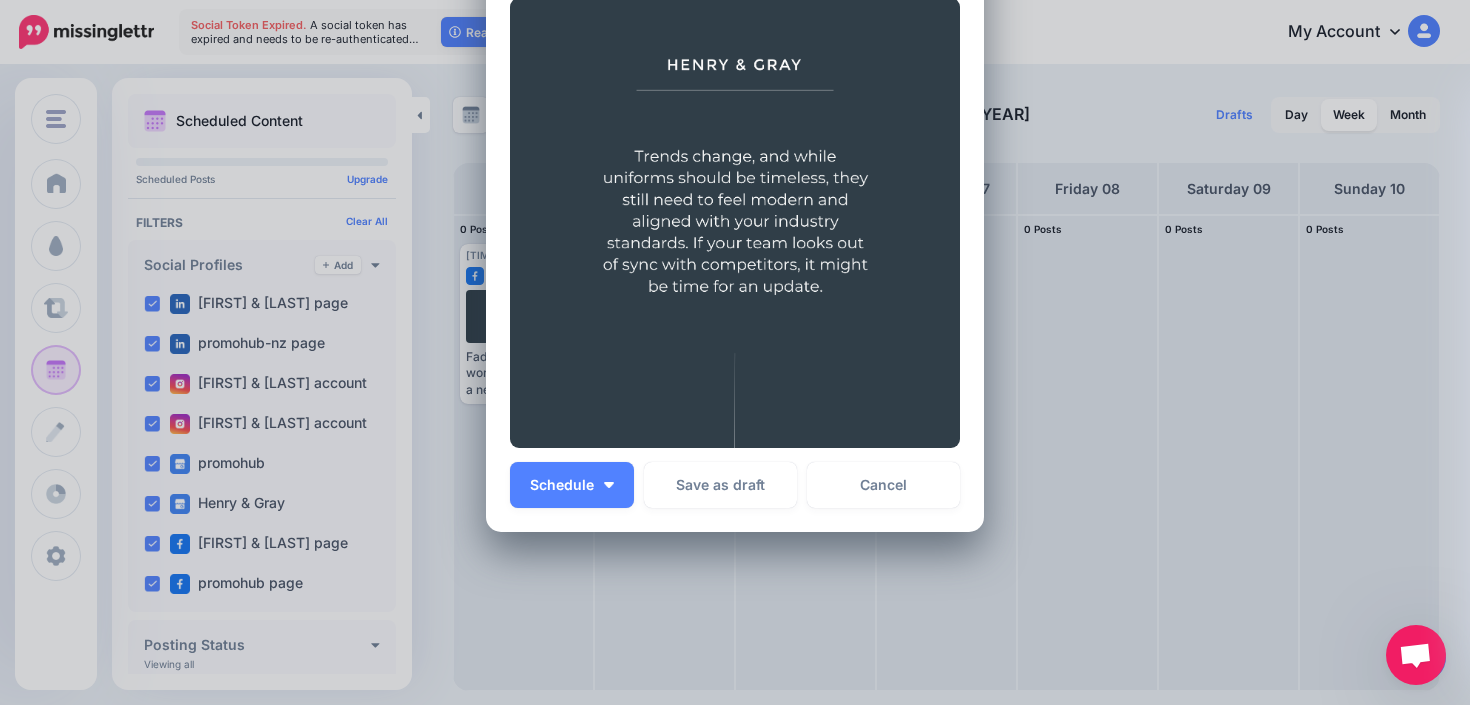 scroll, scrollTop: 619, scrollLeft: 0, axis: vertical 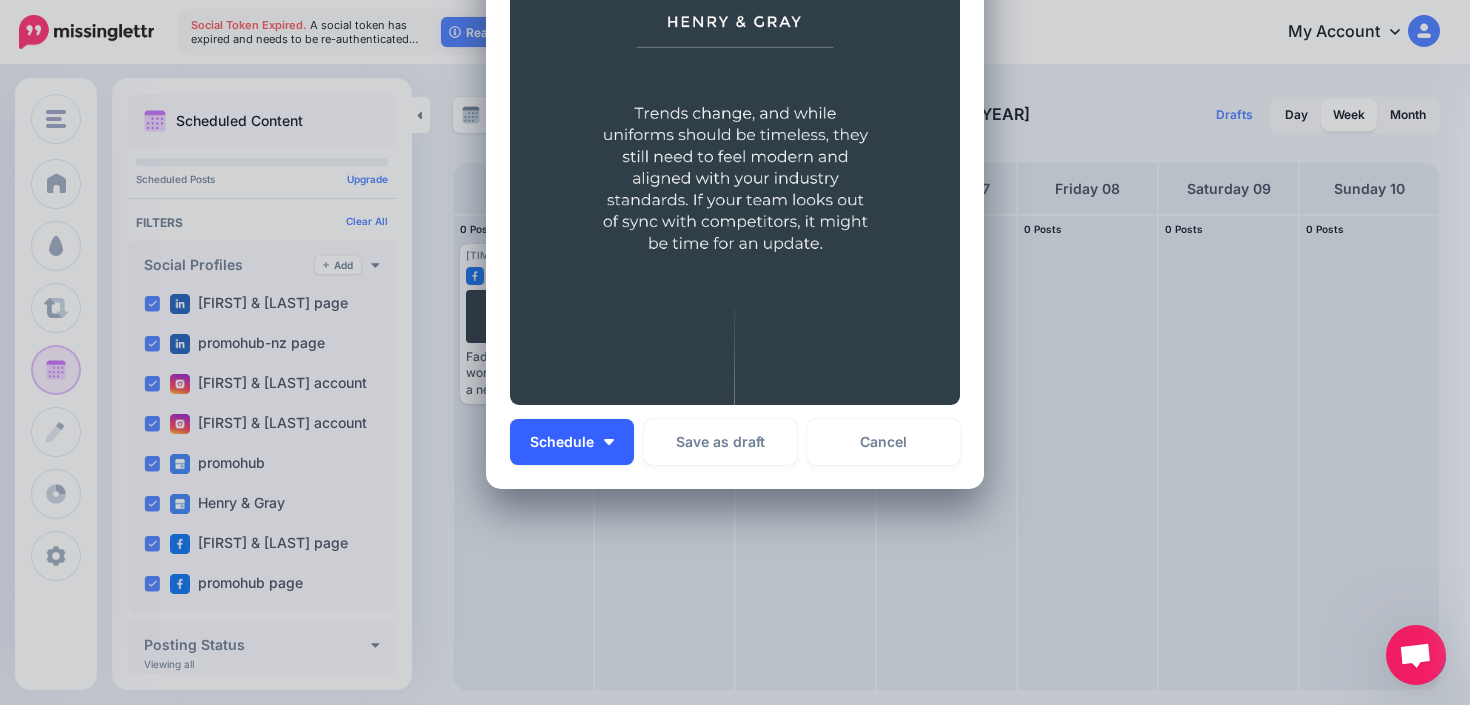 type on "**********" 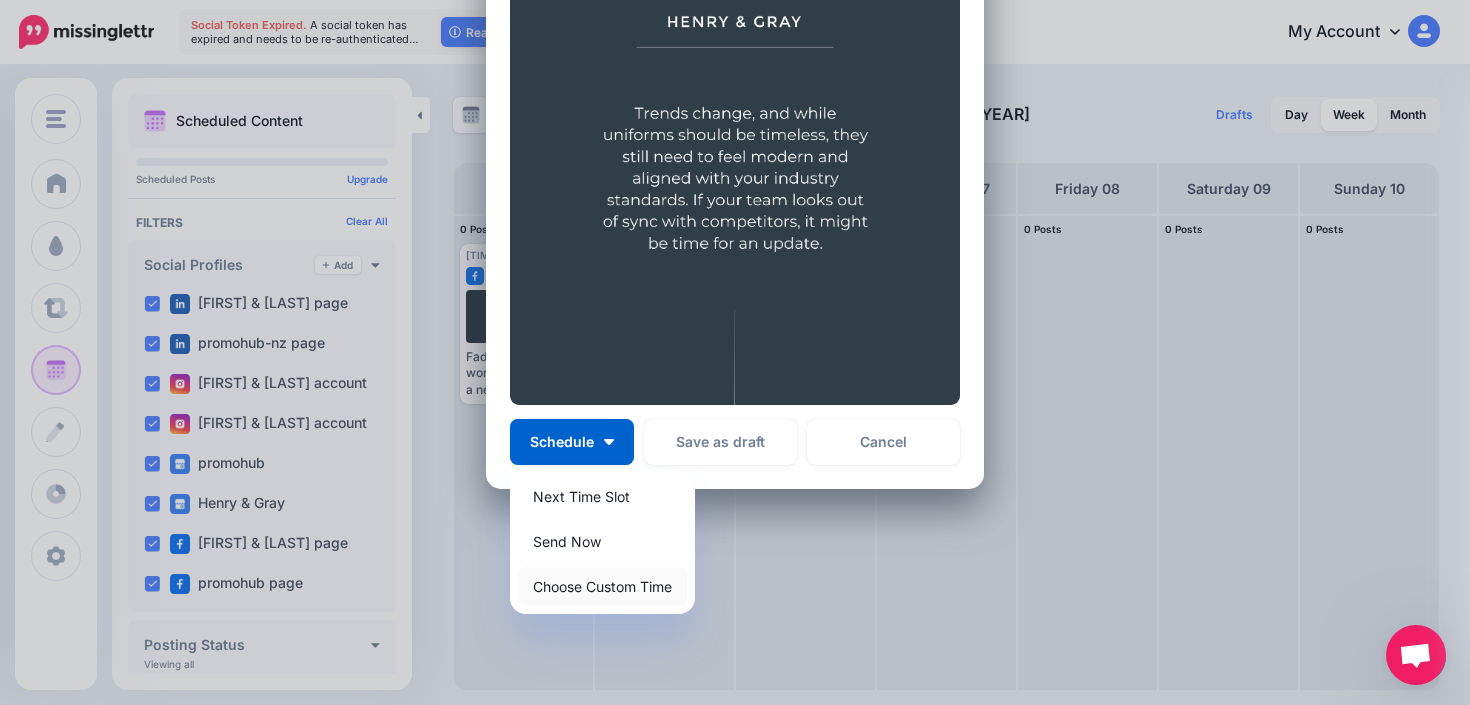 click on "Choose Custom Time" at bounding box center [602, 586] 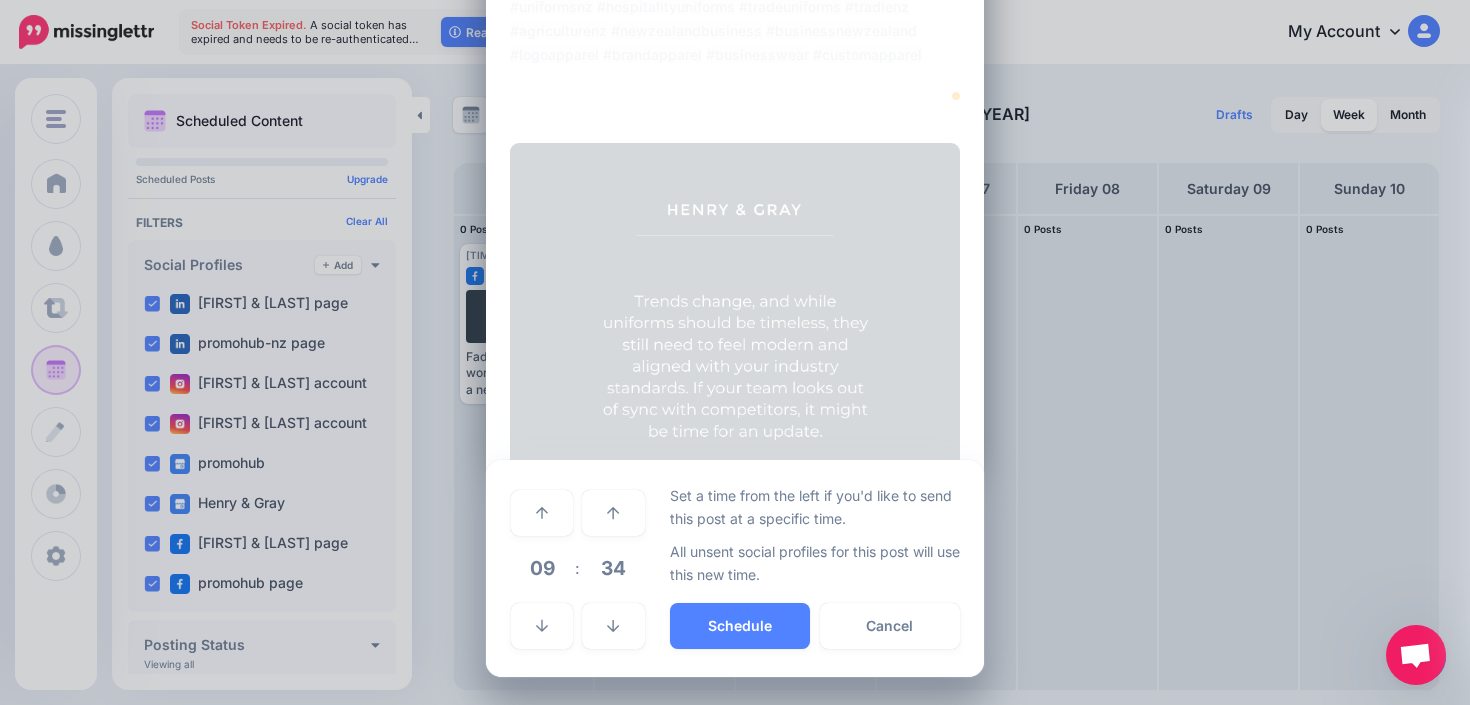 scroll, scrollTop: 430, scrollLeft: 0, axis: vertical 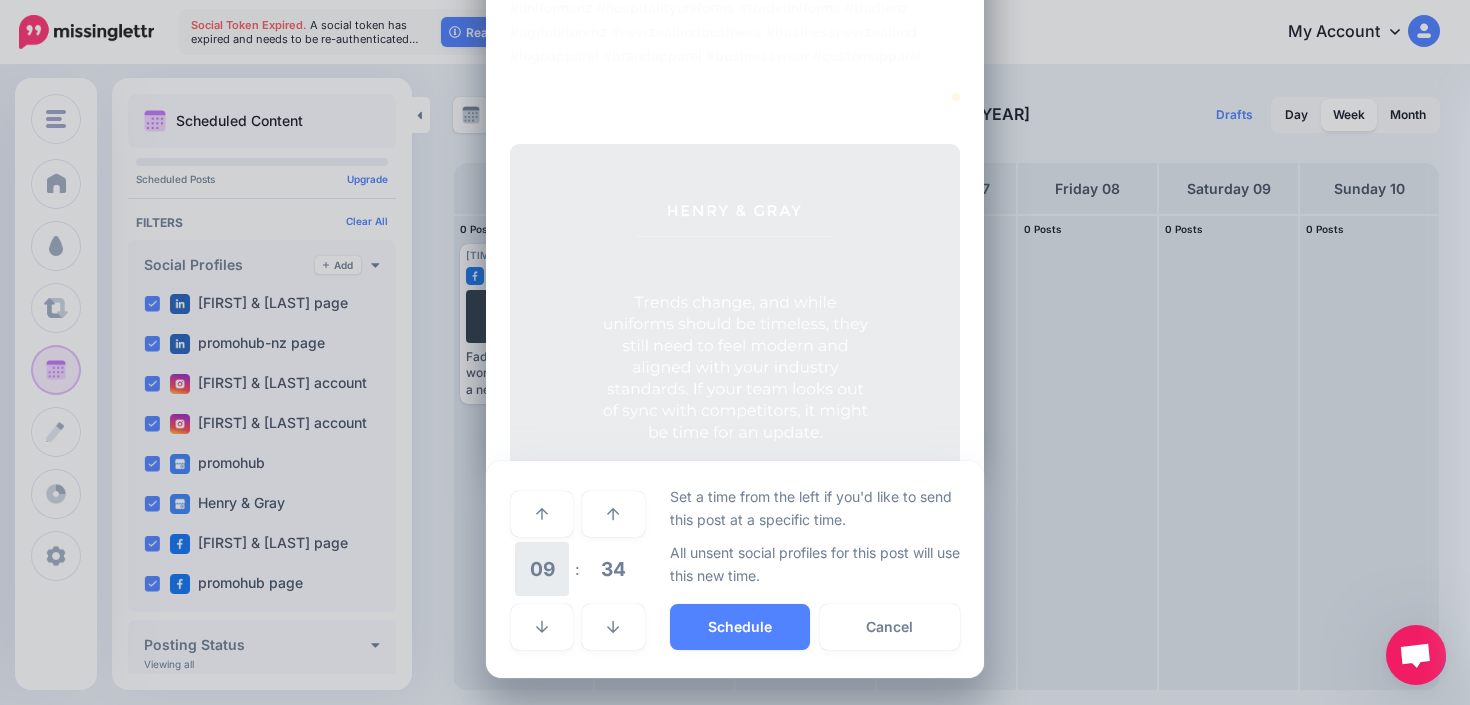 click on "09" at bounding box center [542, 569] 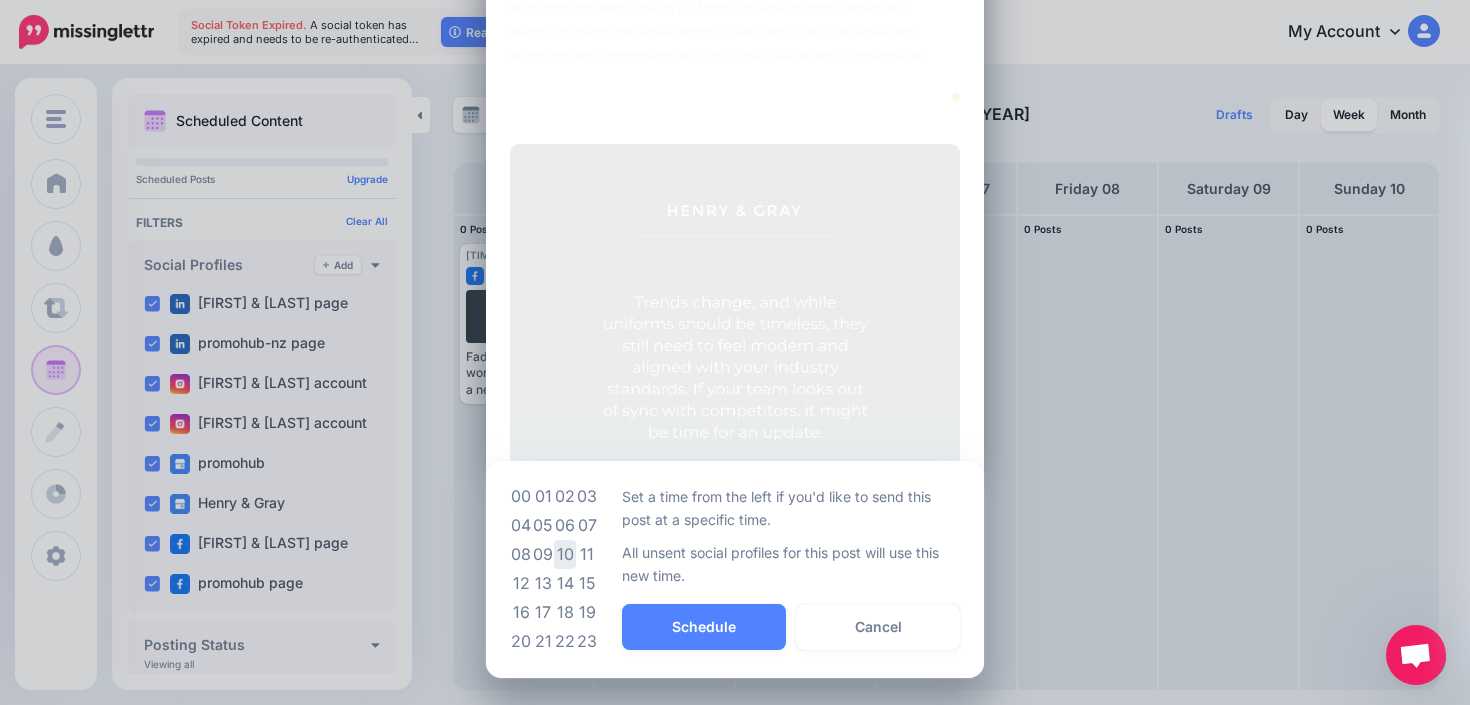click on "10" at bounding box center [565, 554] 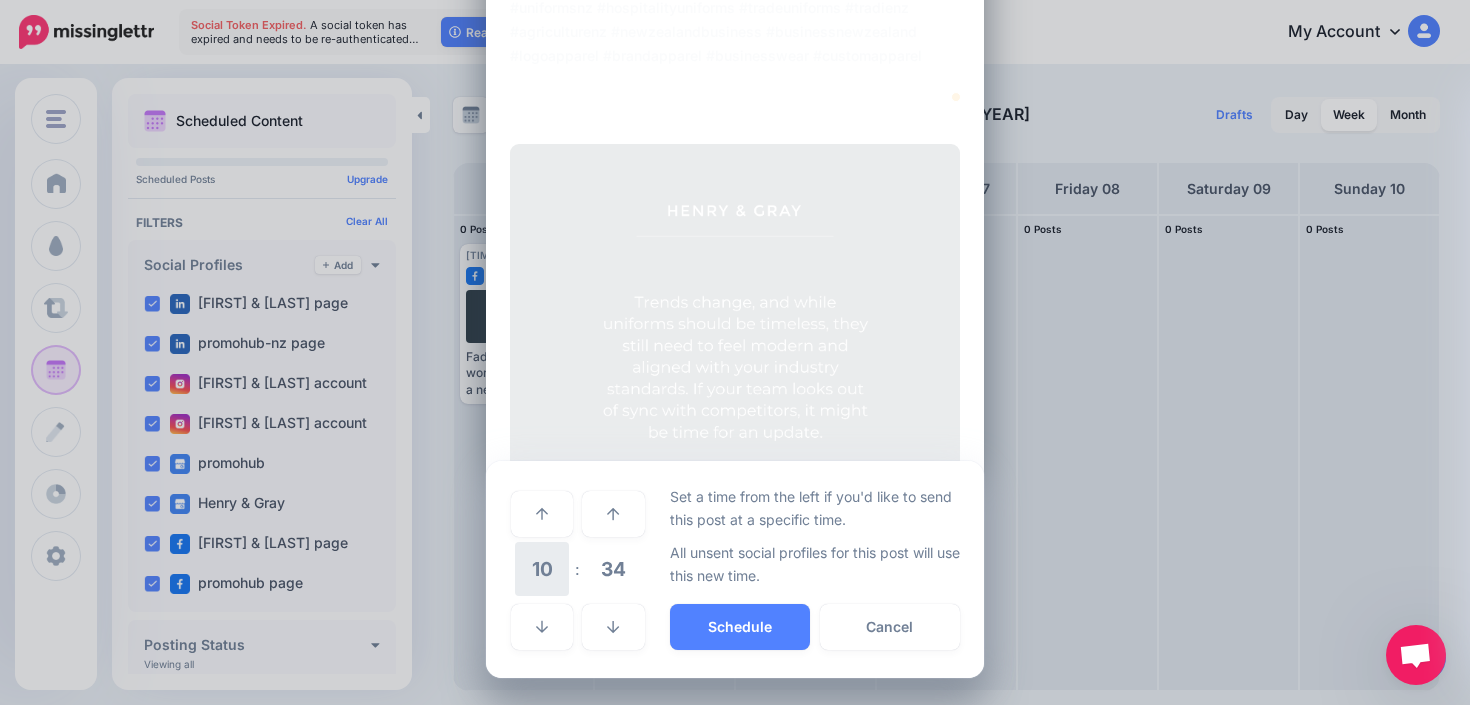 click on "10" at bounding box center (542, 569) 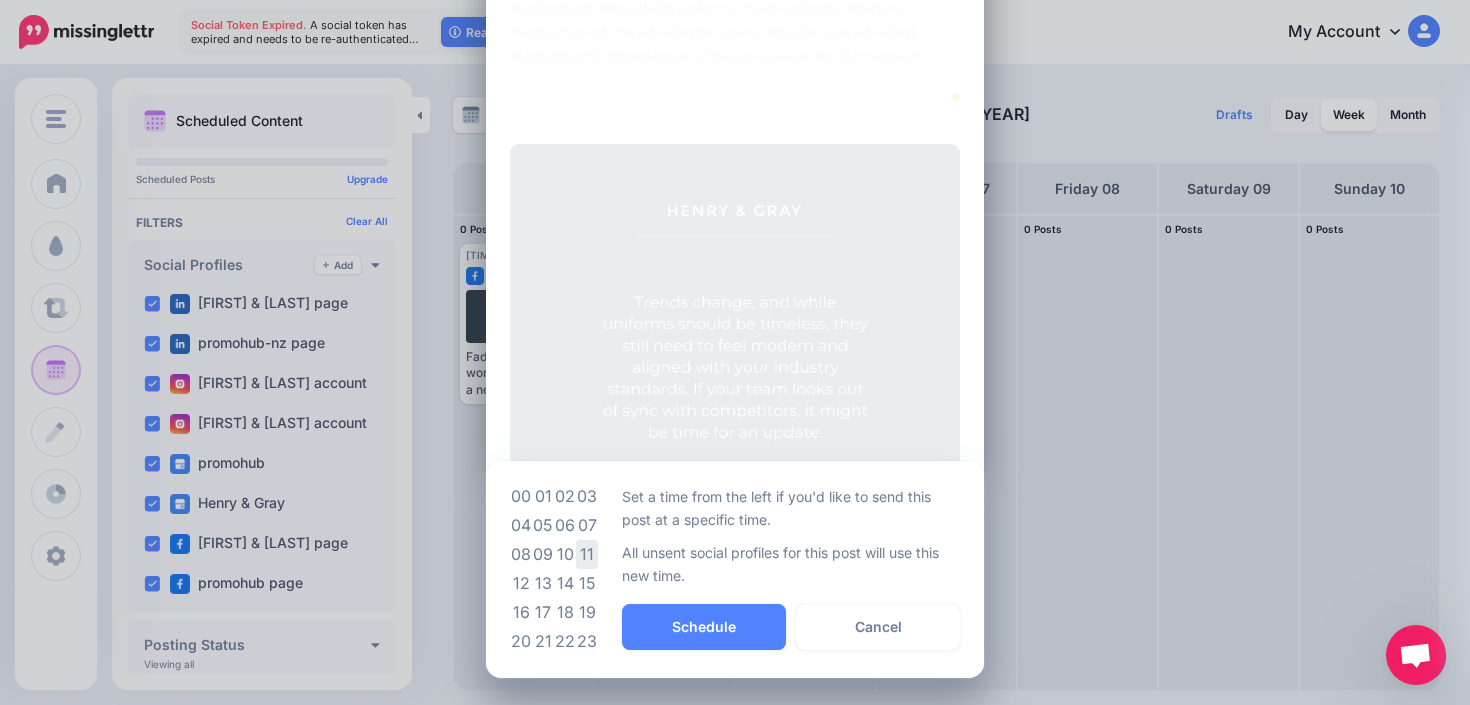 click on "11" at bounding box center (587, 554) 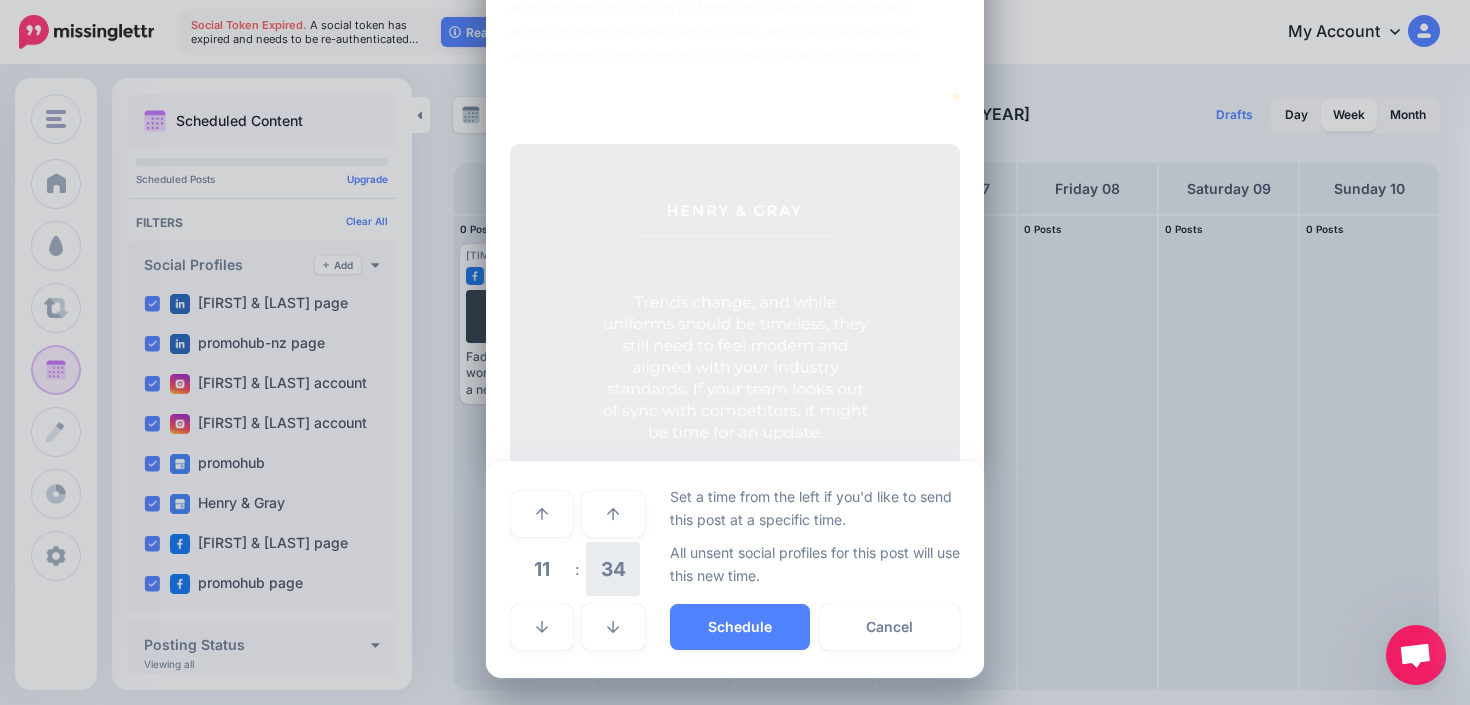 click on "34" at bounding box center (613, 569) 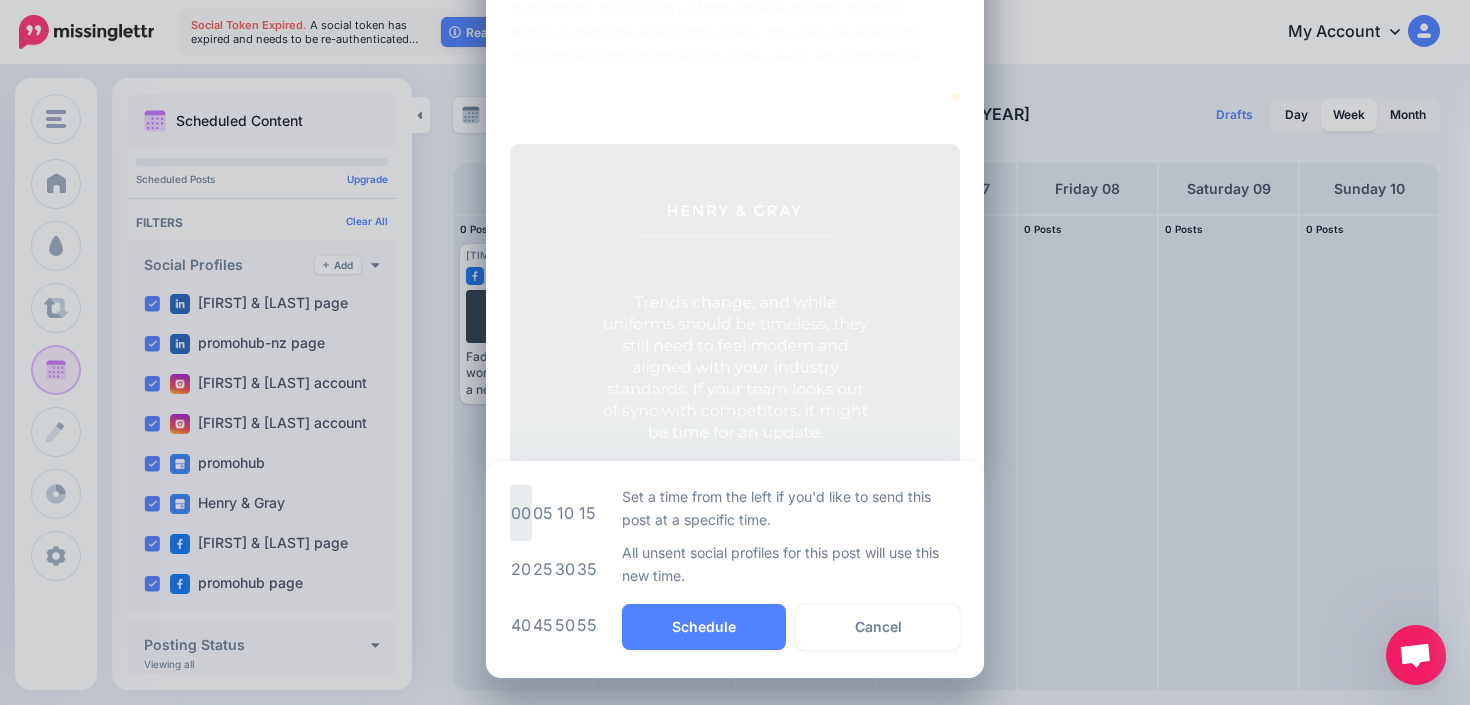 click on "00" at bounding box center (521, 513) 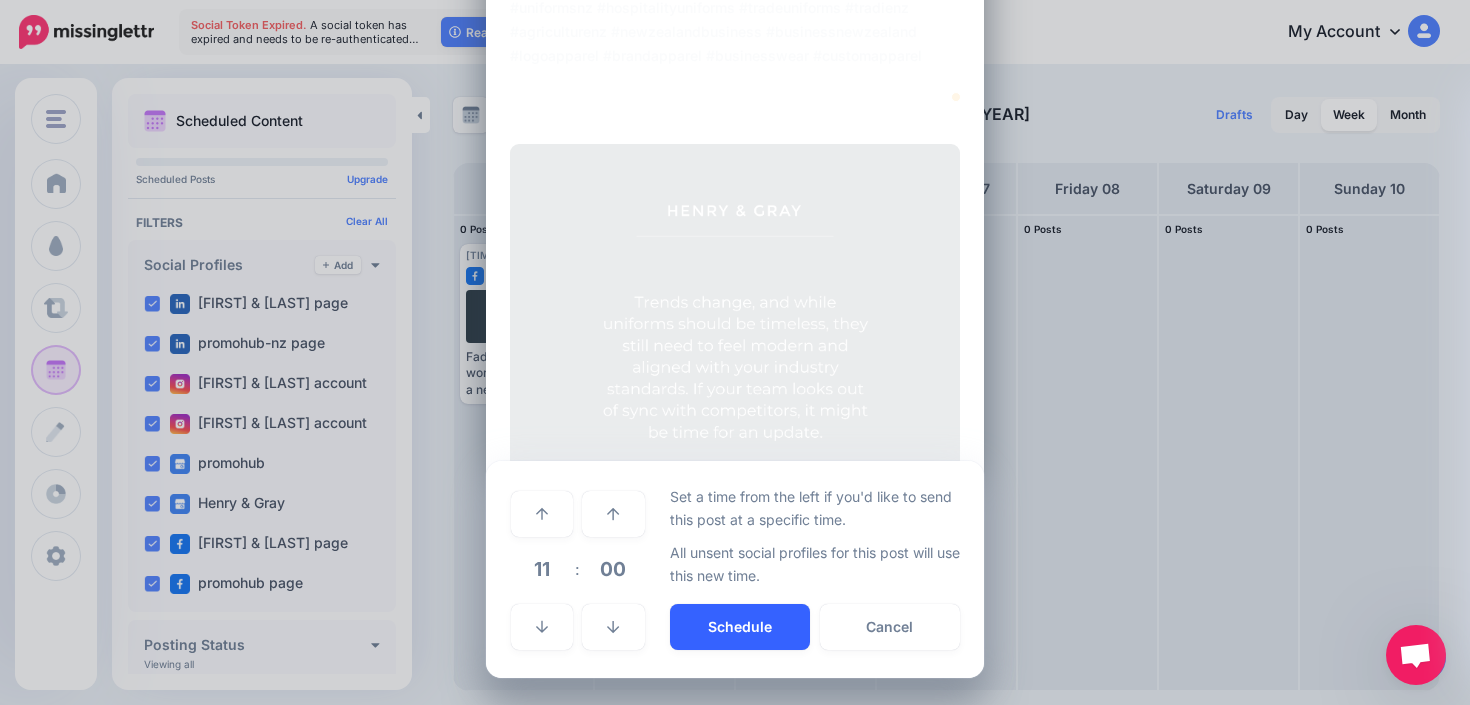 click on "Schedule" at bounding box center [740, 627] 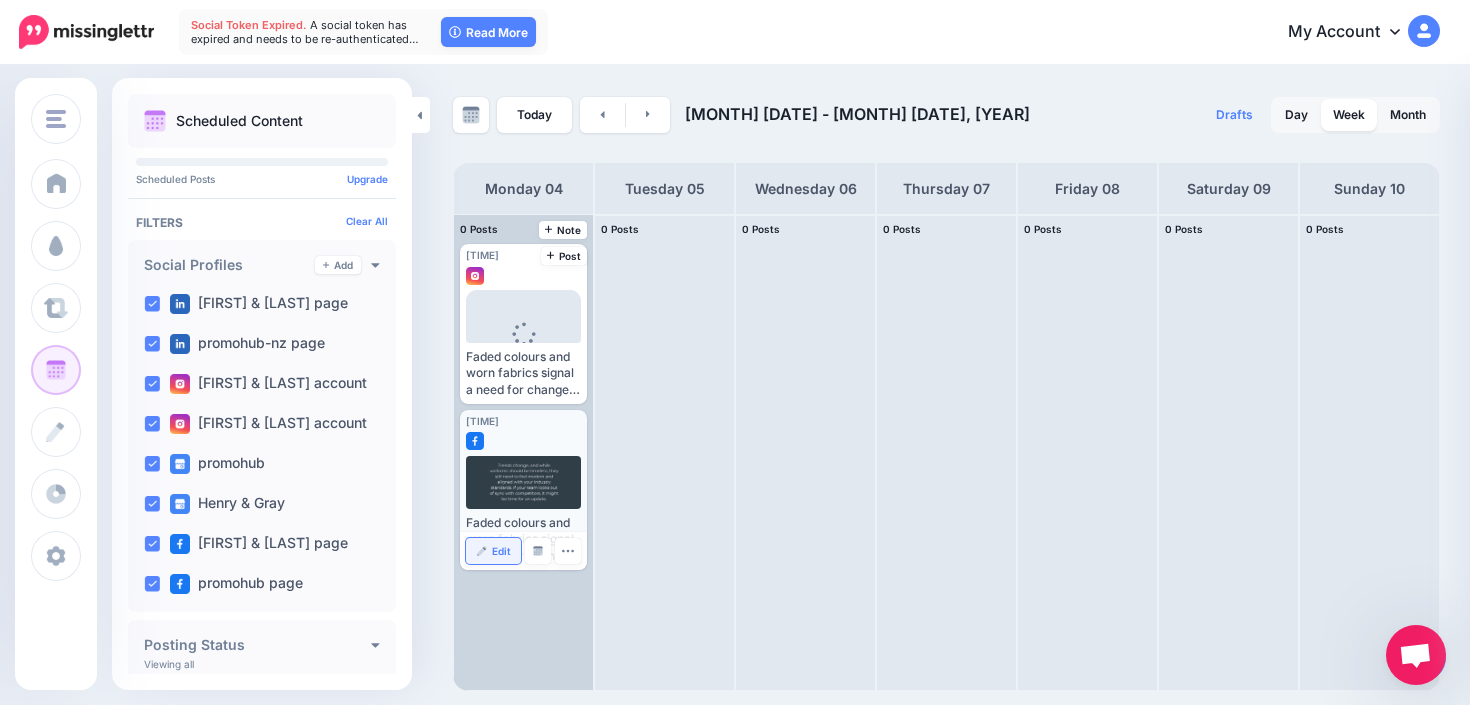 click on "Edit" at bounding box center (493, 551) 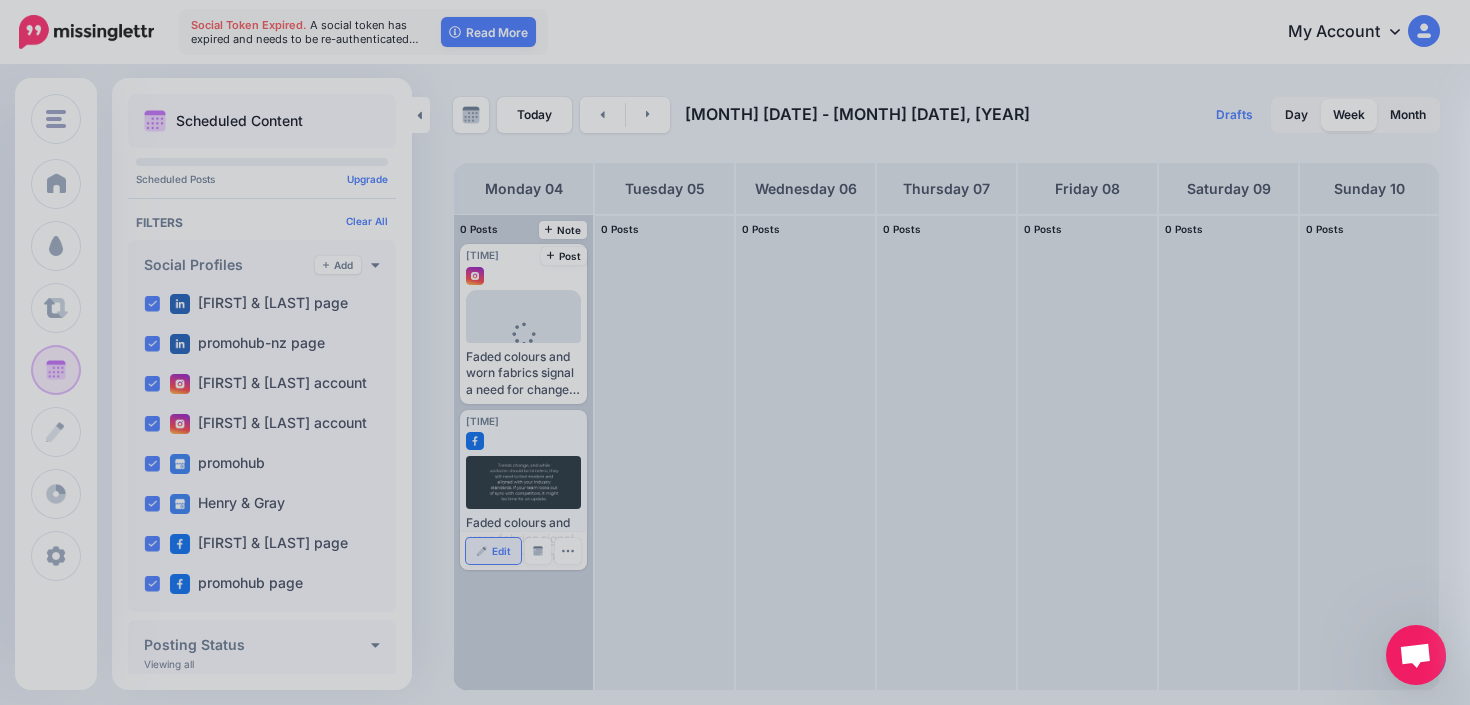scroll, scrollTop: 0, scrollLeft: 0, axis: both 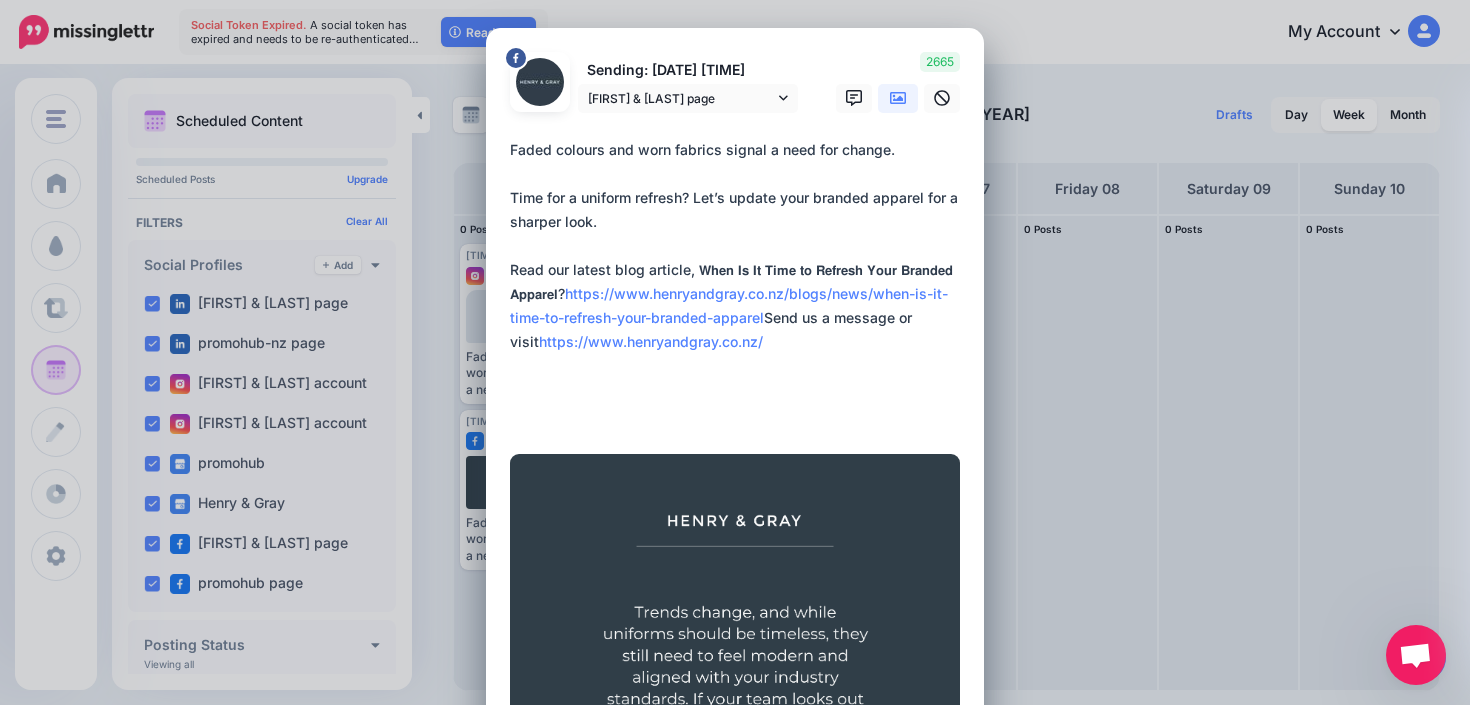 click on "Edit Post
Loading
Sending: [DATE] [TIME]
Henry & Gray page" at bounding box center (735, 352) 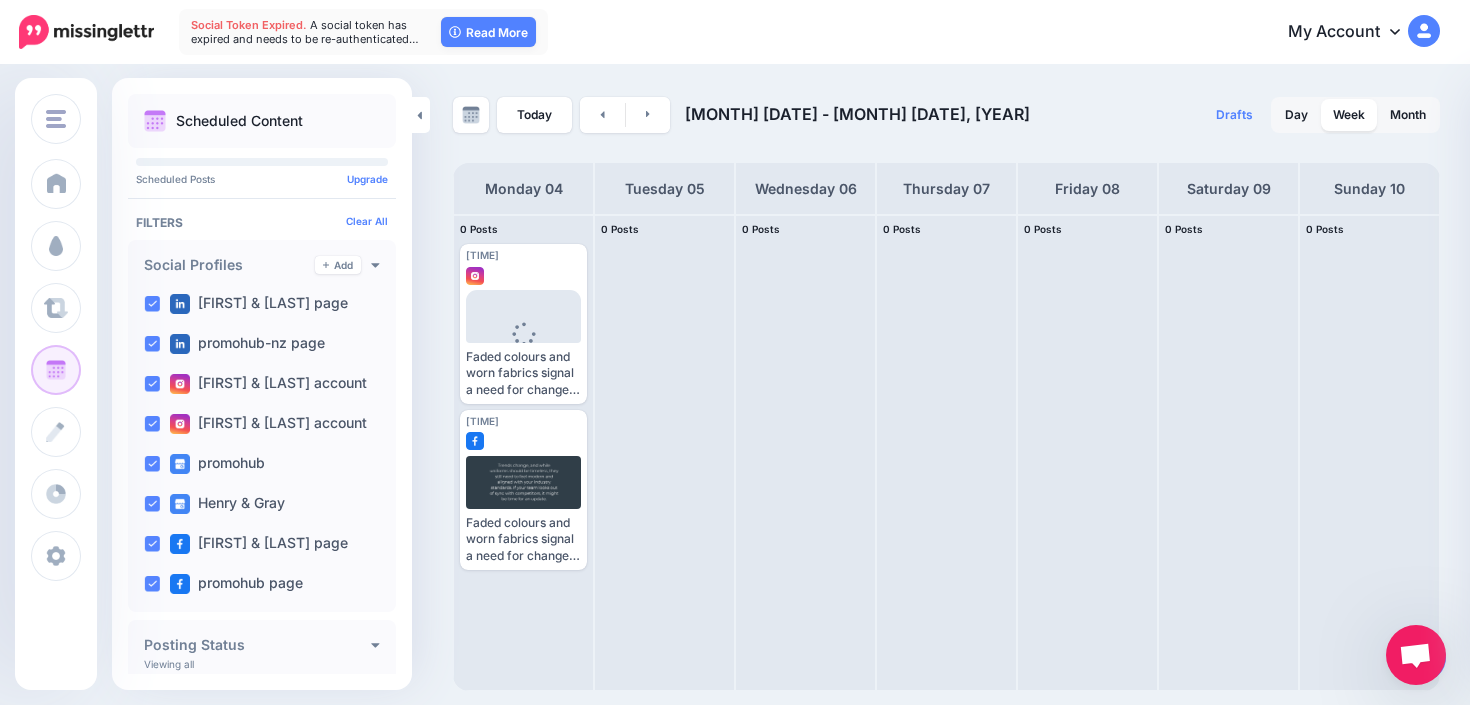 scroll, scrollTop: 0, scrollLeft: 0, axis: both 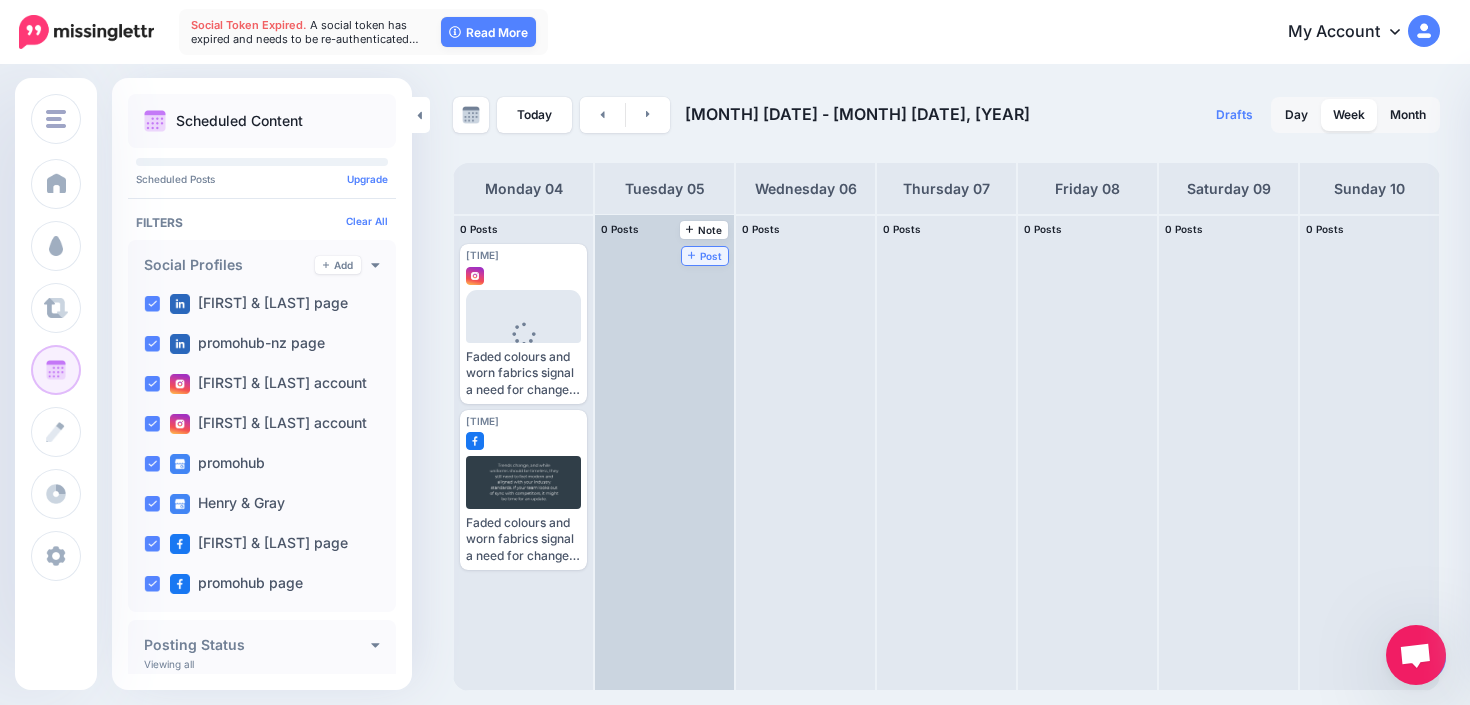 click on "Post" at bounding box center (705, 256) 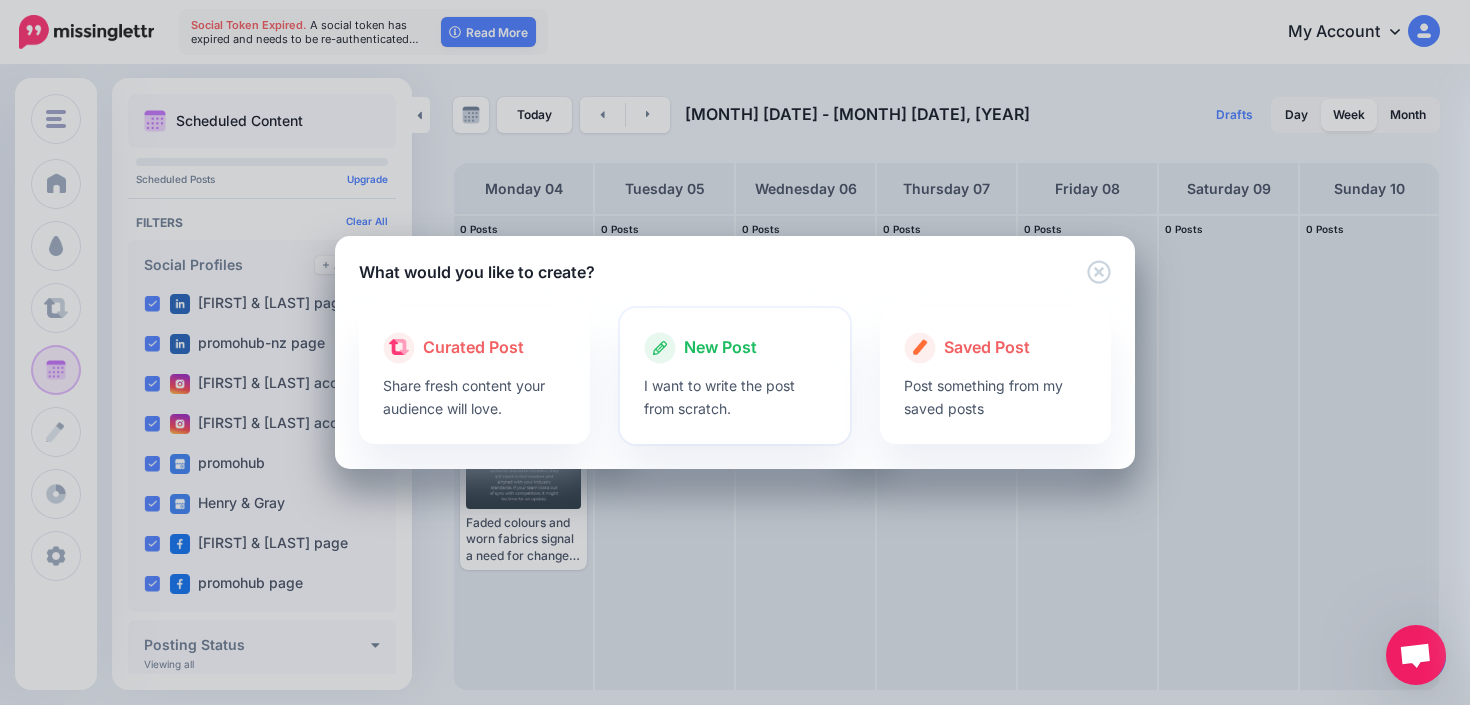 click at bounding box center [735, 369] 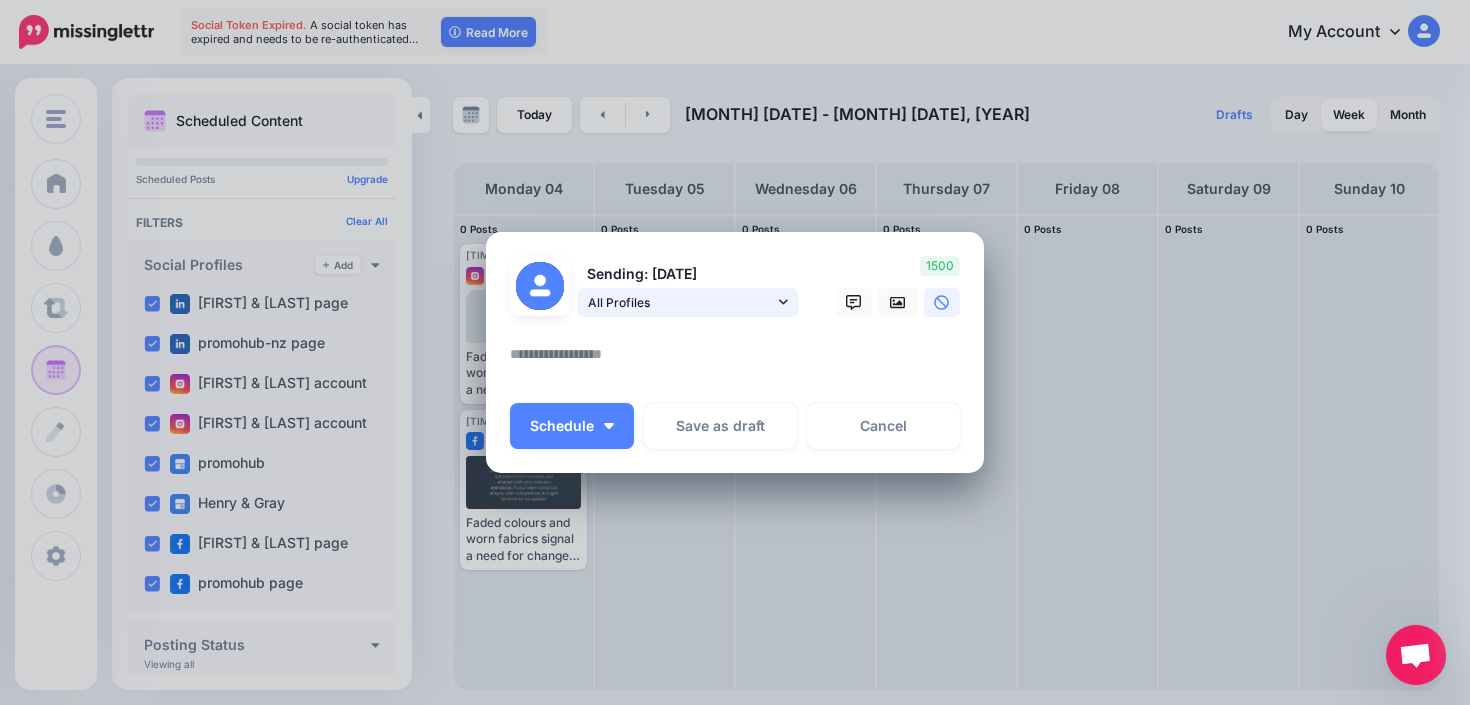 click on "All
Profiles" at bounding box center [681, 302] 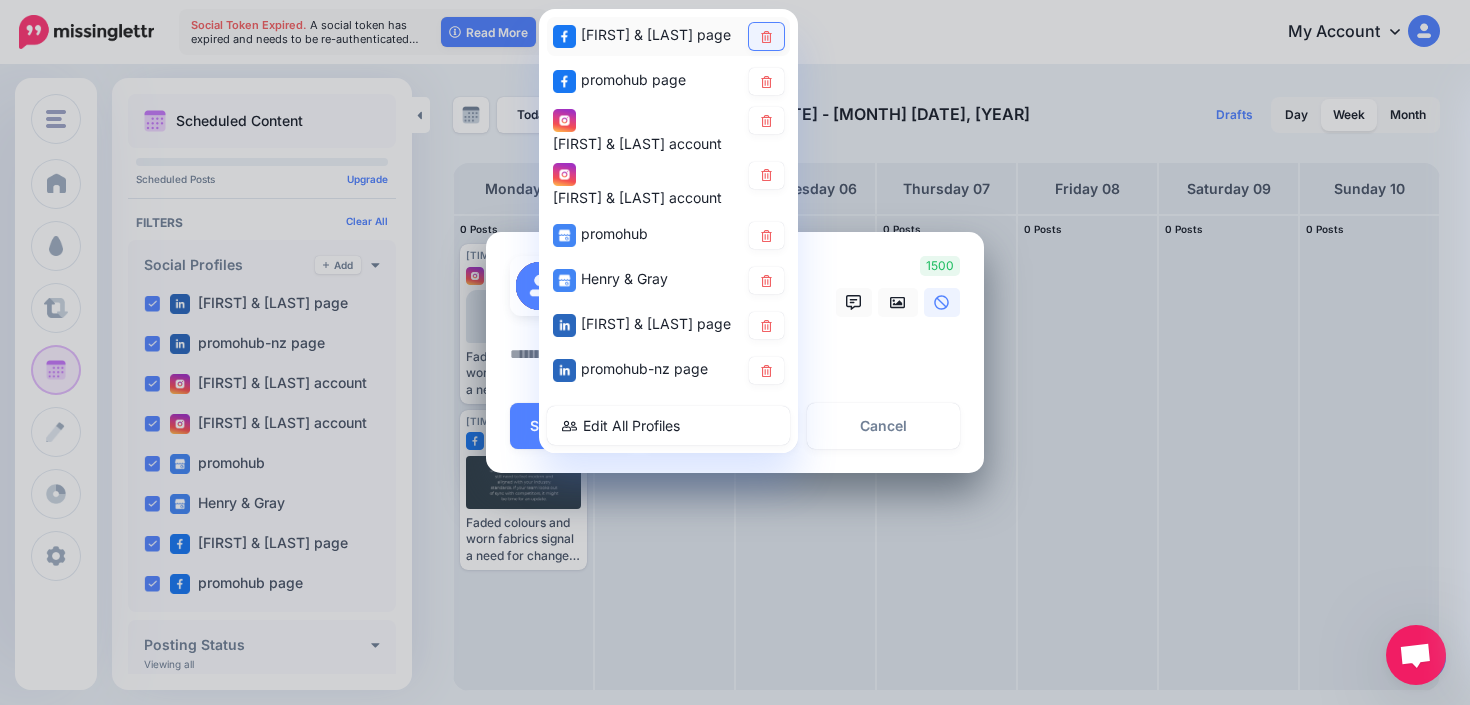 click 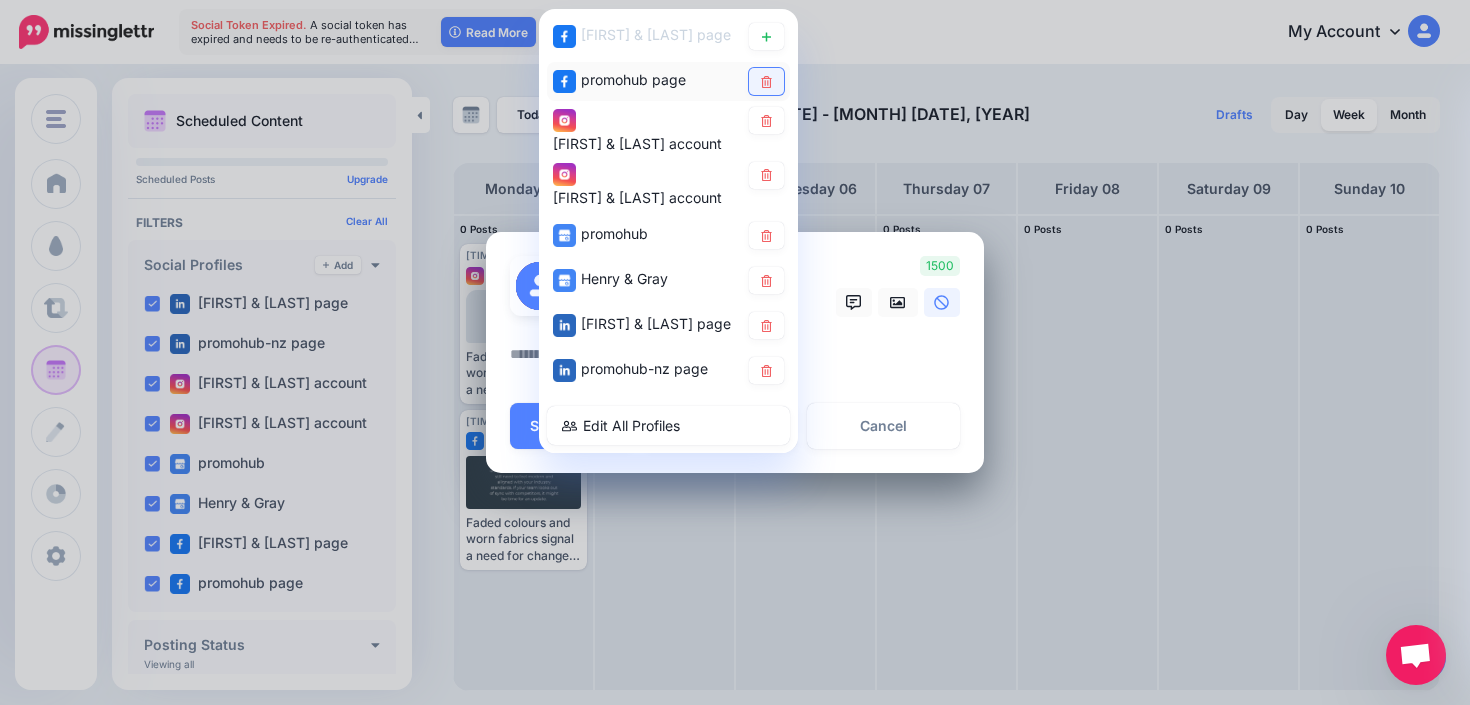 click at bounding box center (766, 81) 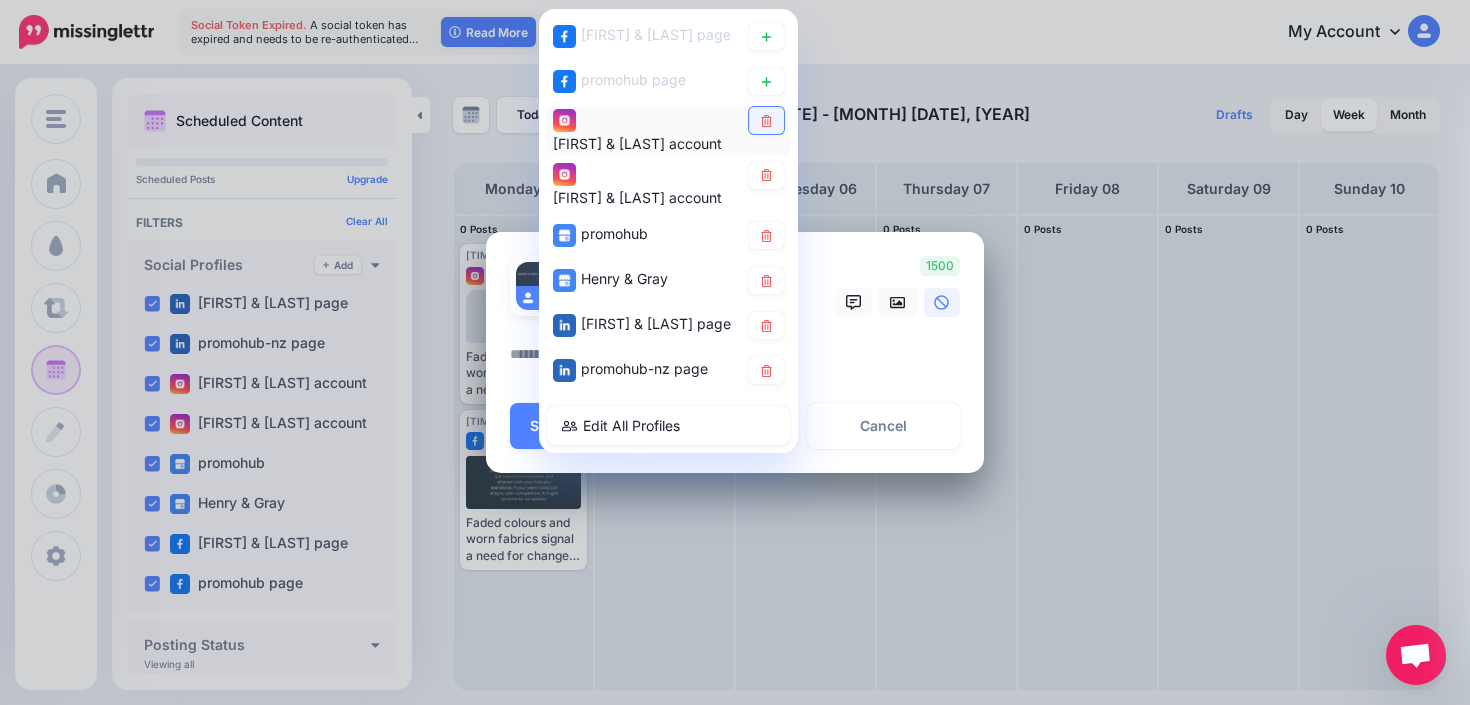 click 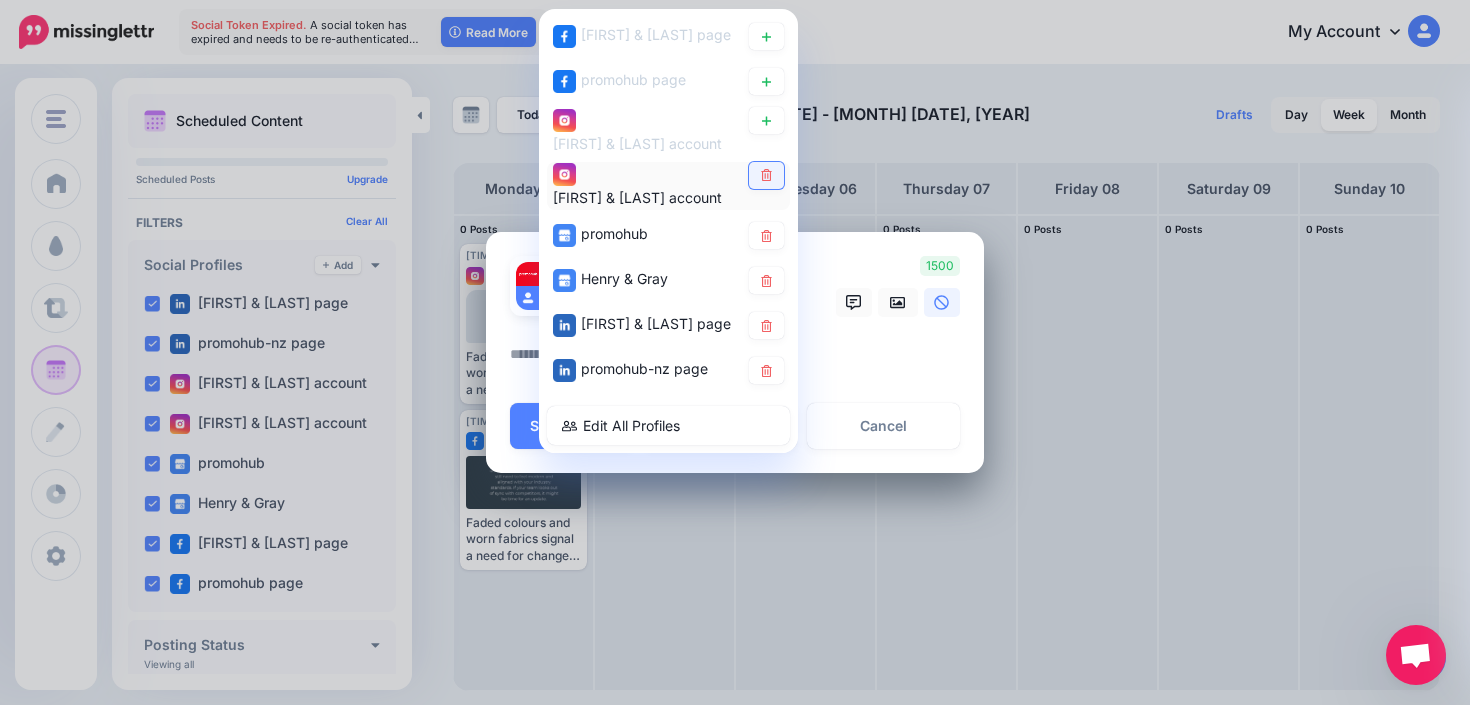 click 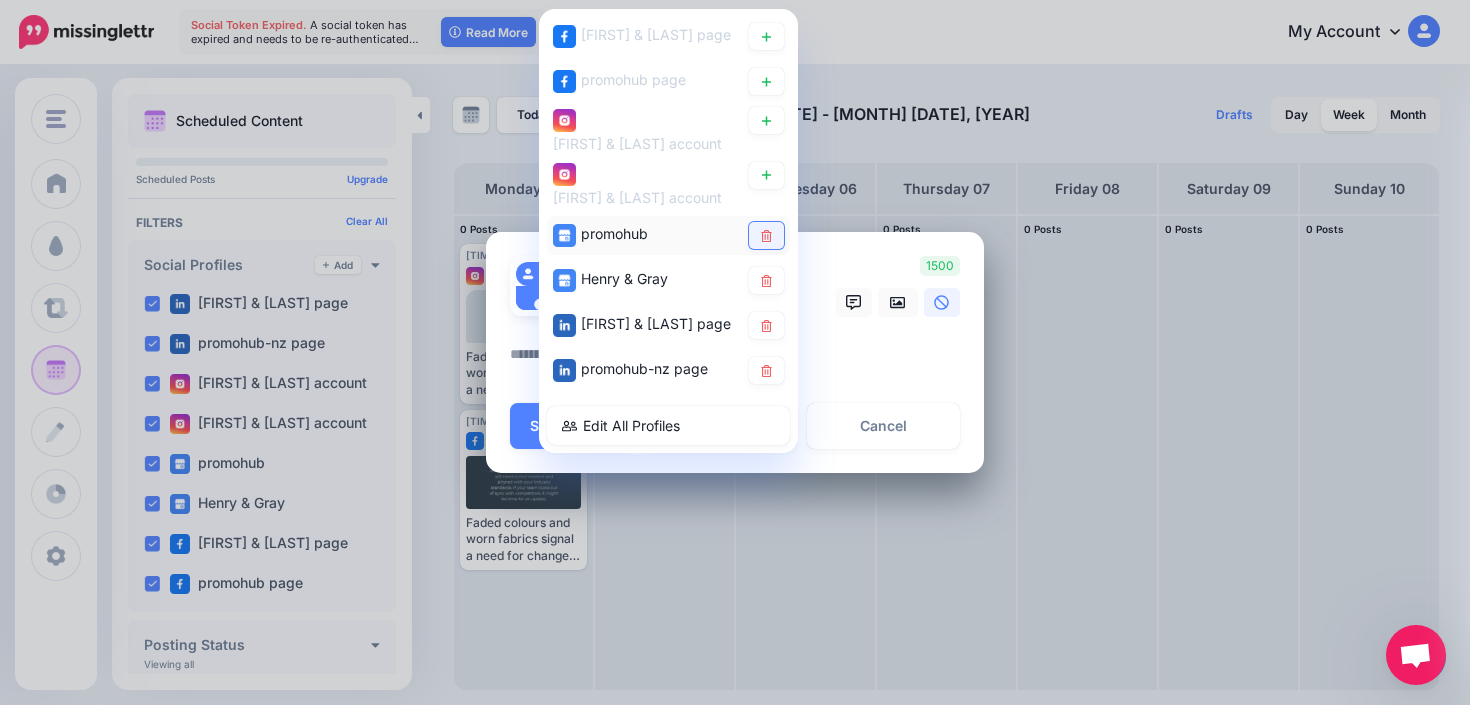 click at bounding box center [766, 235] 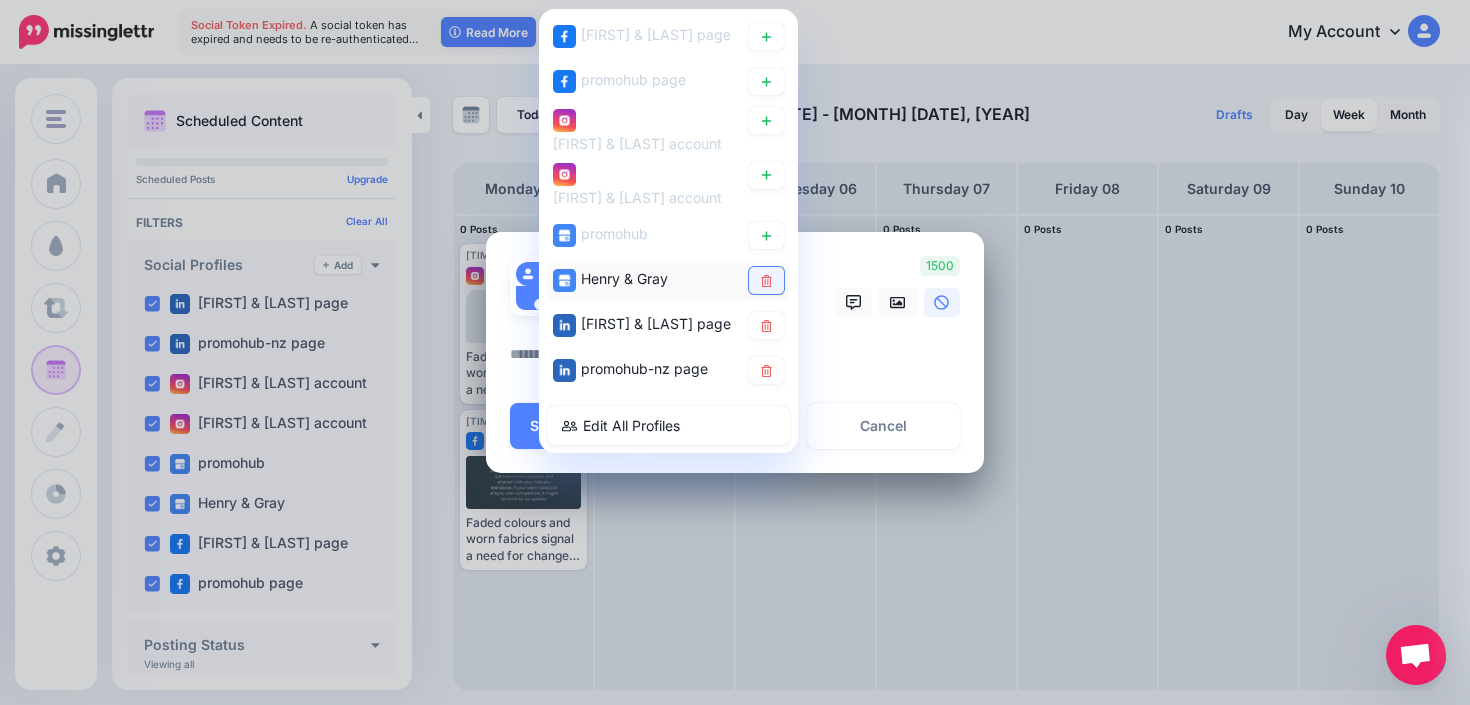 click 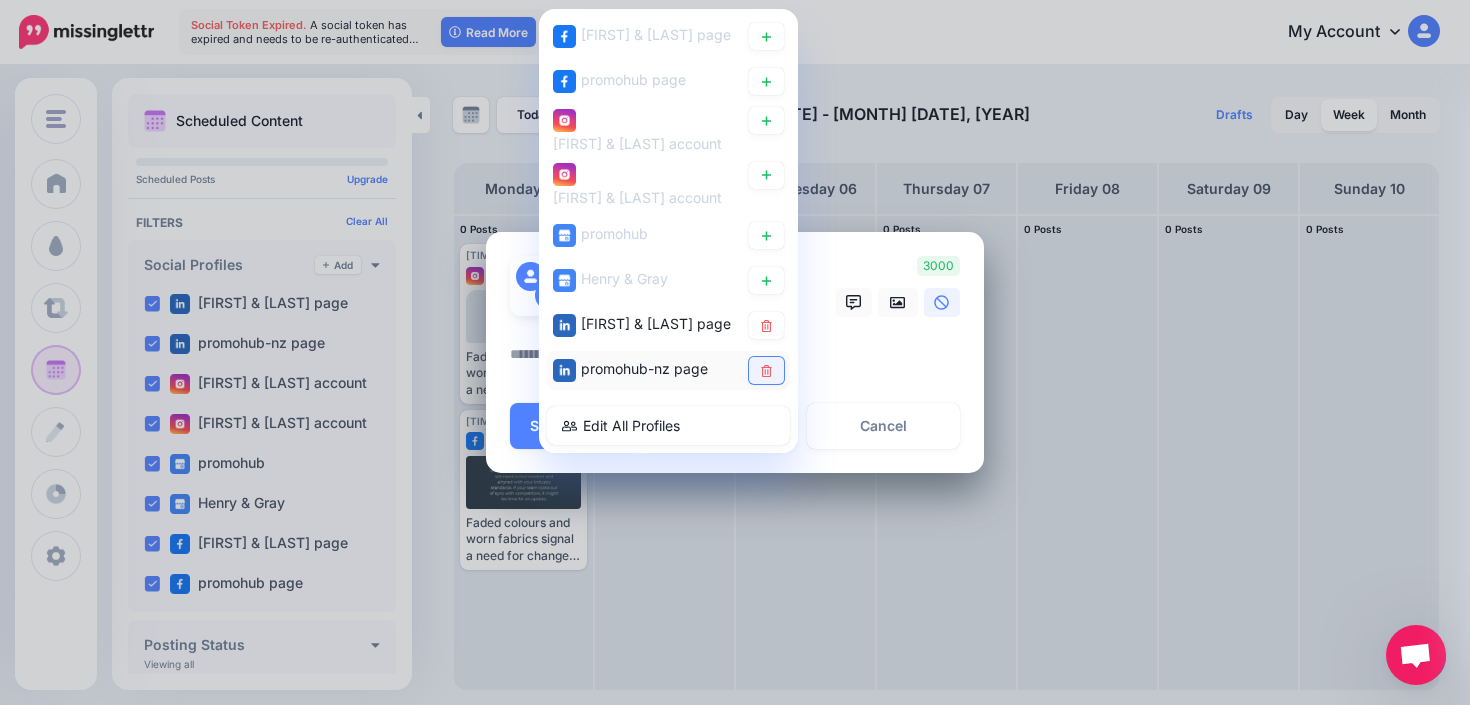 click 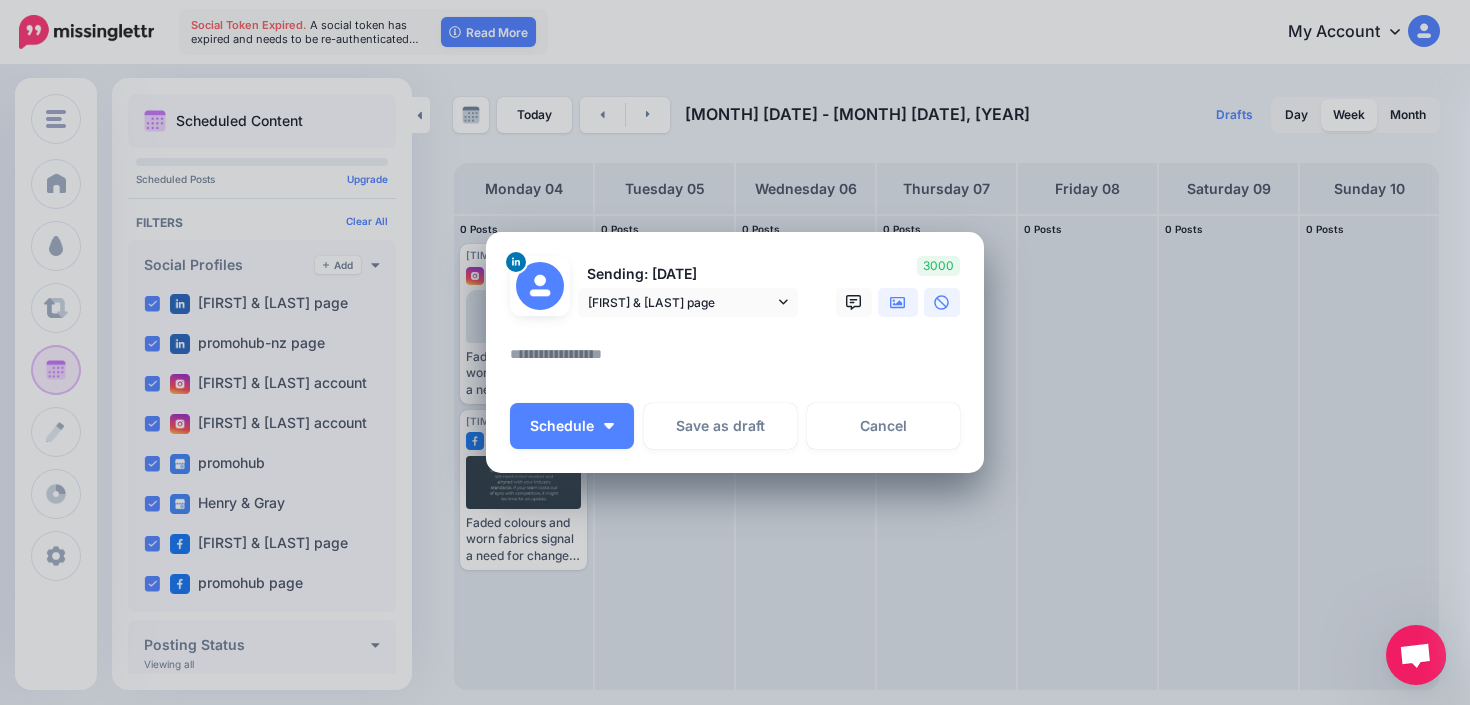 click 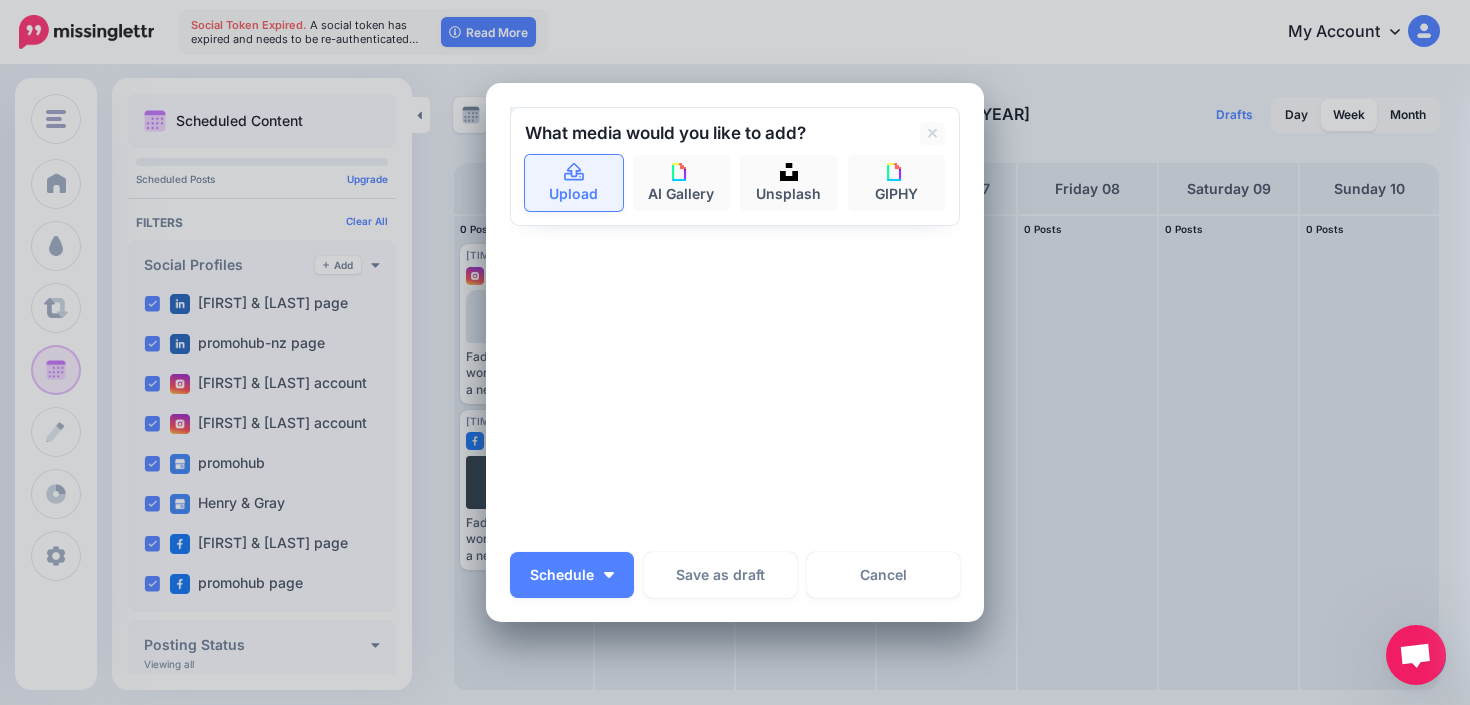 click on "Upload" at bounding box center (574, 183) 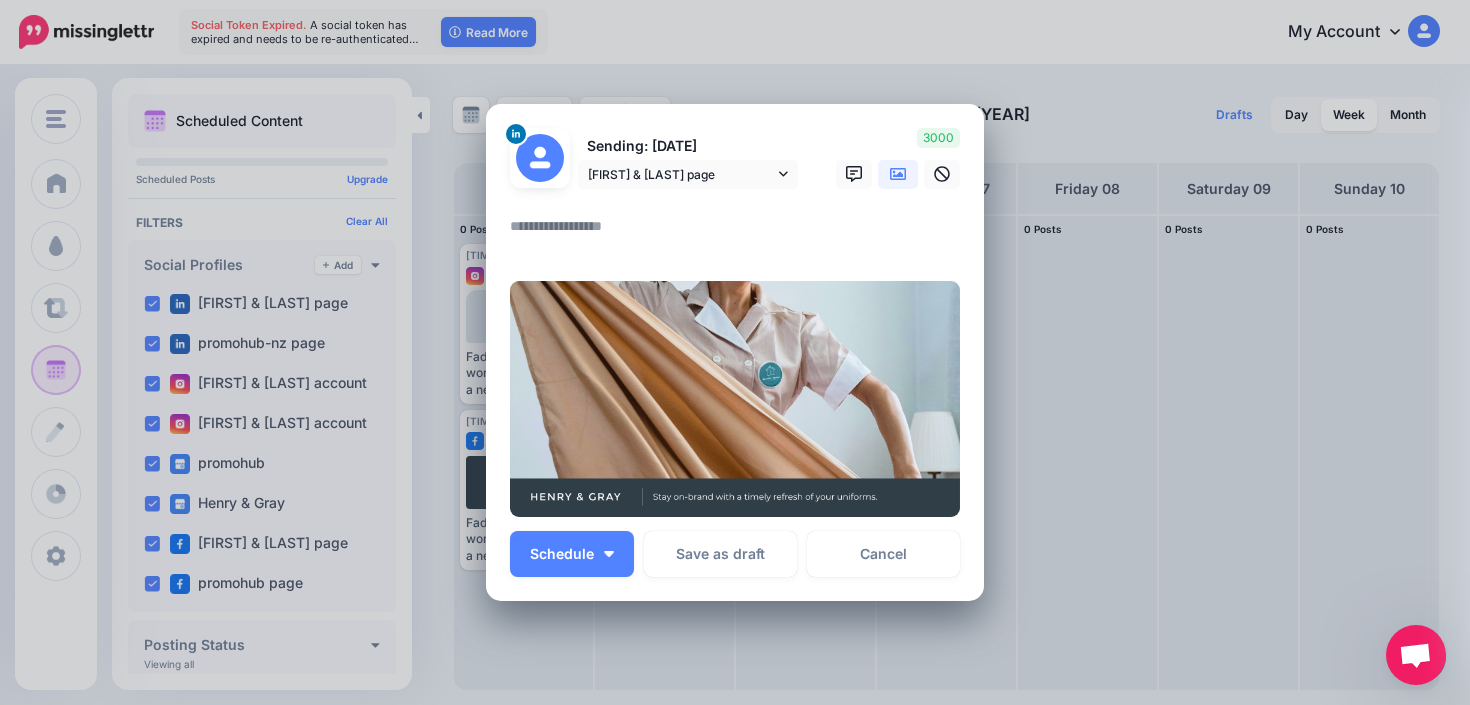 click at bounding box center [740, 233] 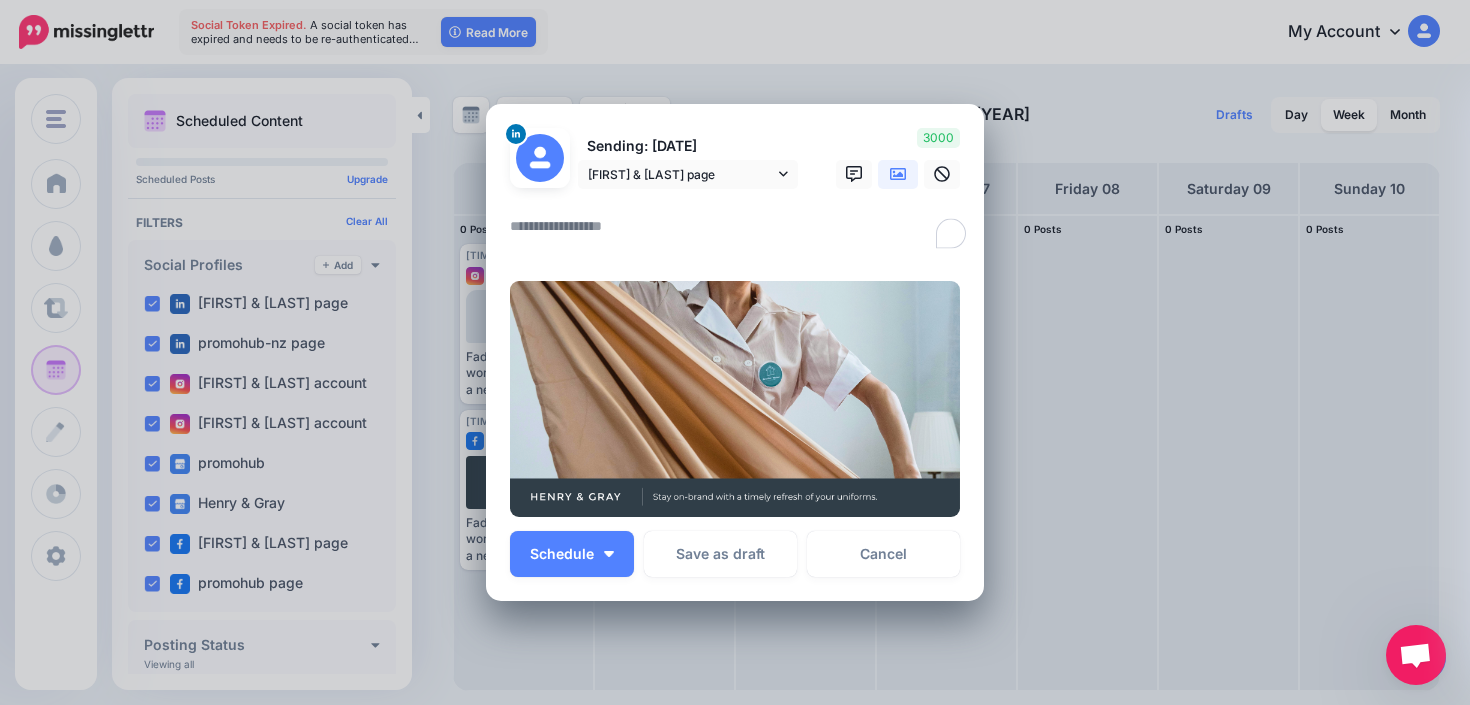 paste on "**********" 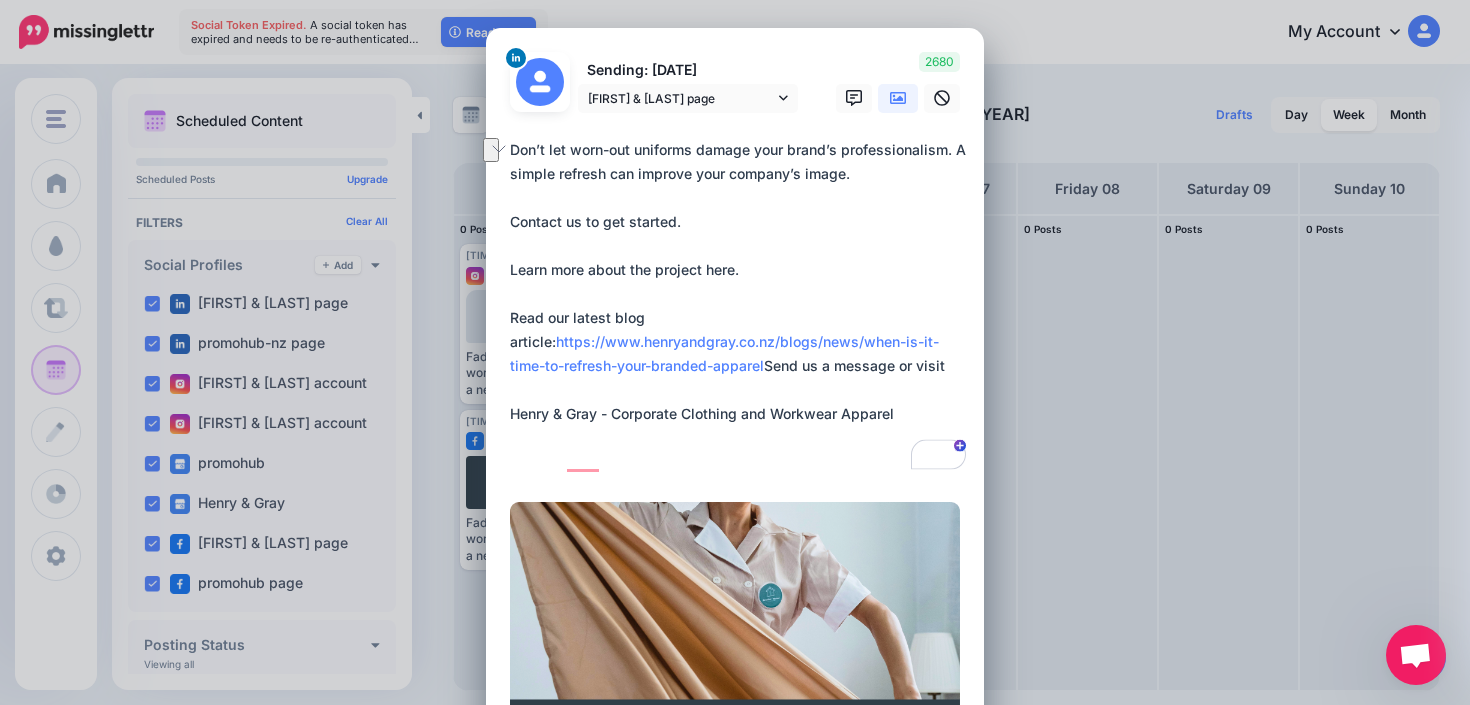 drag, startPoint x: 900, startPoint y: 462, endPoint x: 451, endPoint y: 441, distance: 449.4908 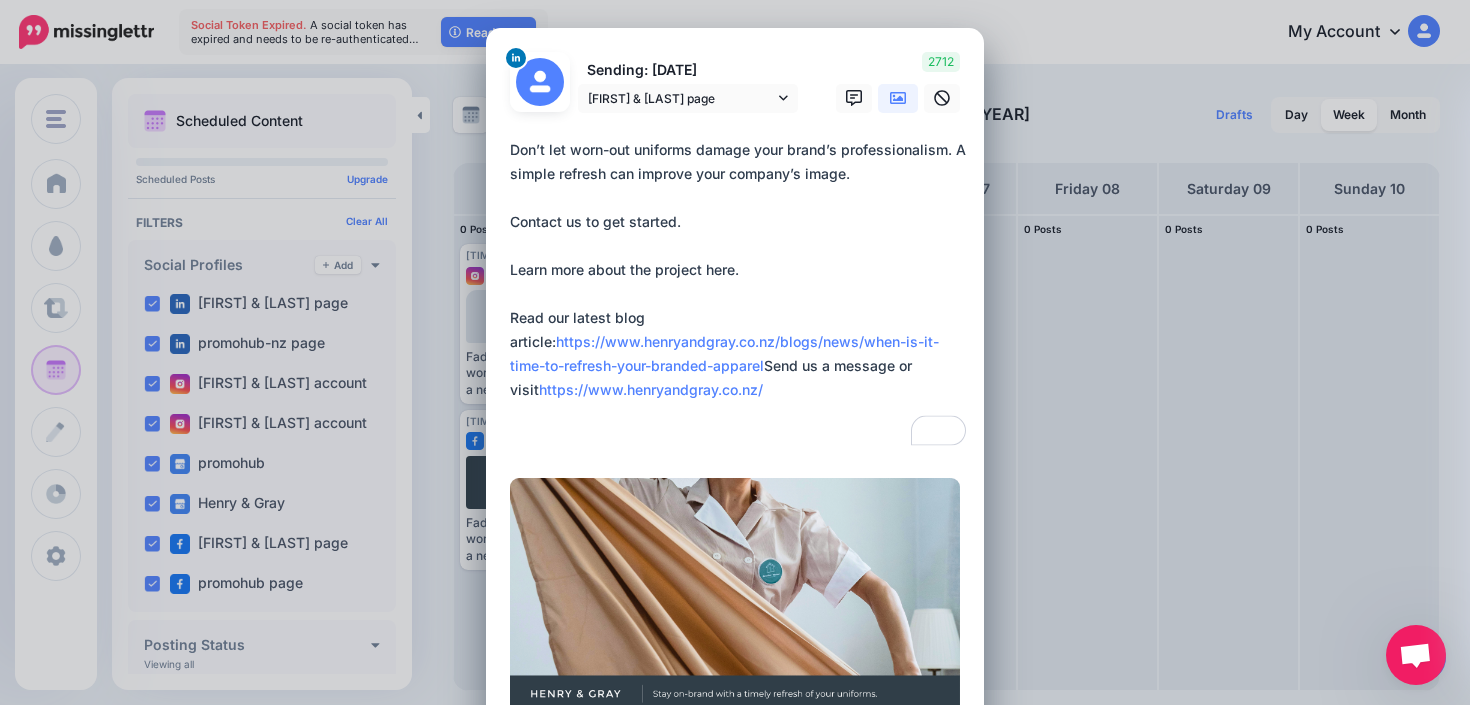 type on "**********" 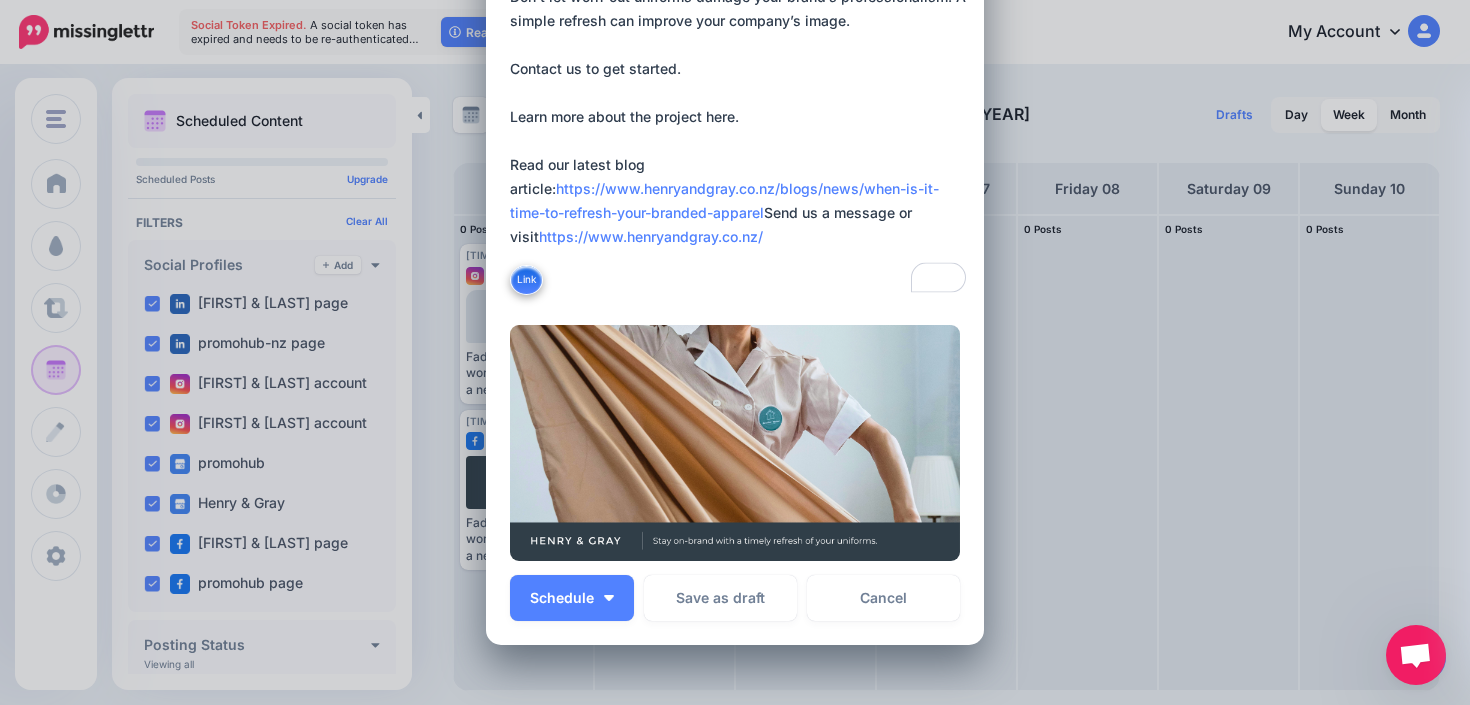 scroll, scrollTop: 309, scrollLeft: 0, axis: vertical 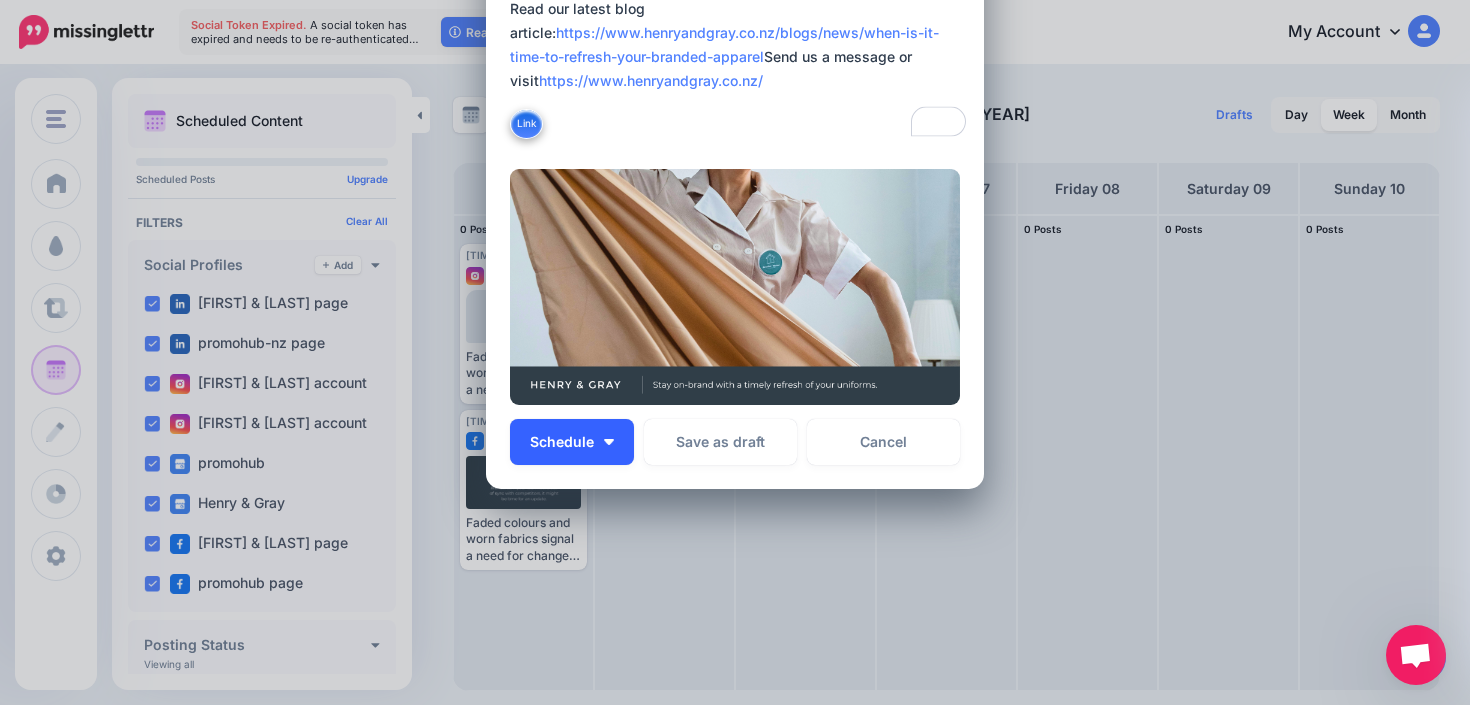 click on "Schedule" at bounding box center [572, 442] 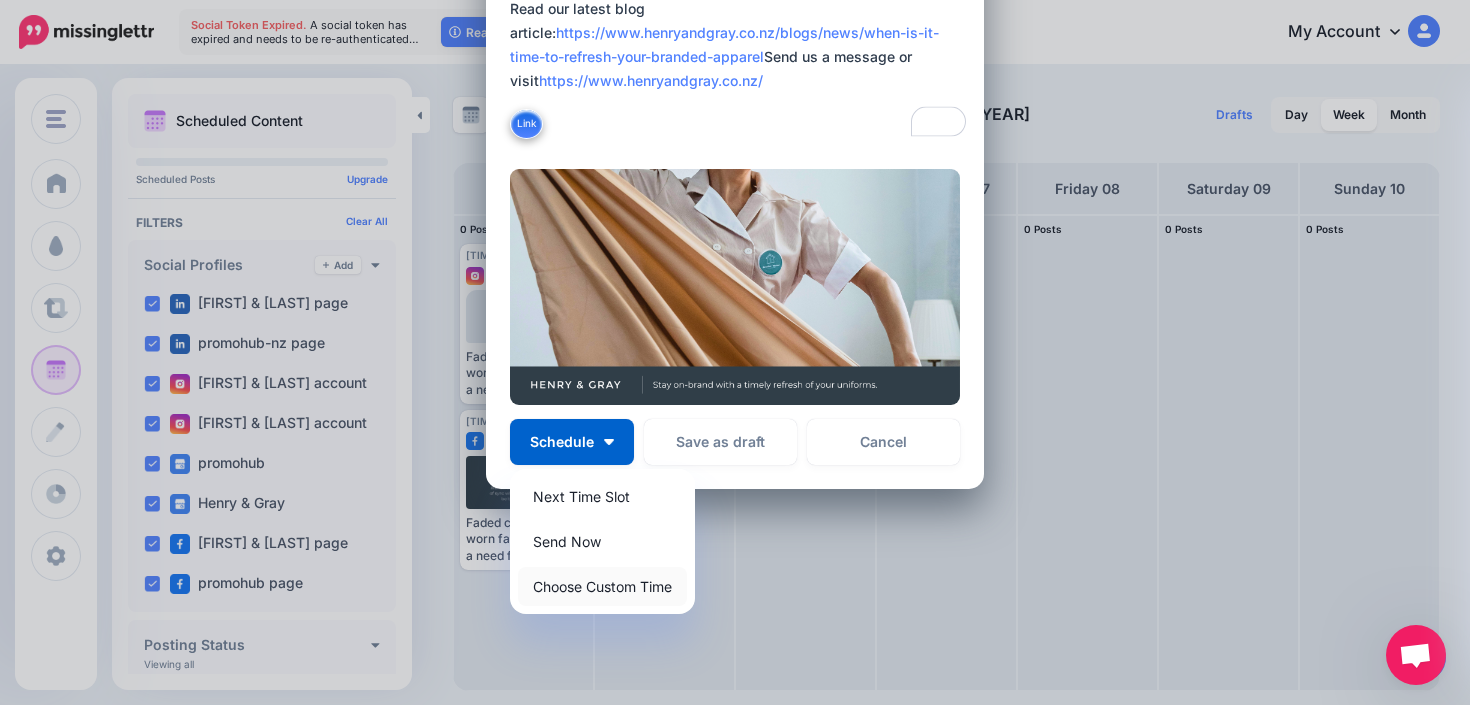 click on "Choose Custom Time" at bounding box center [602, 586] 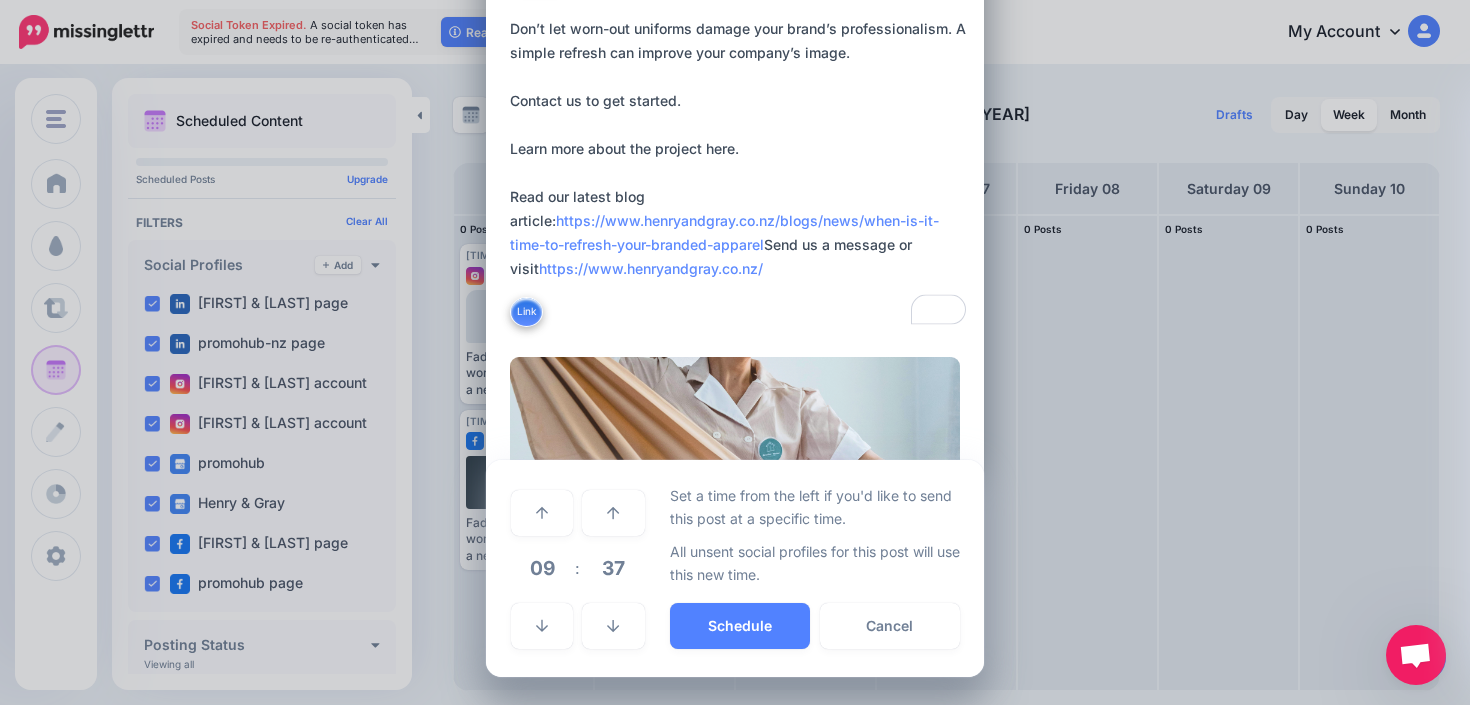 scroll, scrollTop: 120, scrollLeft: 0, axis: vertical 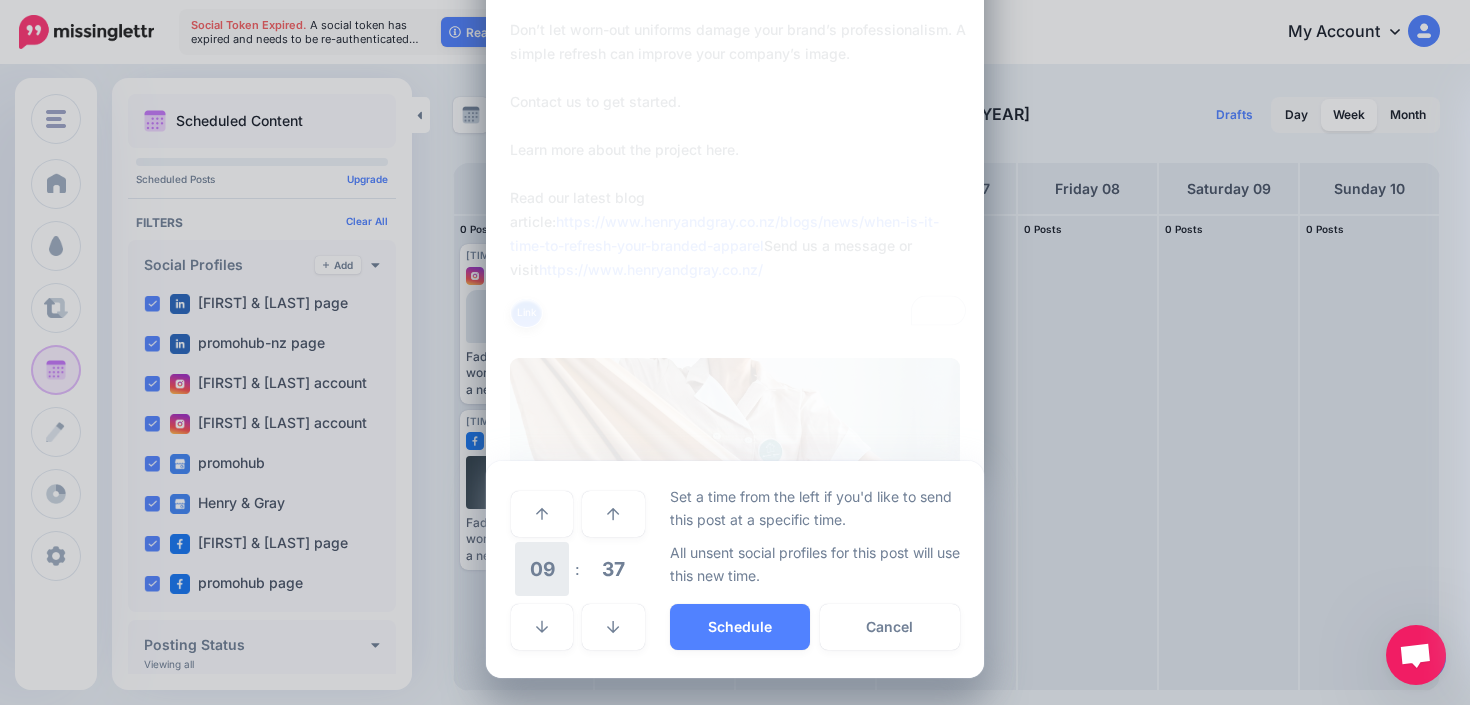 click on "09" at bounding box center (542, 569) 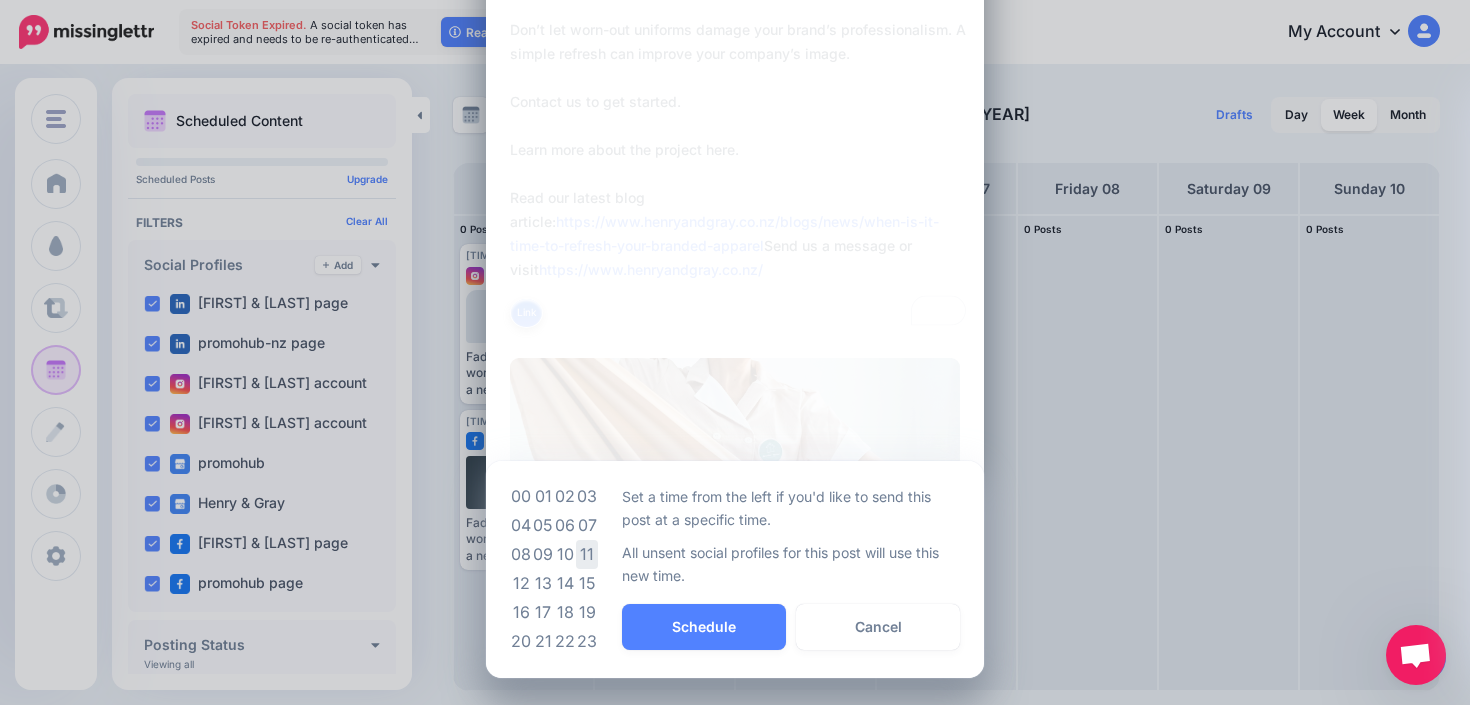 click on "11" at bounding box center [587, 554] 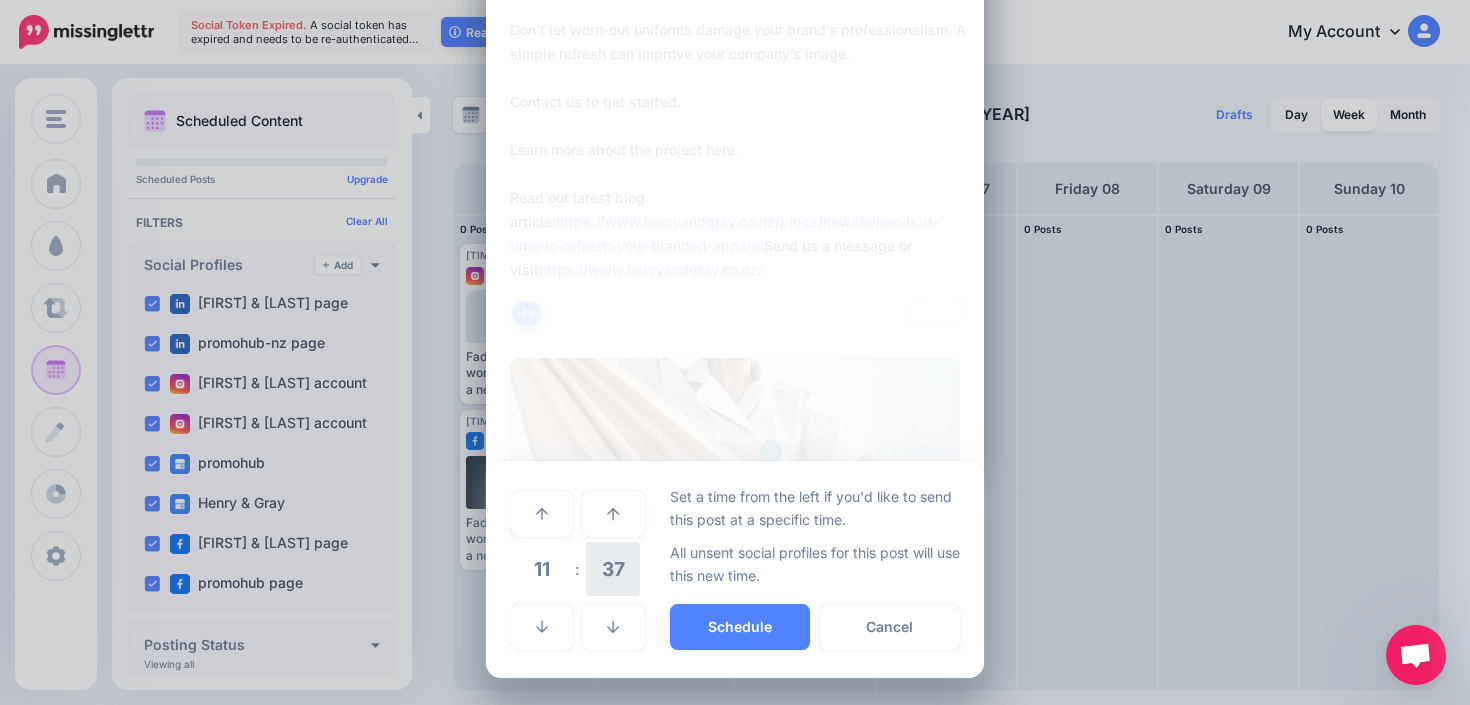 click on "37" at bounding box center [613, 569] 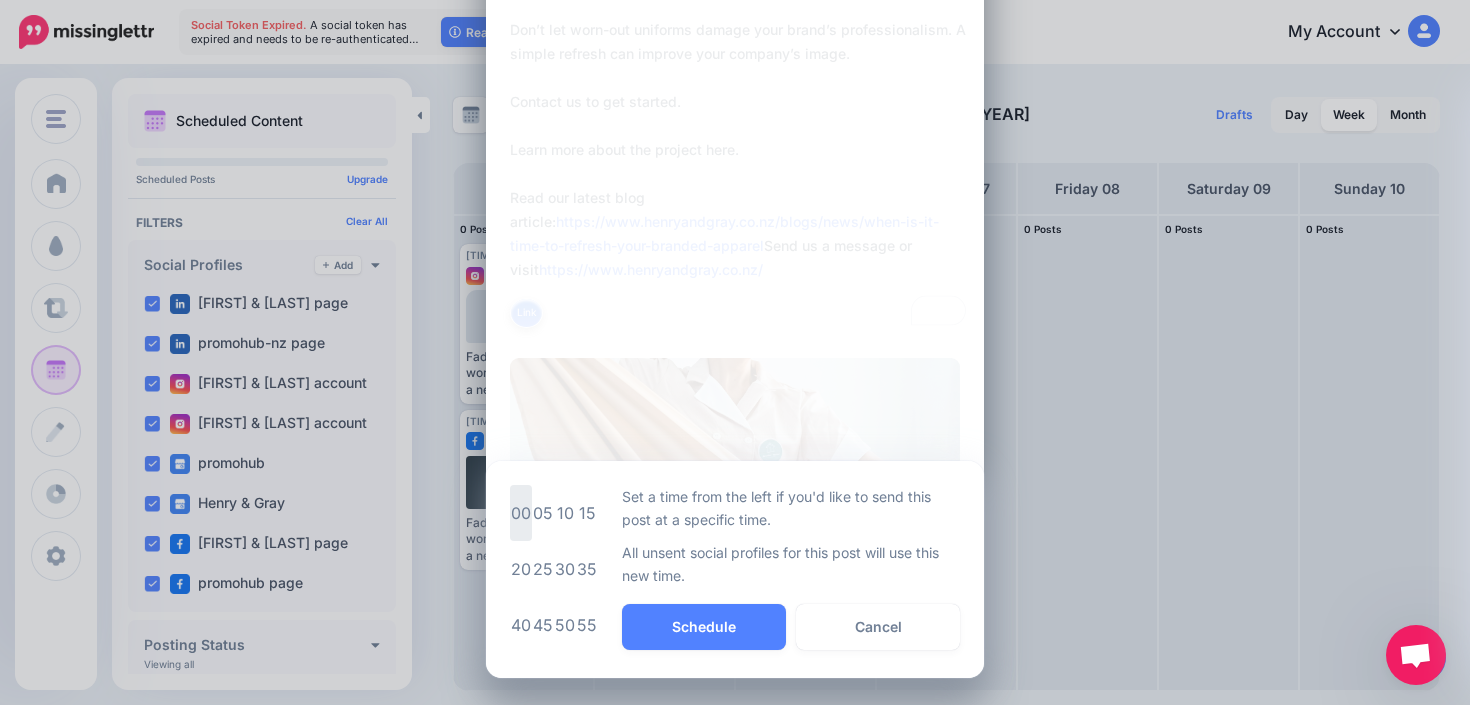 click on "00" at bounding box center [521, 513] 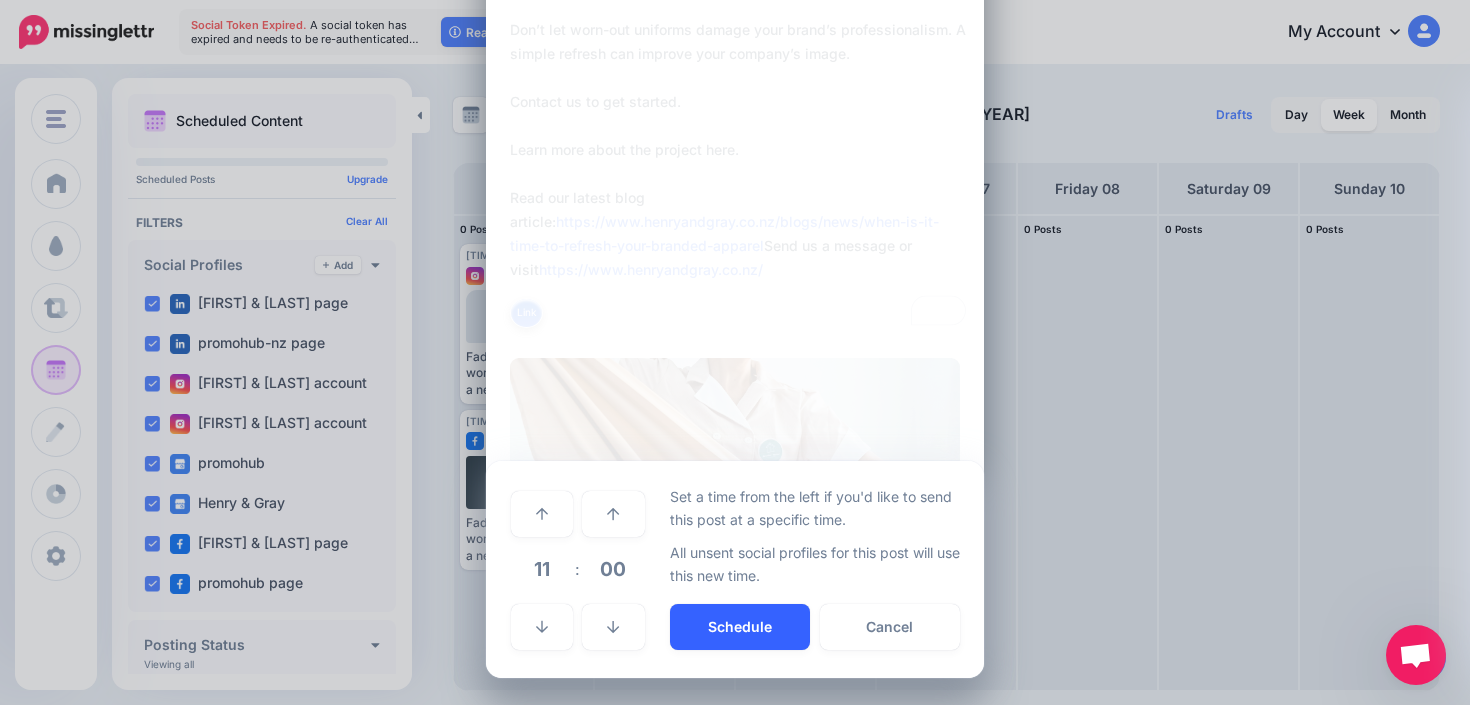 click on "Schedule" at bounding box center [740, 627] 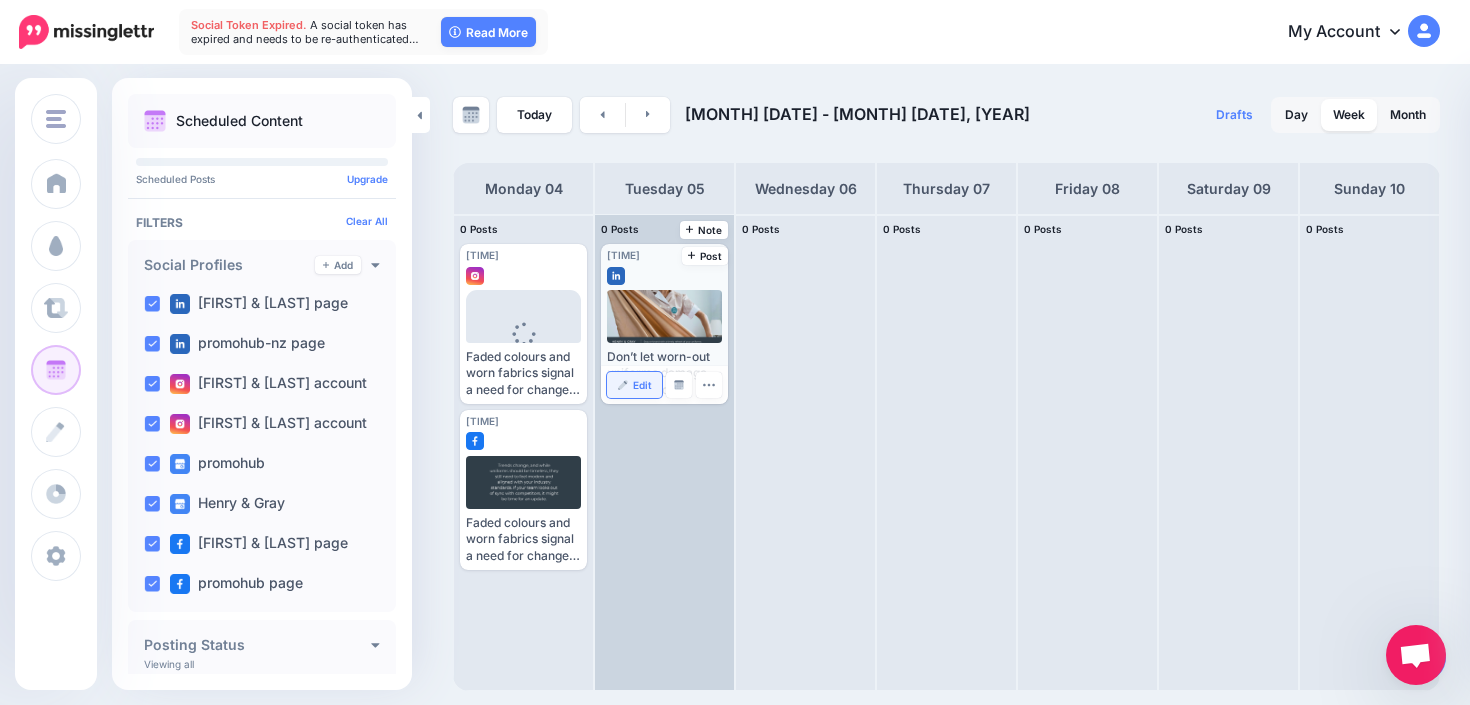 click on "Edit" at bounding box center (642, 385) 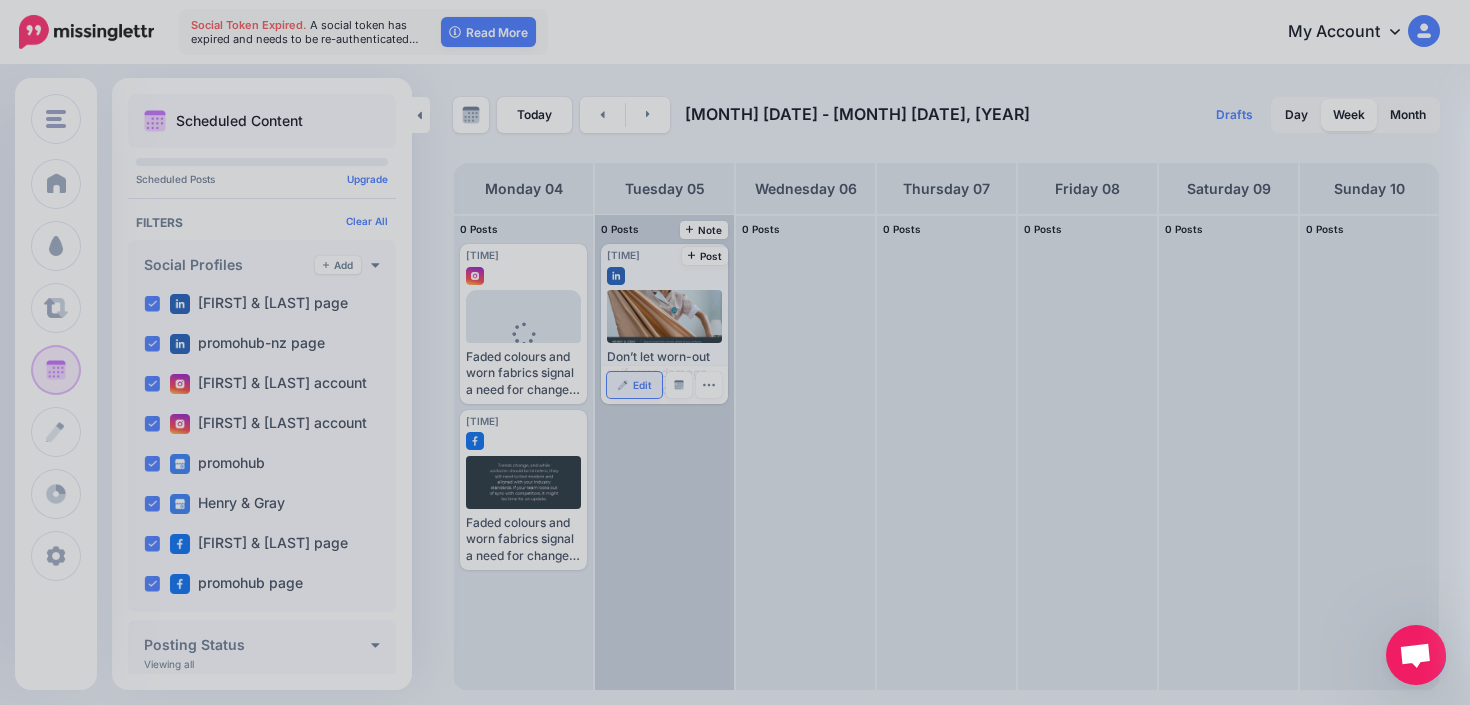 scroll, scrollTop: 0, scrollLeft: 0, axis: both 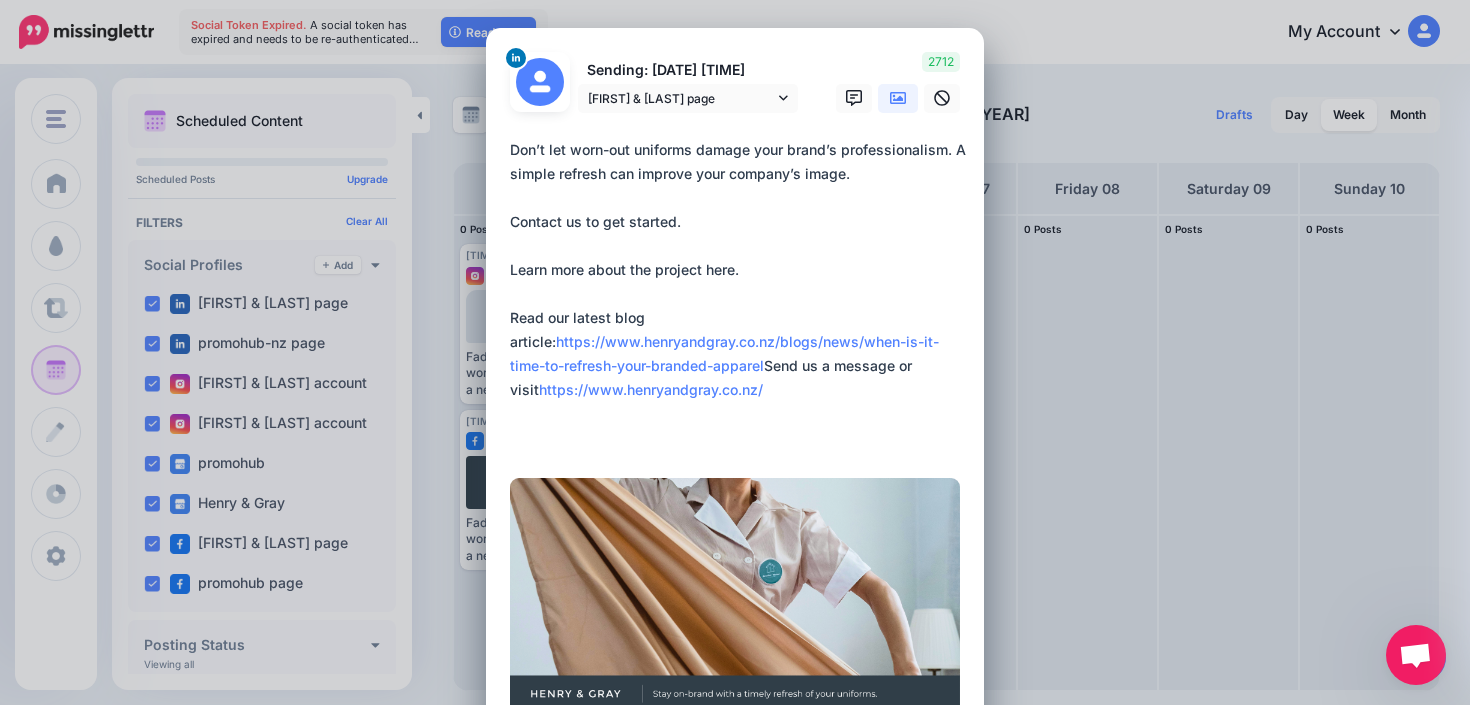 click on "**********" at bounding box center (740, 294) 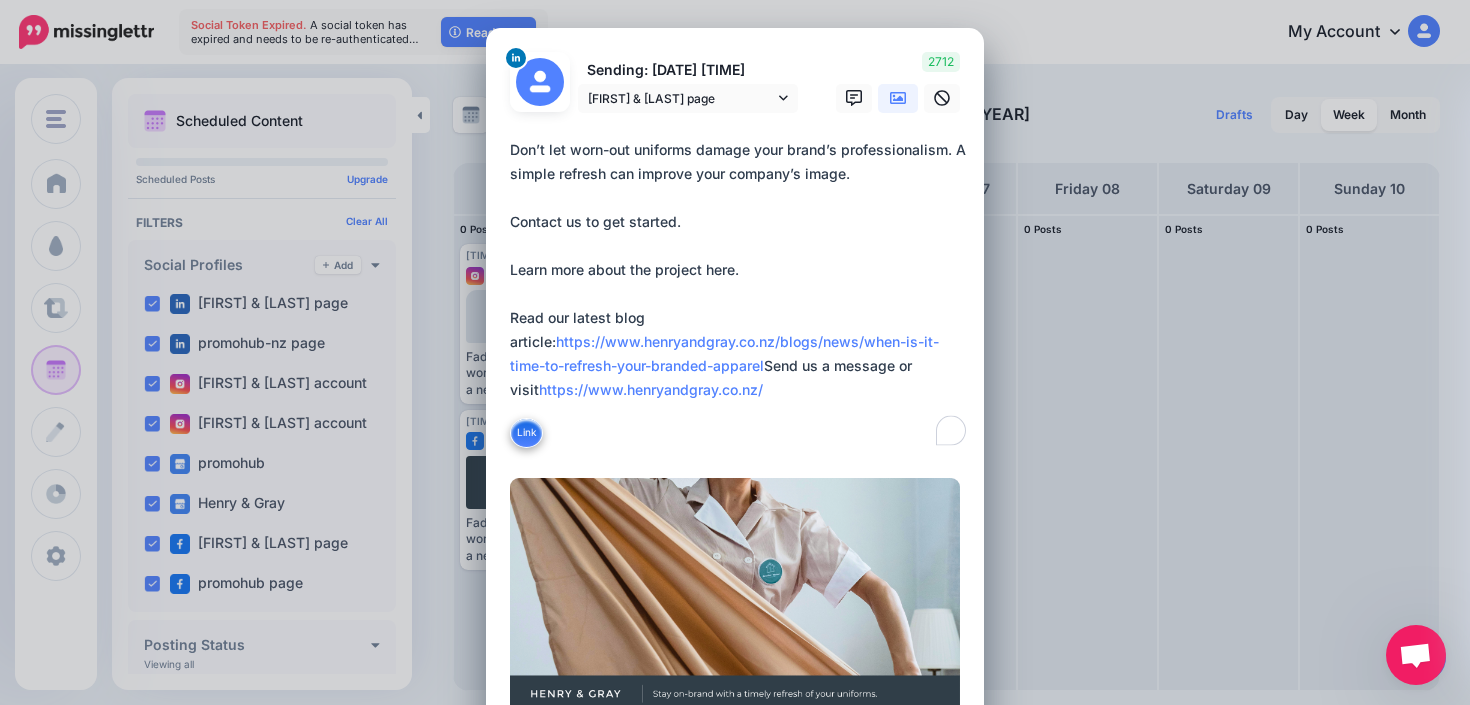 paste on "**********" 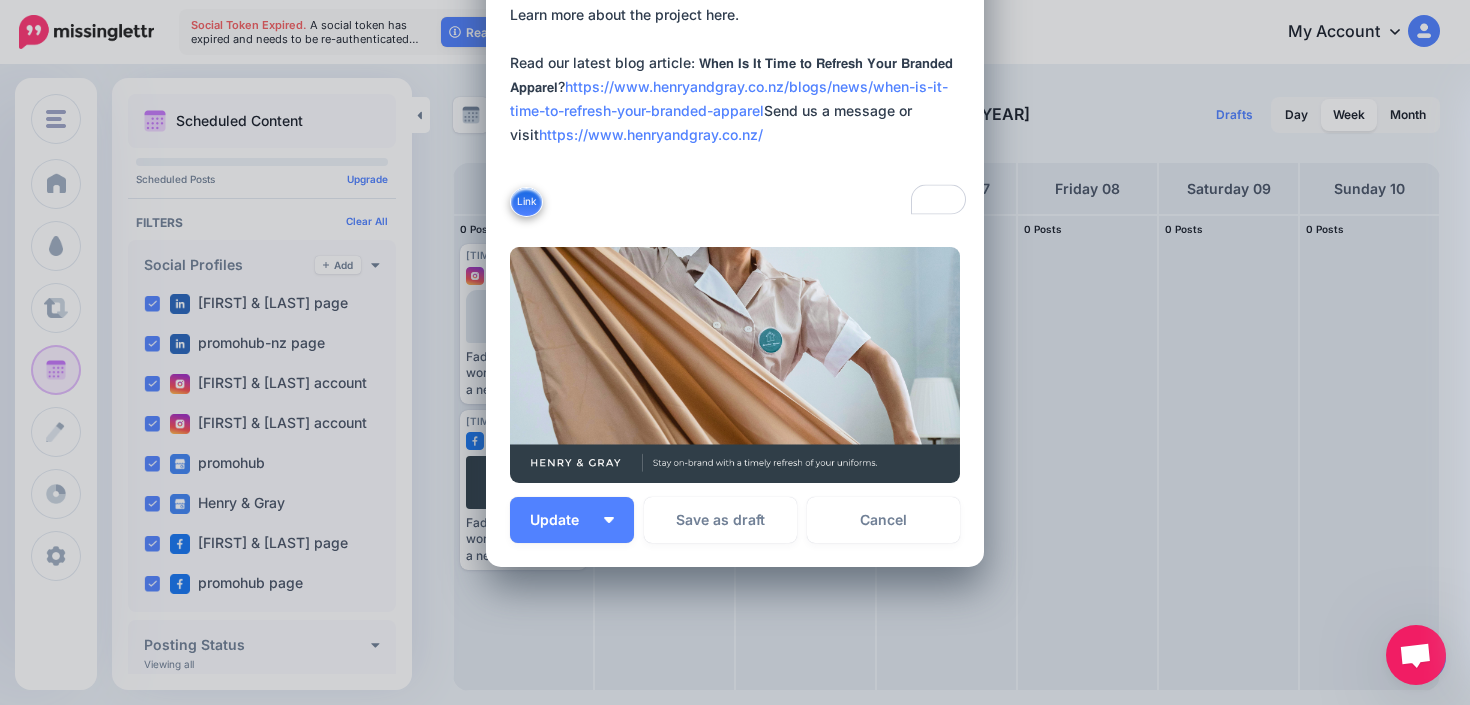 scroll, scrollTop: 333, scrollLeft: 0, axis: vertical 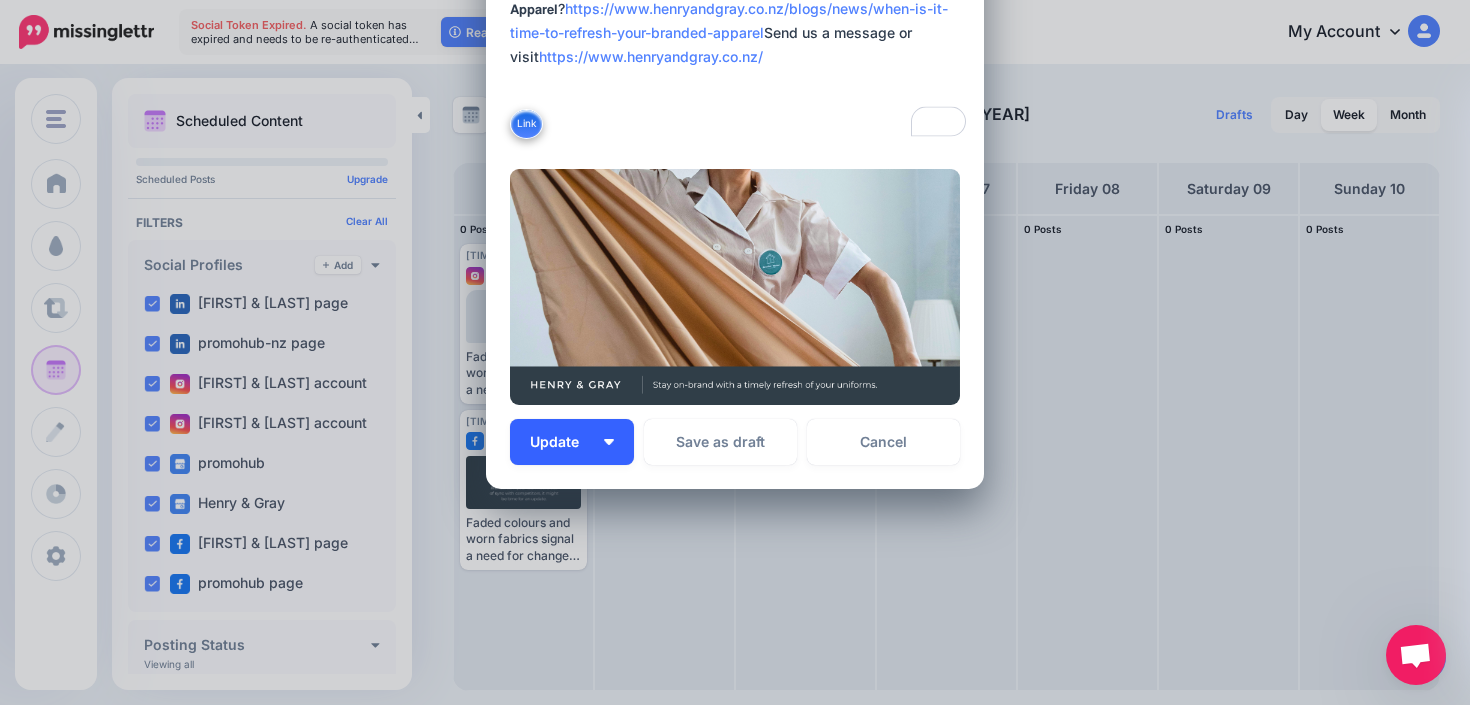 type on "**********" 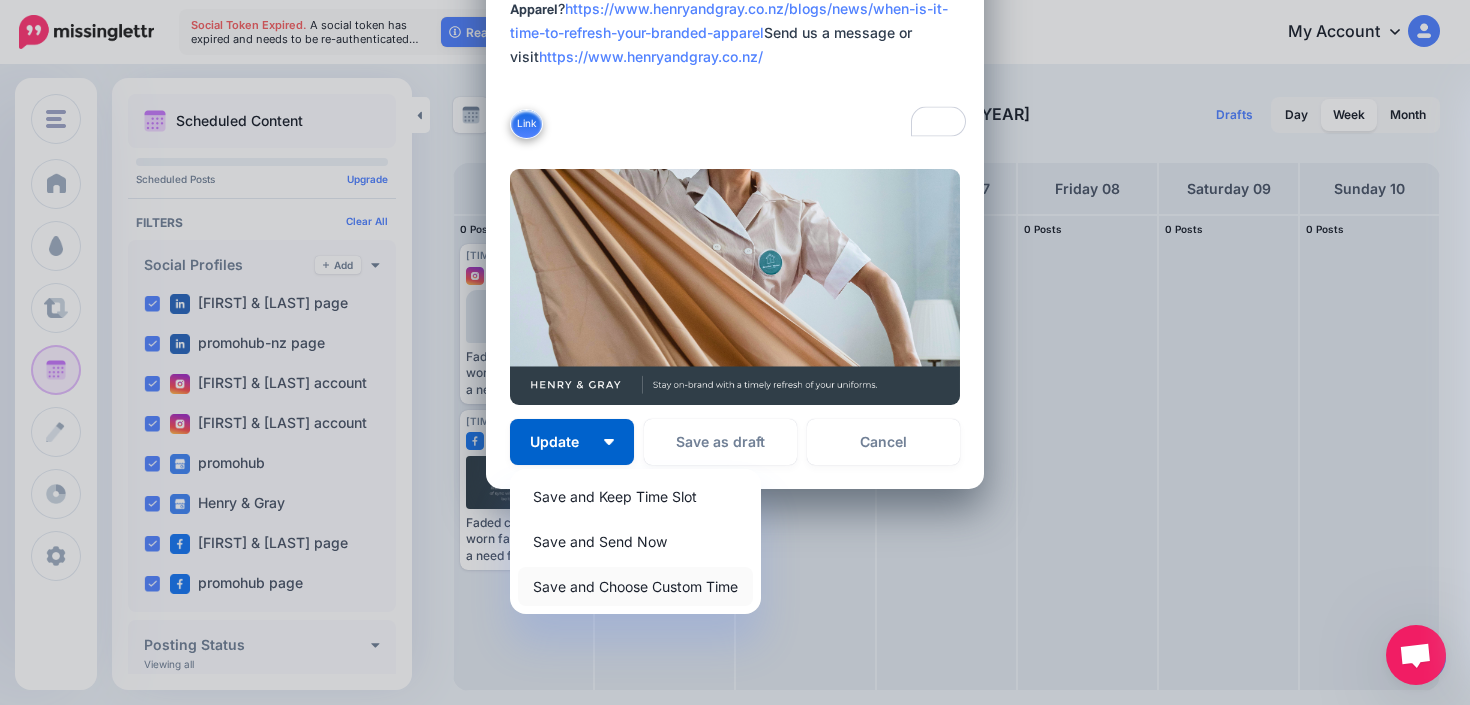 click on "Save and Choose Custom Time" at bounding box center [635, 586] 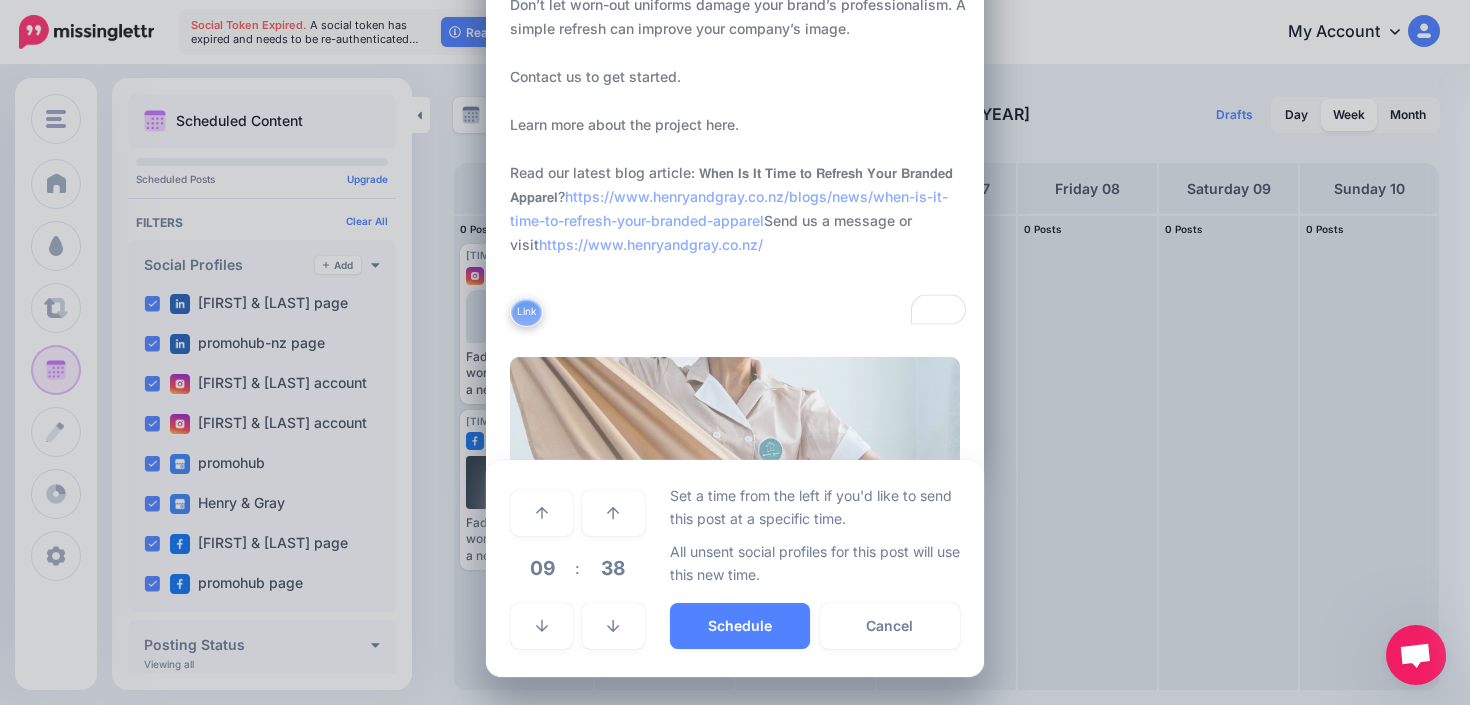 scroll, scrollTop: 144, scrollLeft: 0, axis: vertical 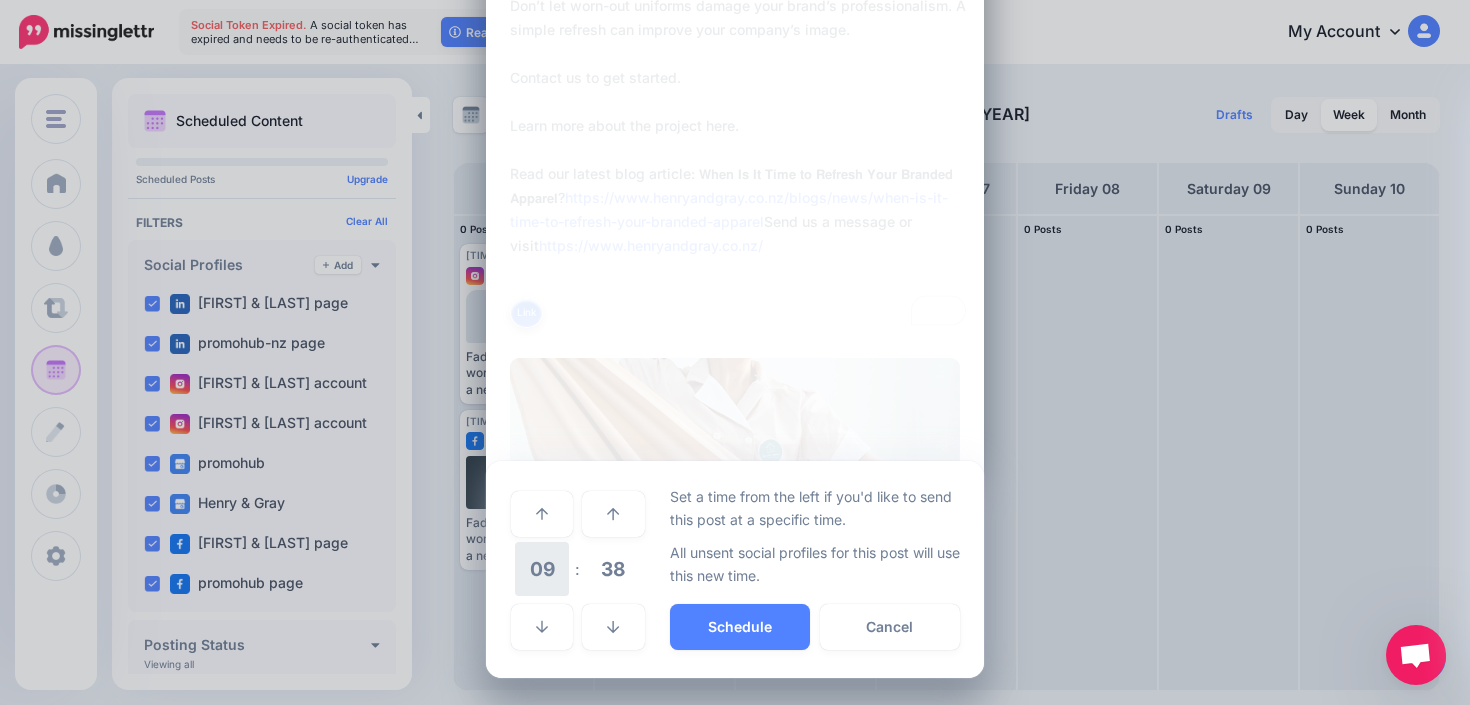 click on "09" at bounding box center [542, 569] 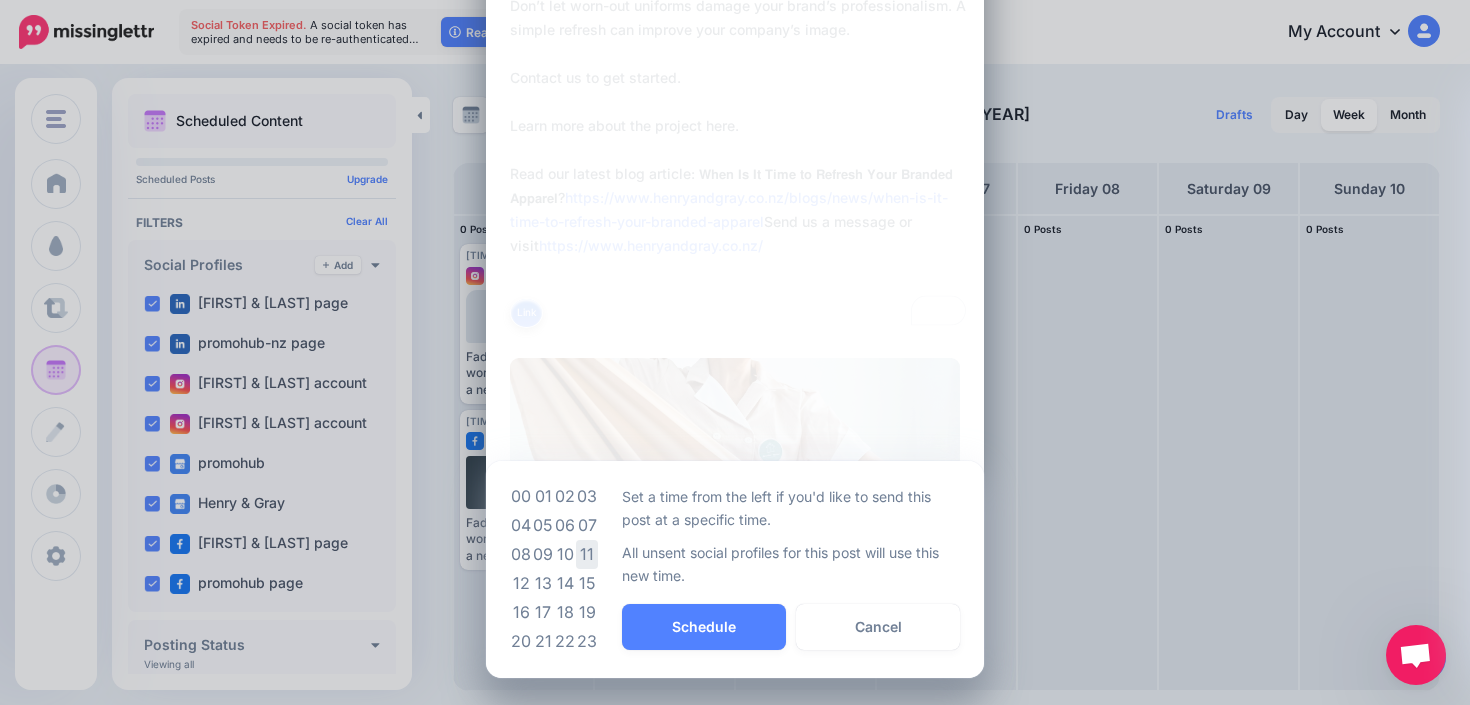 click on "11" at bounding box center (587, 554) 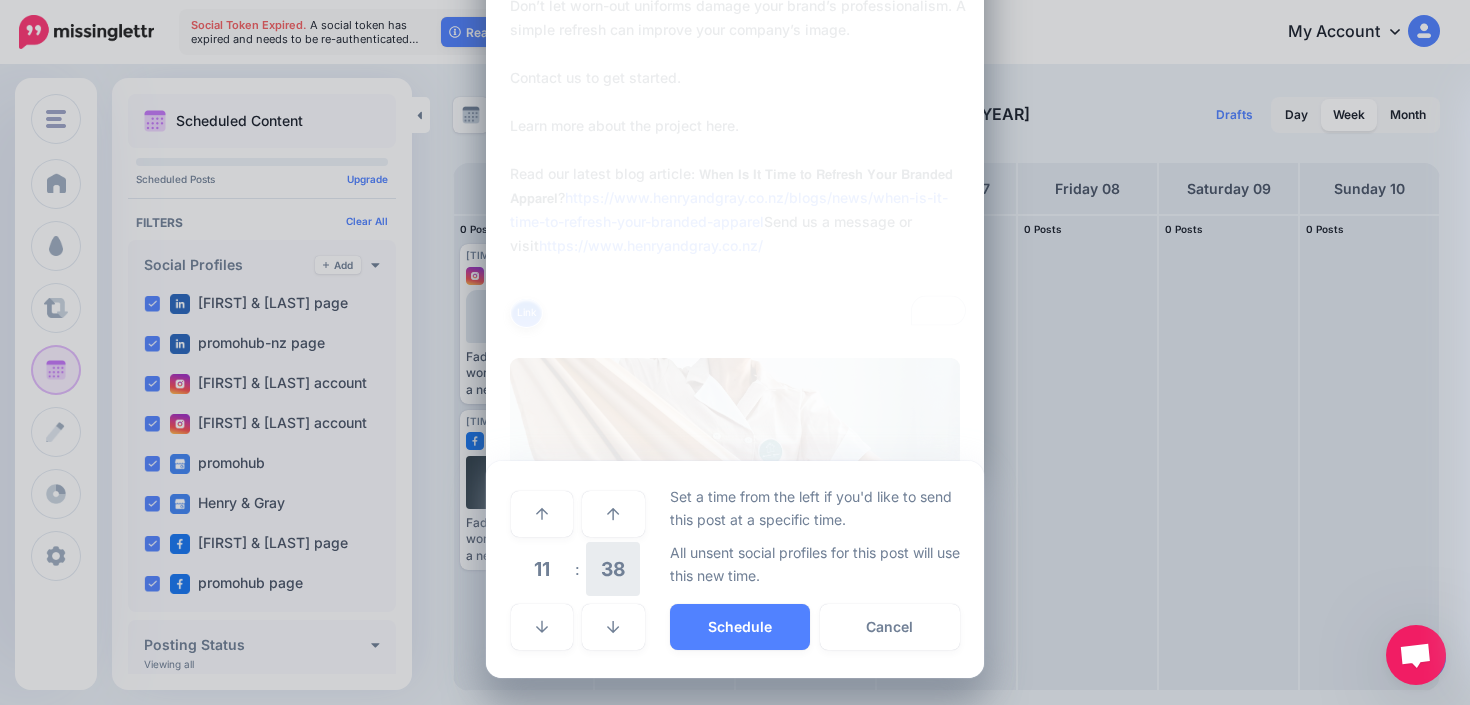 click on "38" at bounding box center (613, 569) 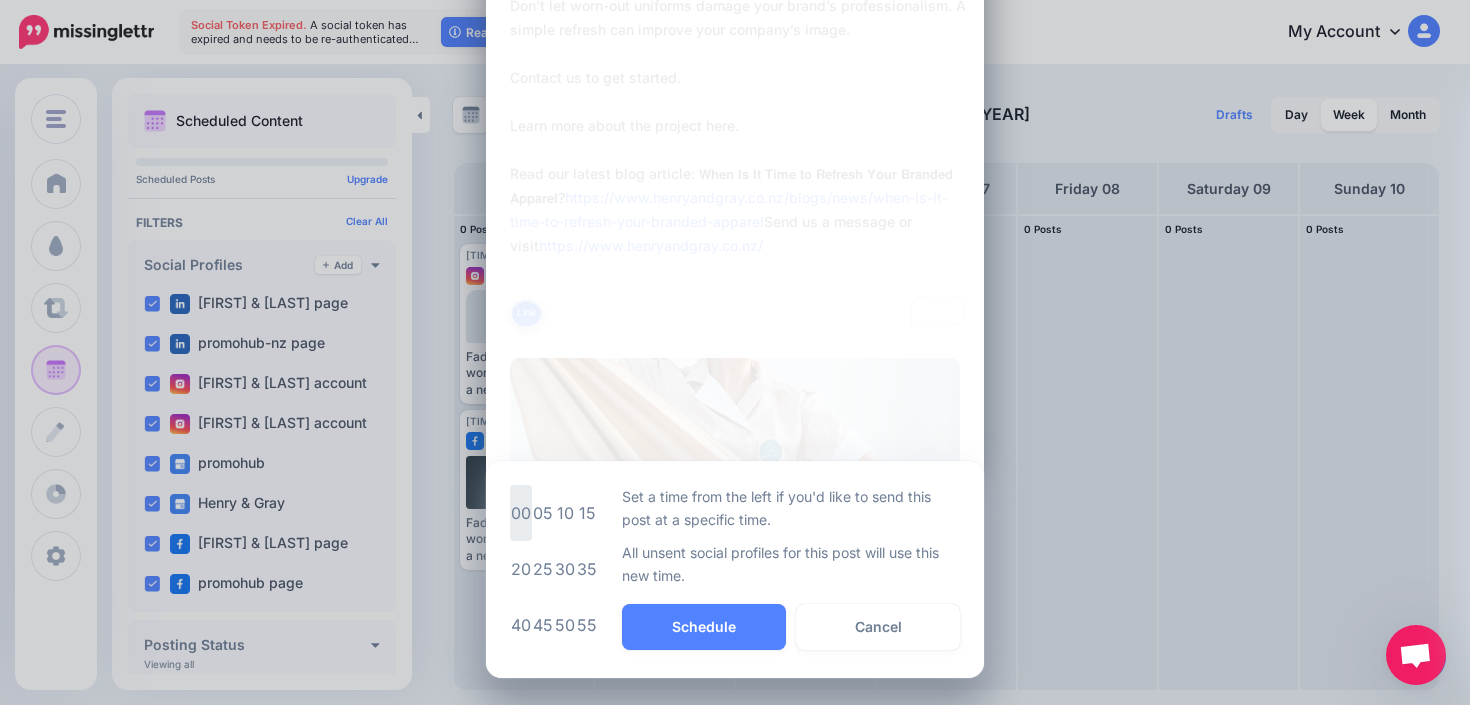 click on "00" at bounding box center (521, 513) 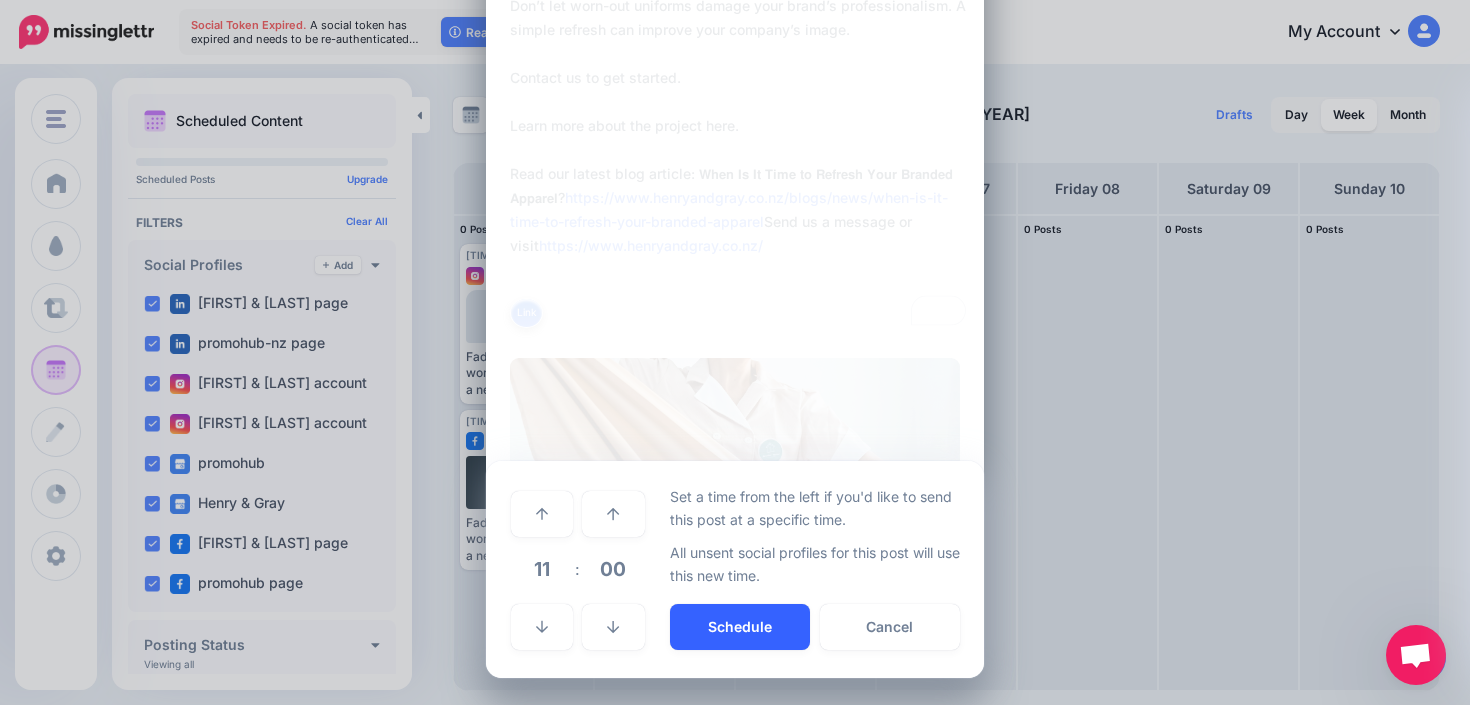 click on "Schedule" at bounding box center [740, 627] 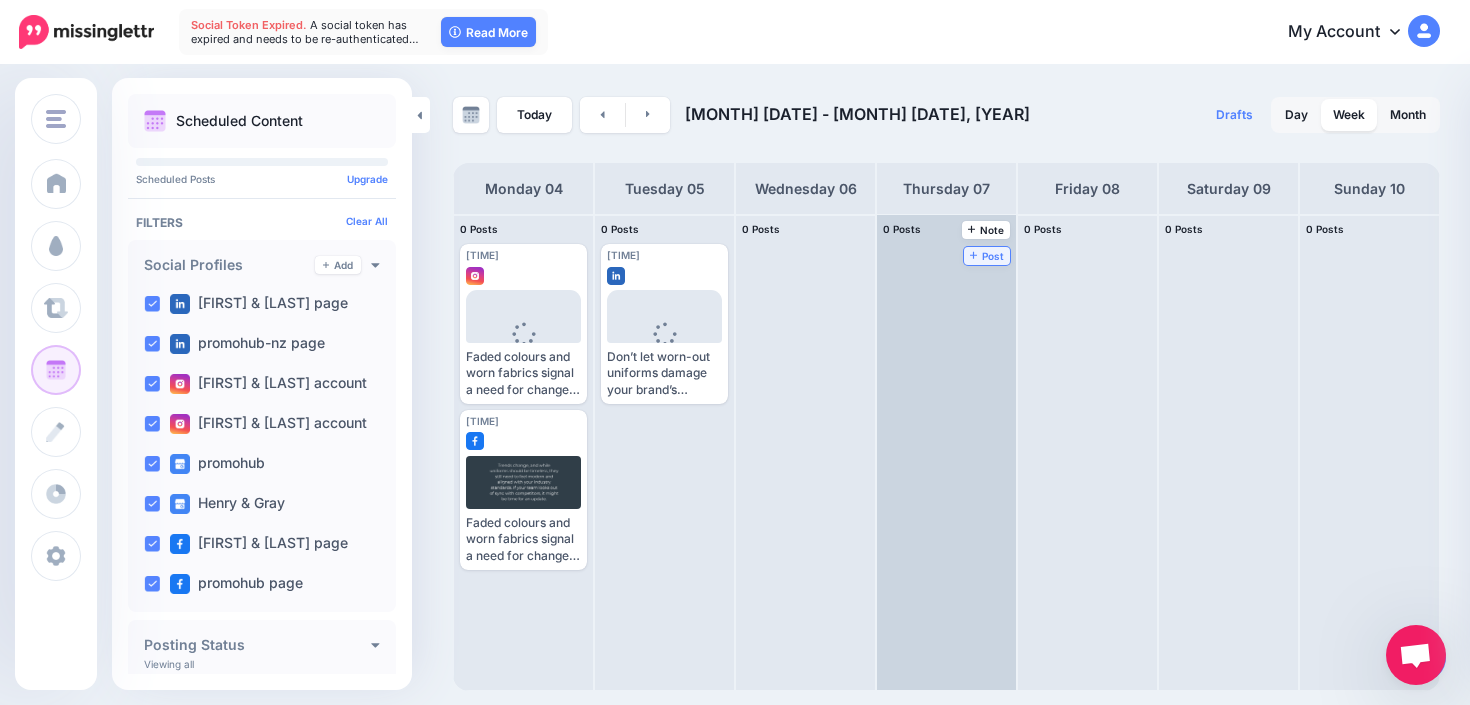 click on "Post" at bounding box center (987, 256) 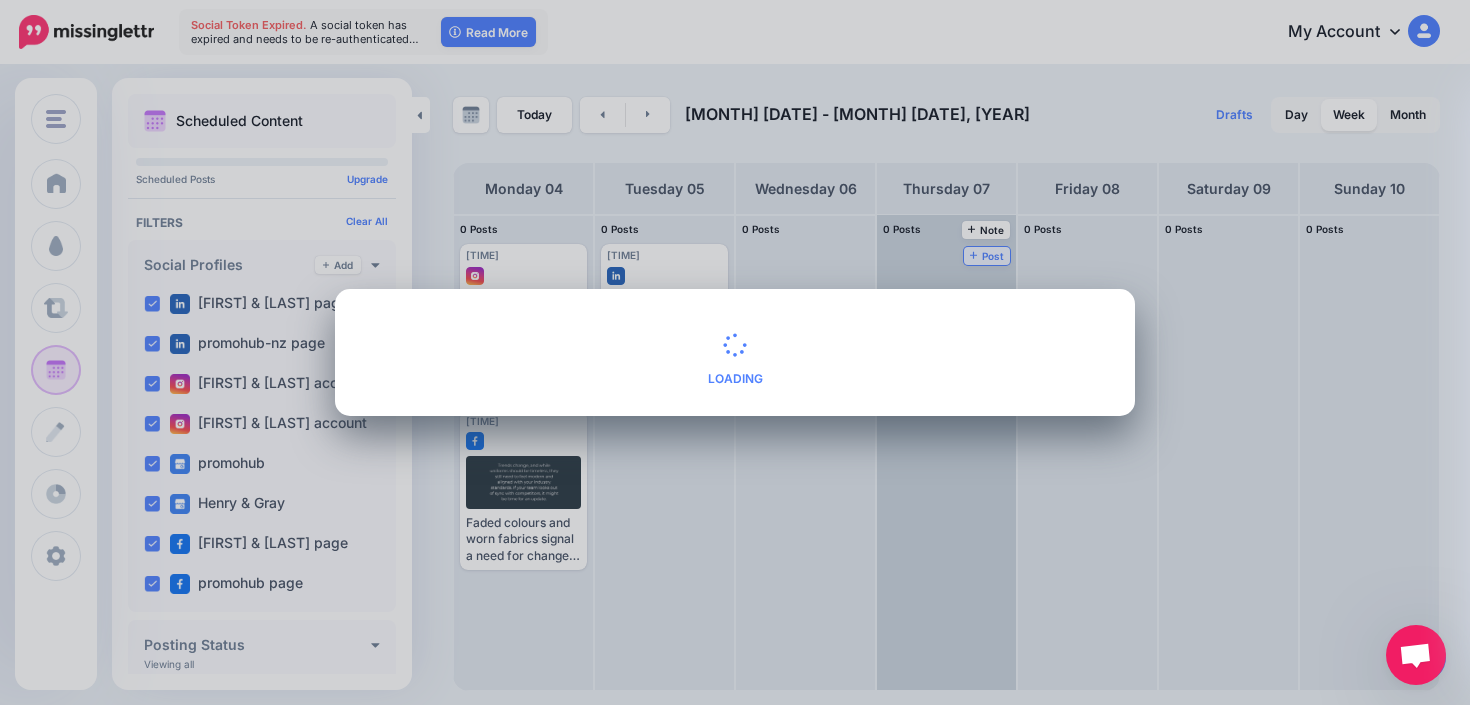 scroll, scrollTop: 0, scrollLeft: 0, axis: both 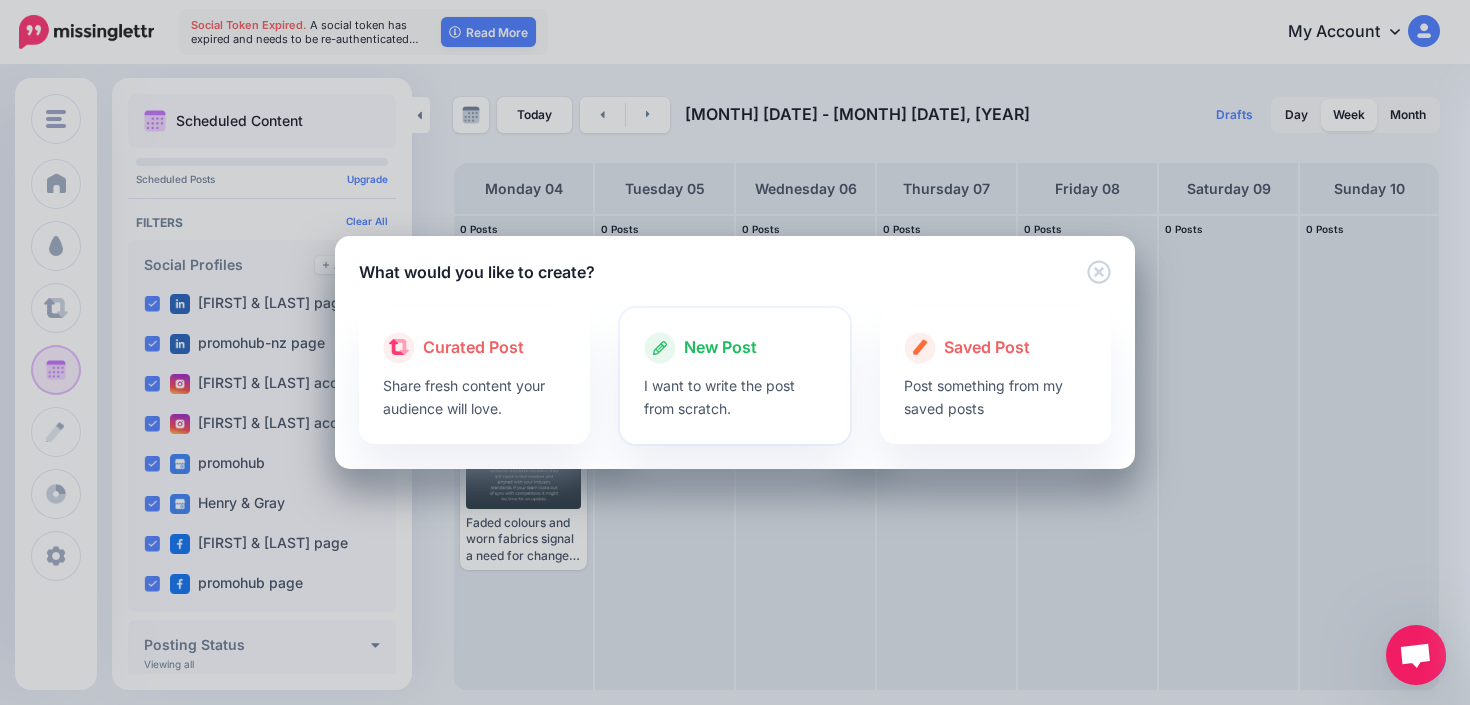 click on "I want to write the post from scratch." at bounding box center [735, 397] 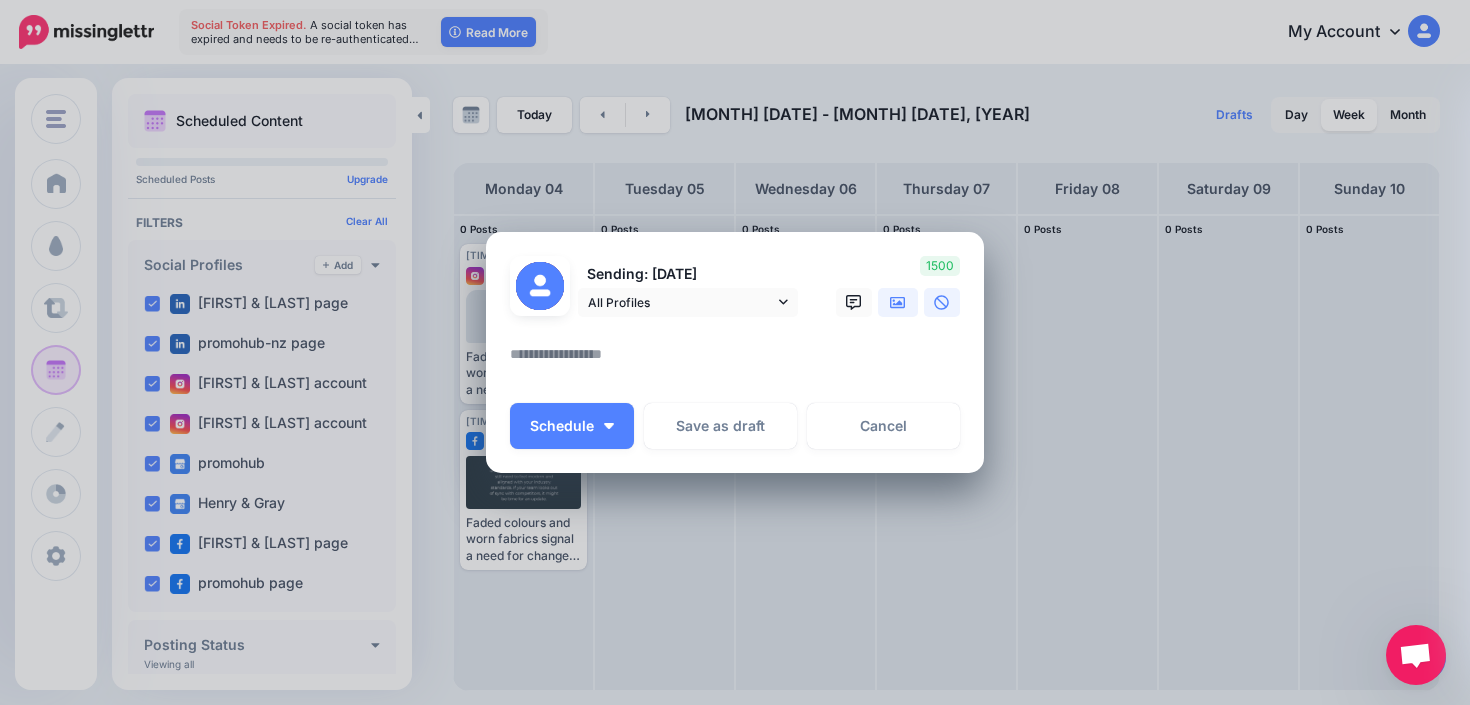 click at bounding box center [898, 302] 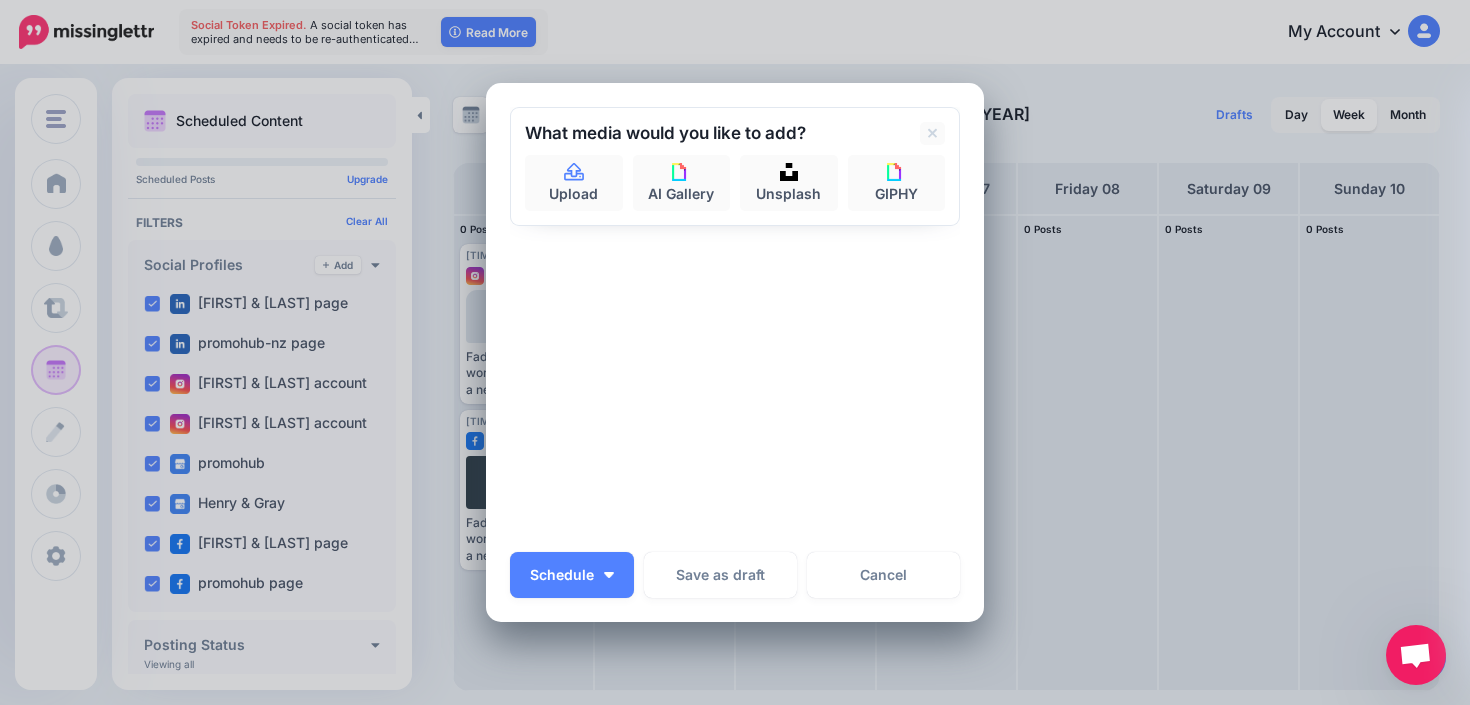 click on "What media would you like to add?
Upload
AI Gallery
Unsplash
GIPHY" at bounding box center (735, 166) 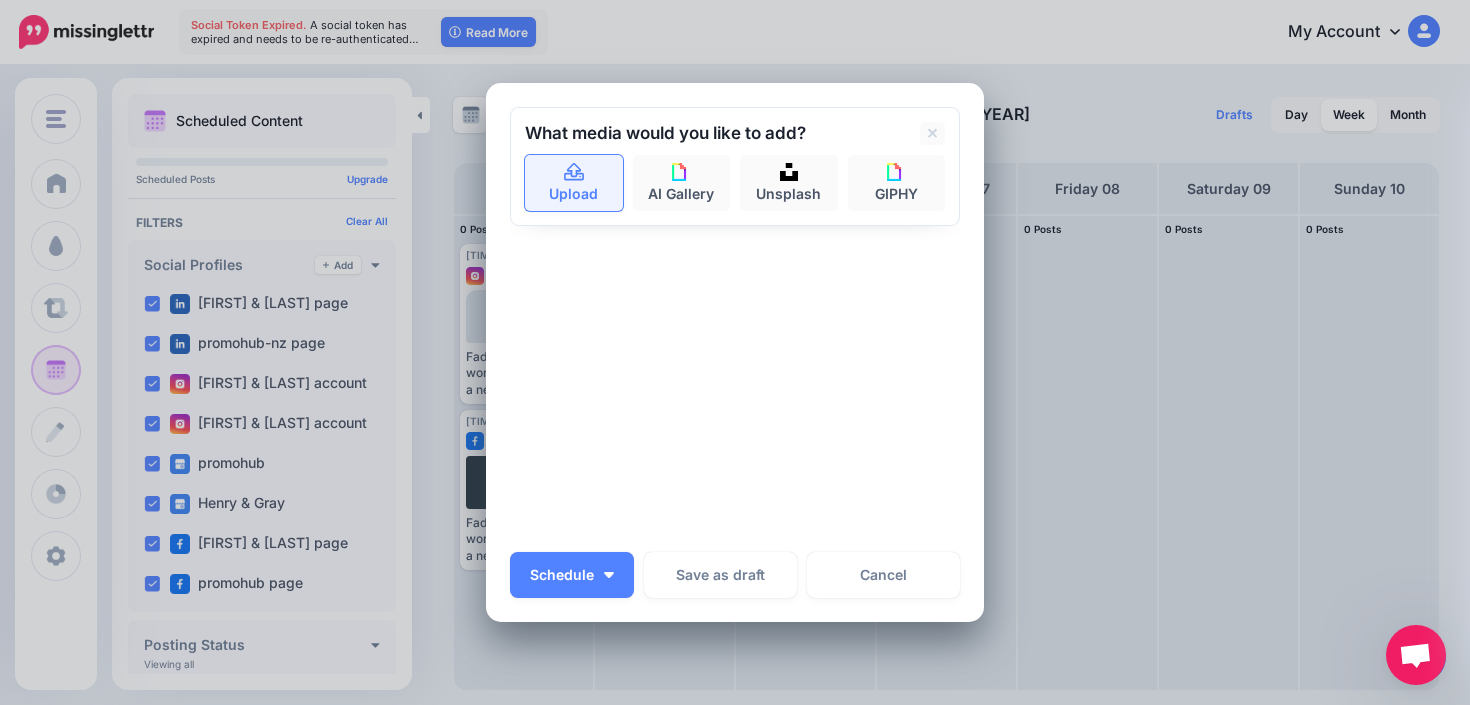 click on "Upload" at bounding box center (574, 183) 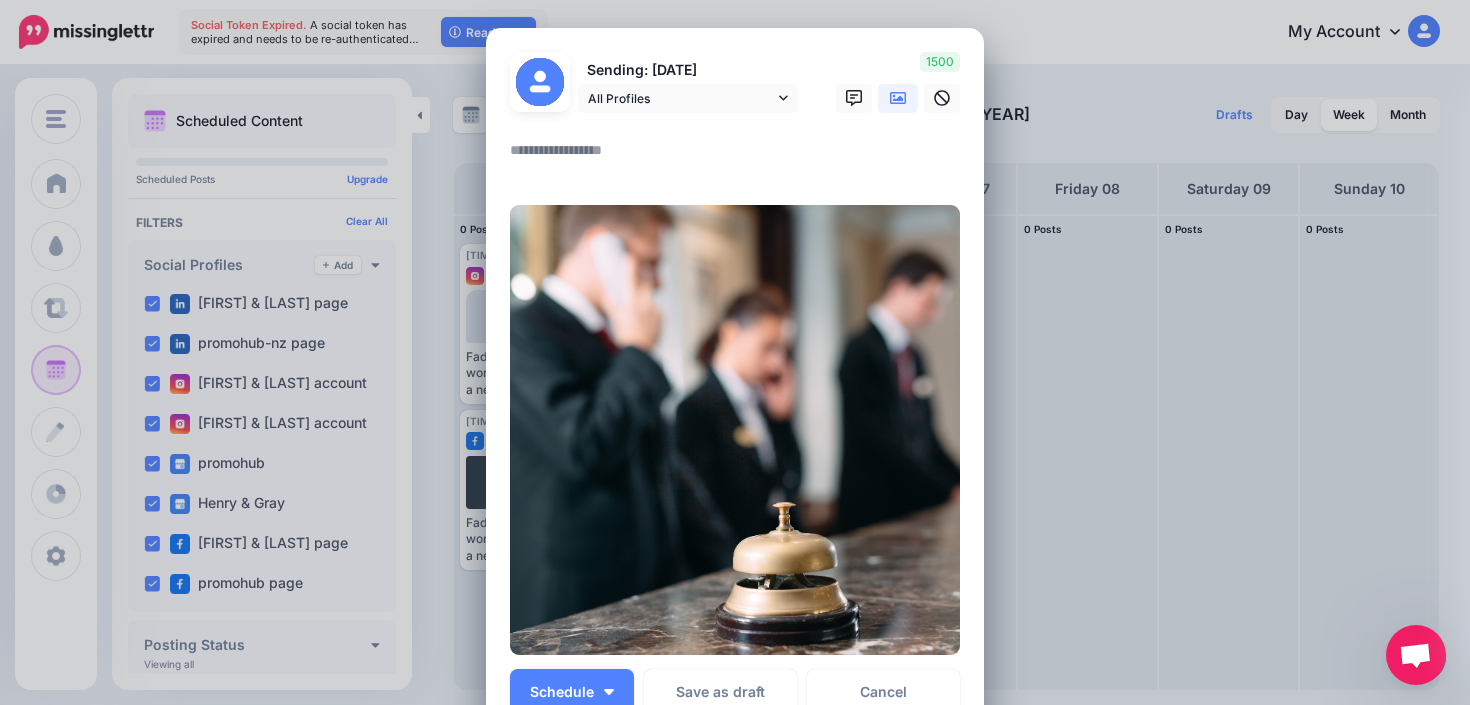 click at bounding box center [740, 157] 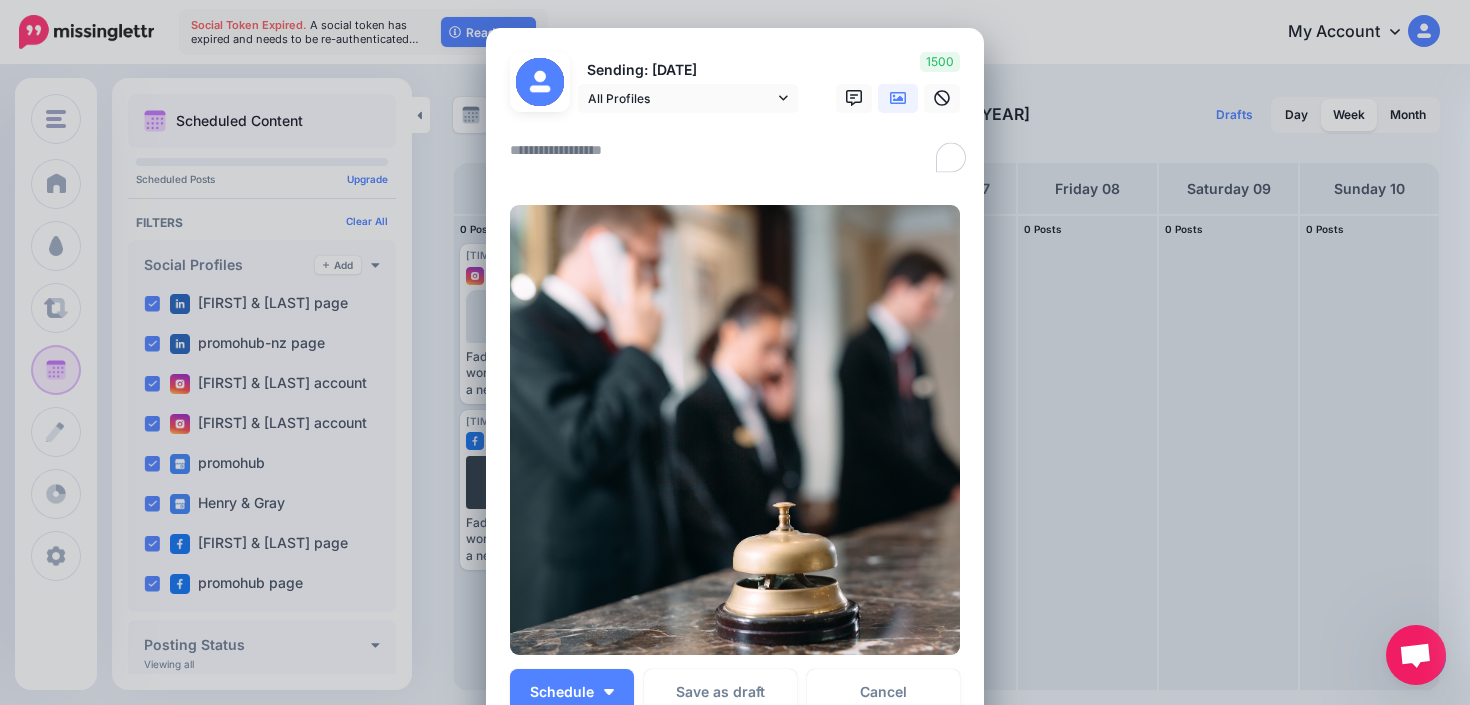 paste on "**********" 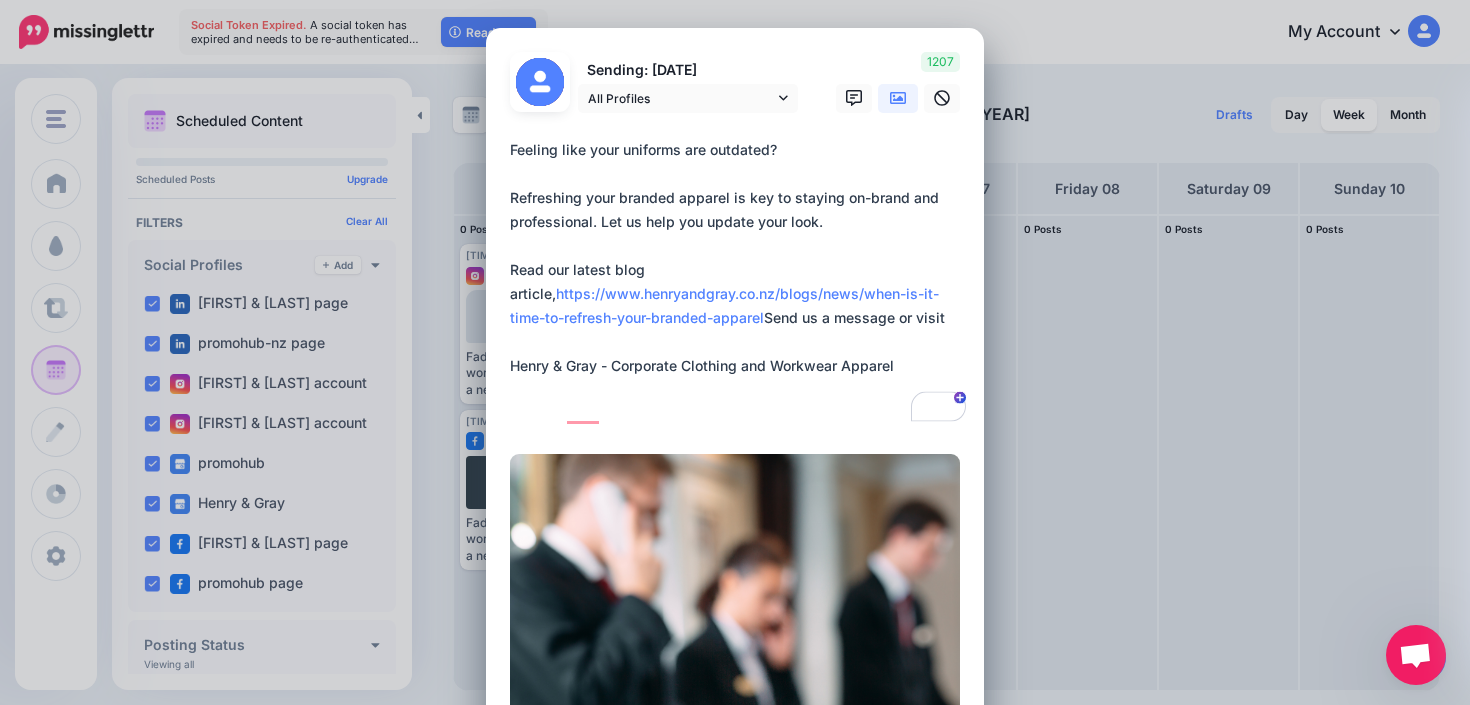 click on "**********" at bounding box center [740, 282] 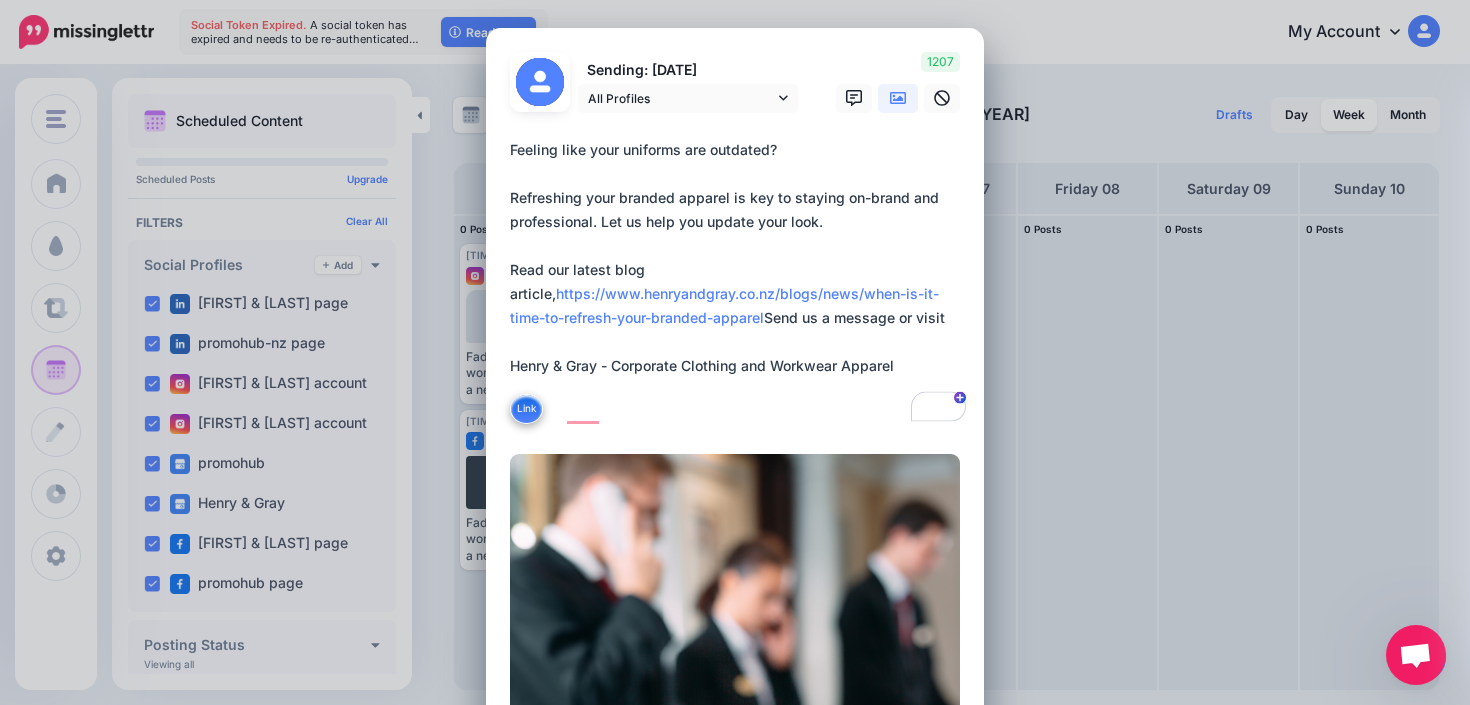 paste on "**********" 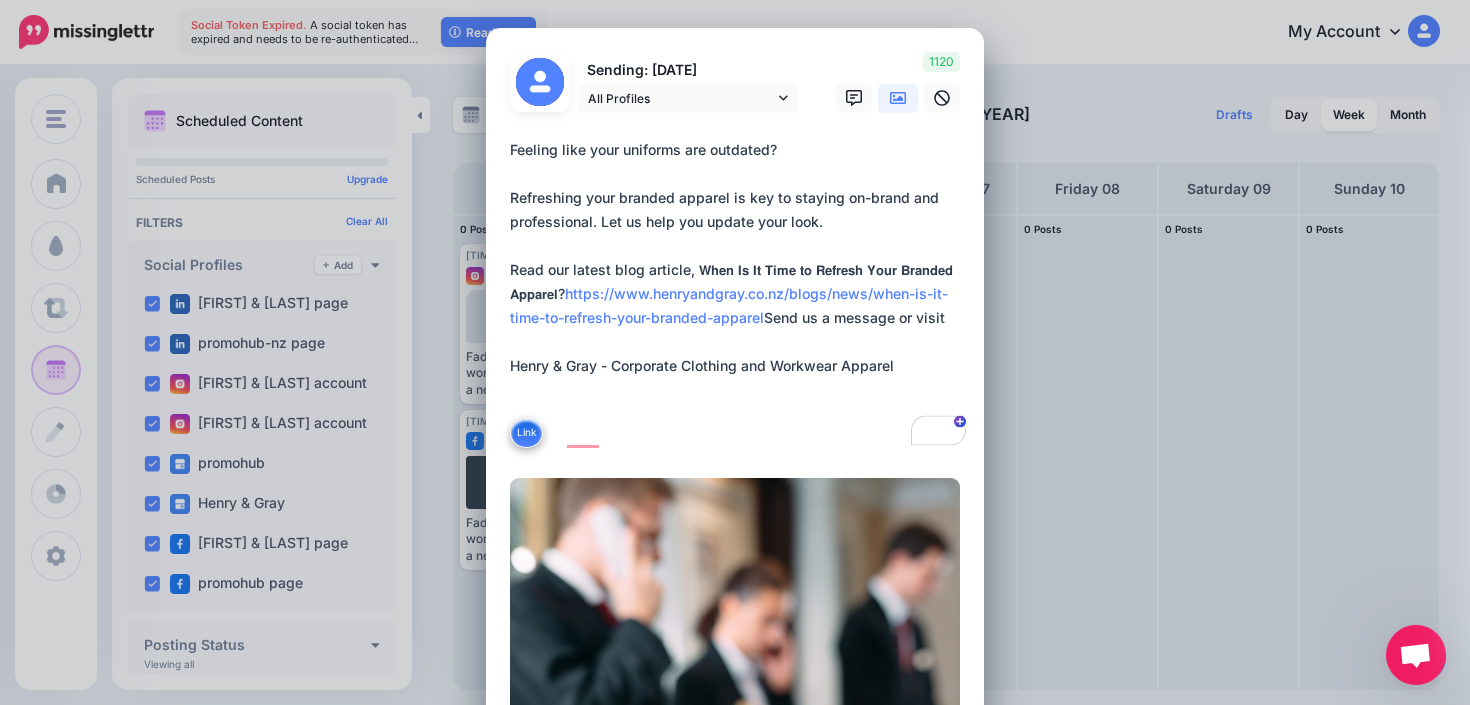 click on "**********" at bounding box center [740, 294] 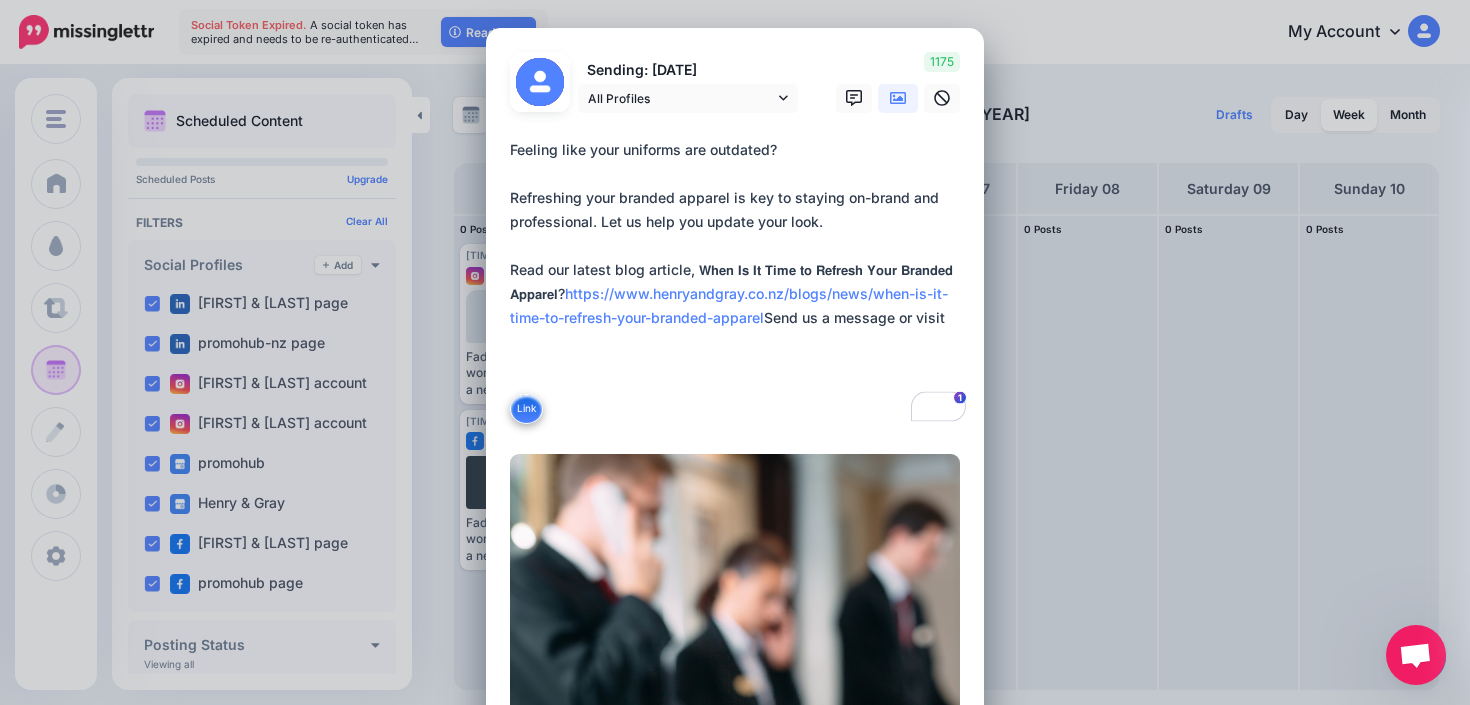 paste on "**********" 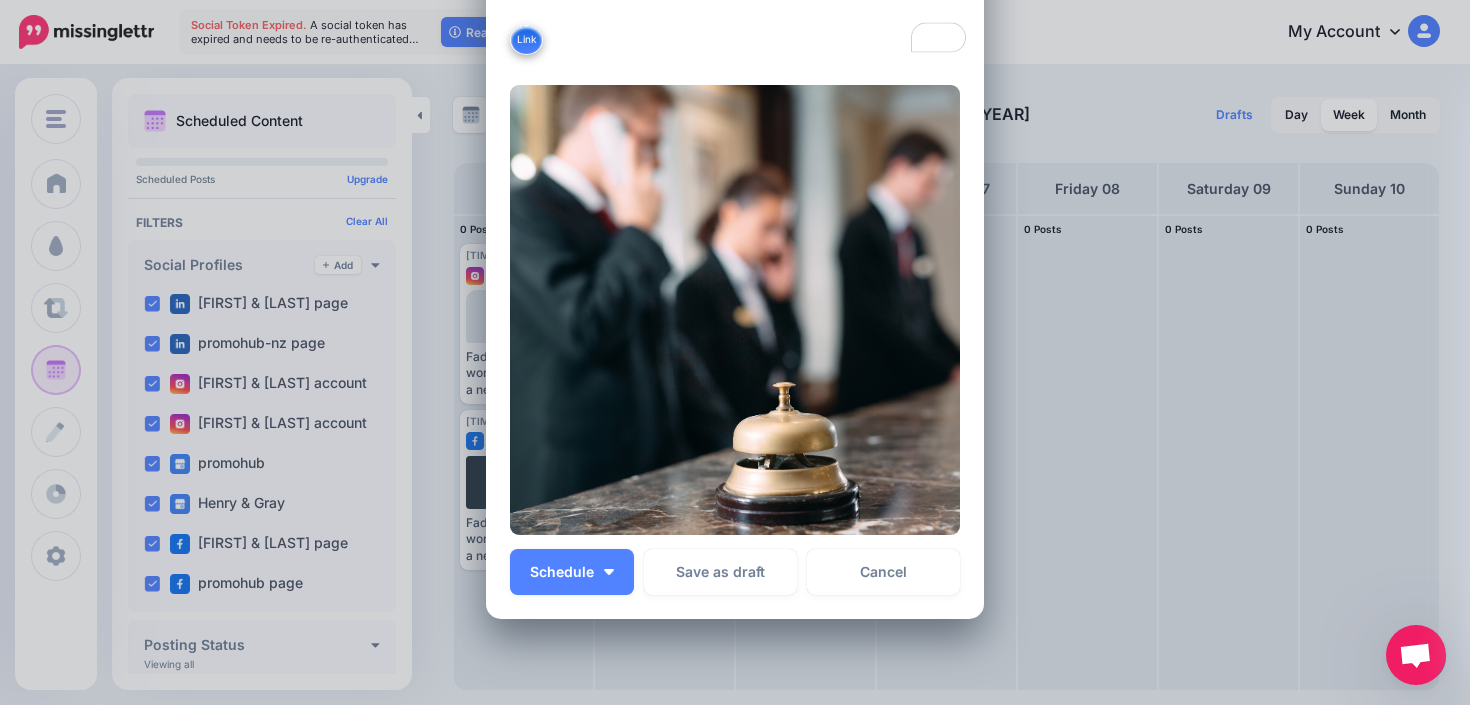 scroll, scrollTop: 397, scrollLeft: 0, axis: vertical 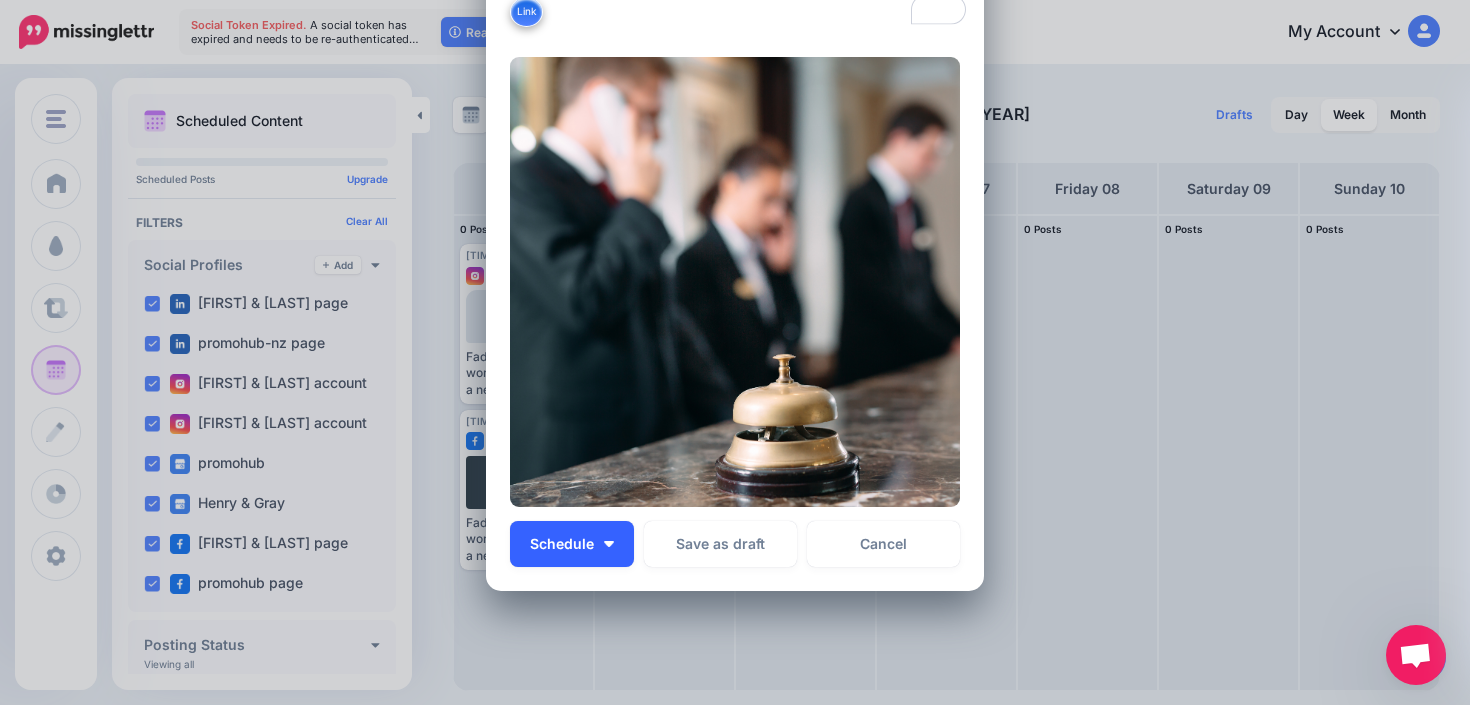 type on "**********" 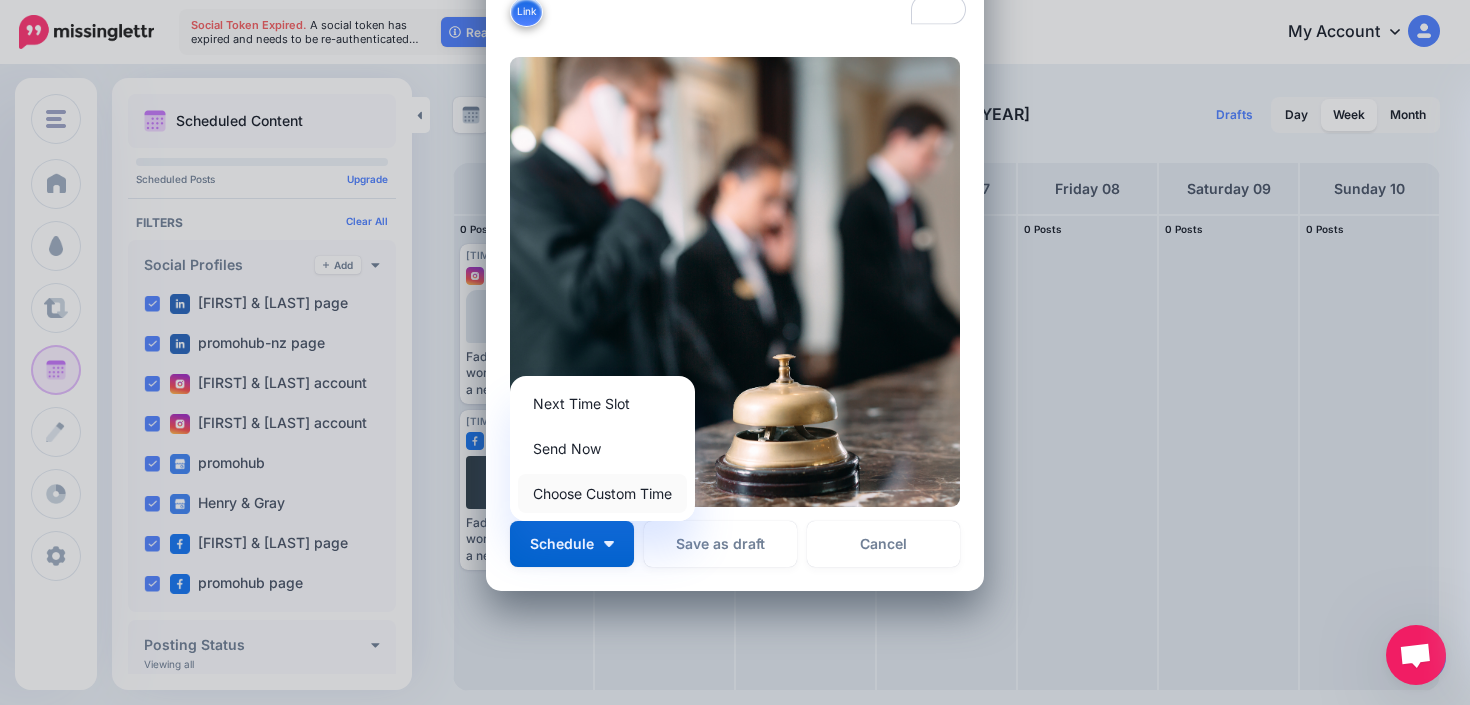 click on "Choose Custom Time" at bounding box center [602, 493] 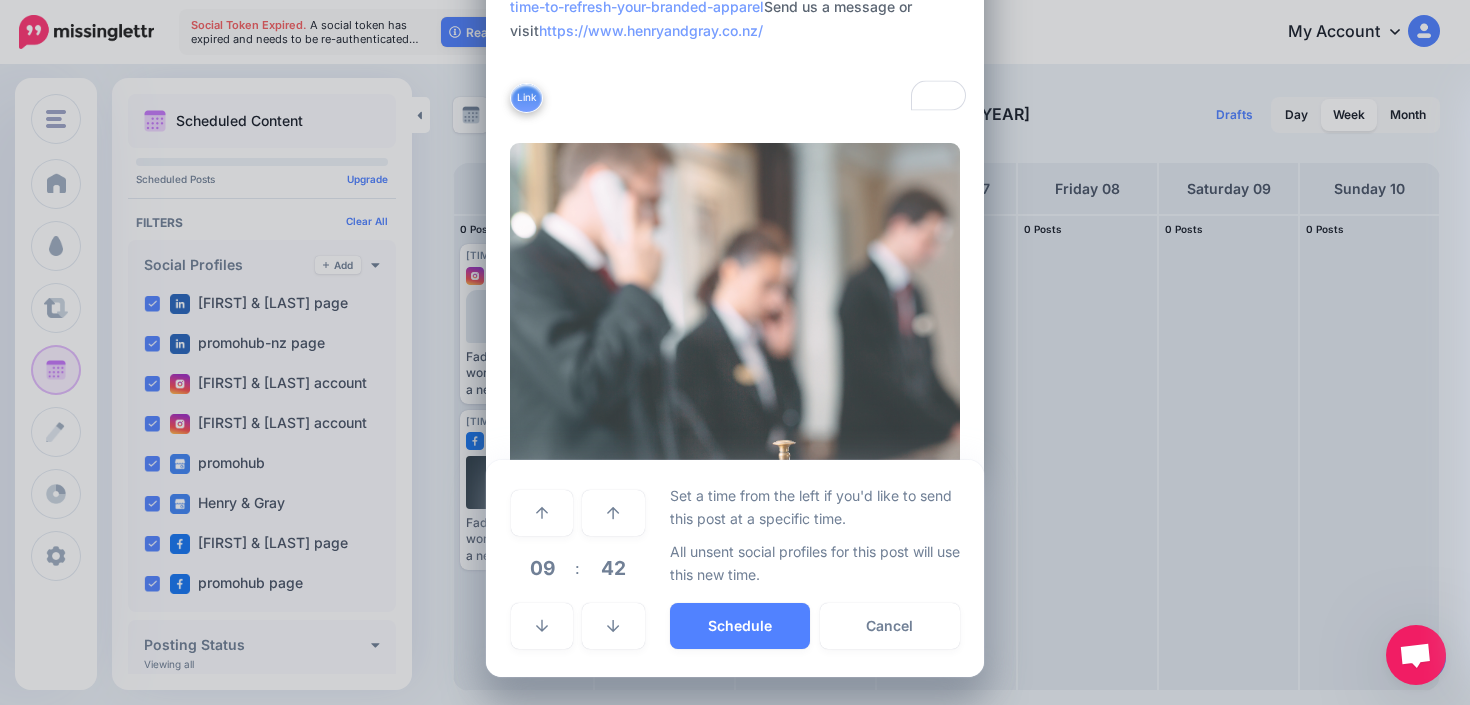 scroll, scrollTop: 310, scrollLeft: 0, axis: vertical 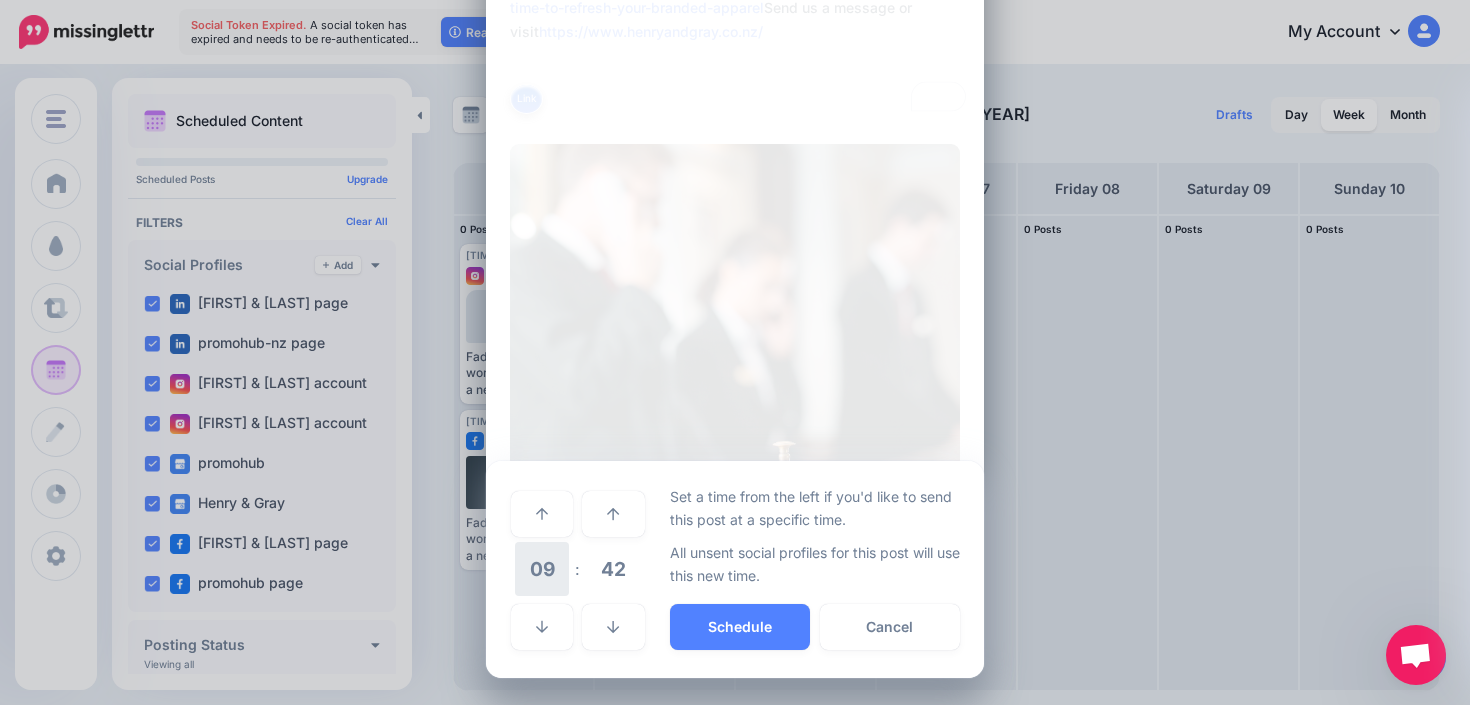 click on "09" at bounding box center (542, 569) 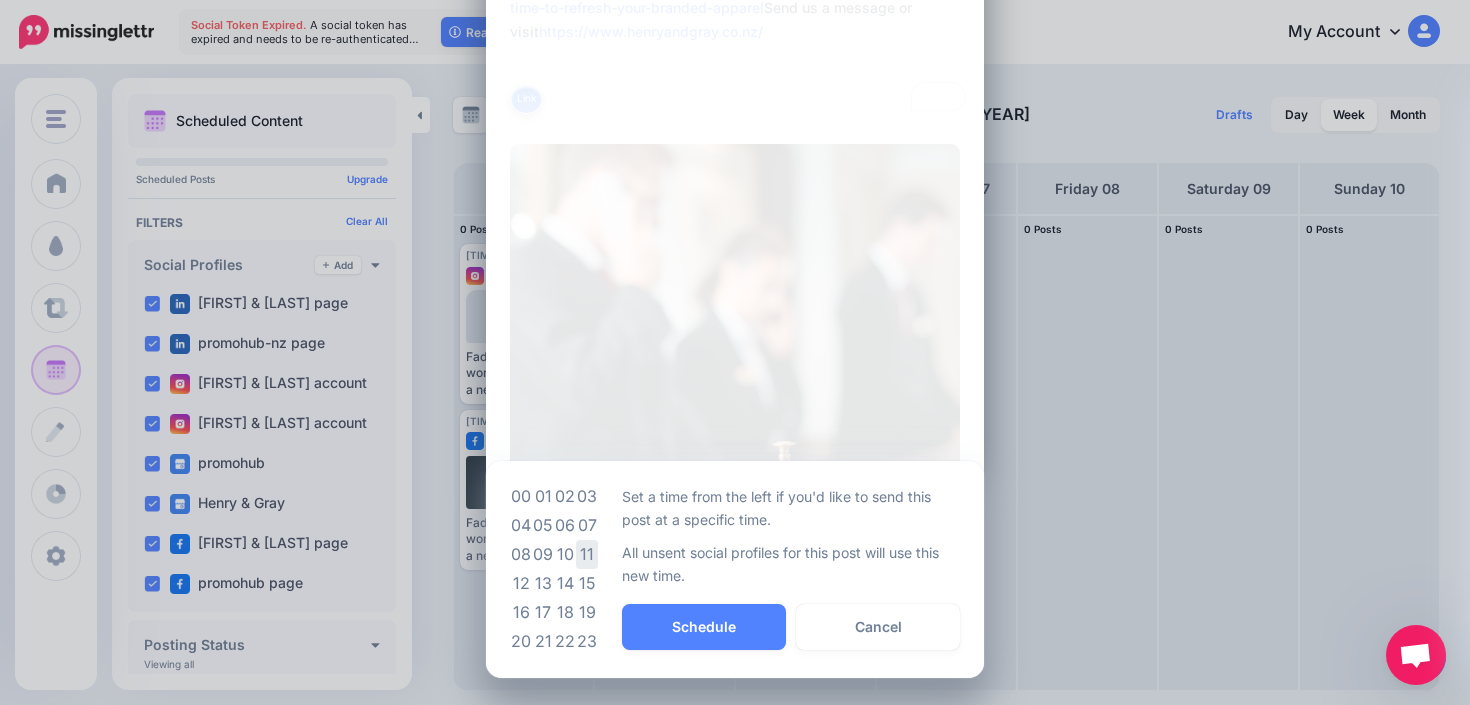 click on "11" at bounding box center (587, 554) 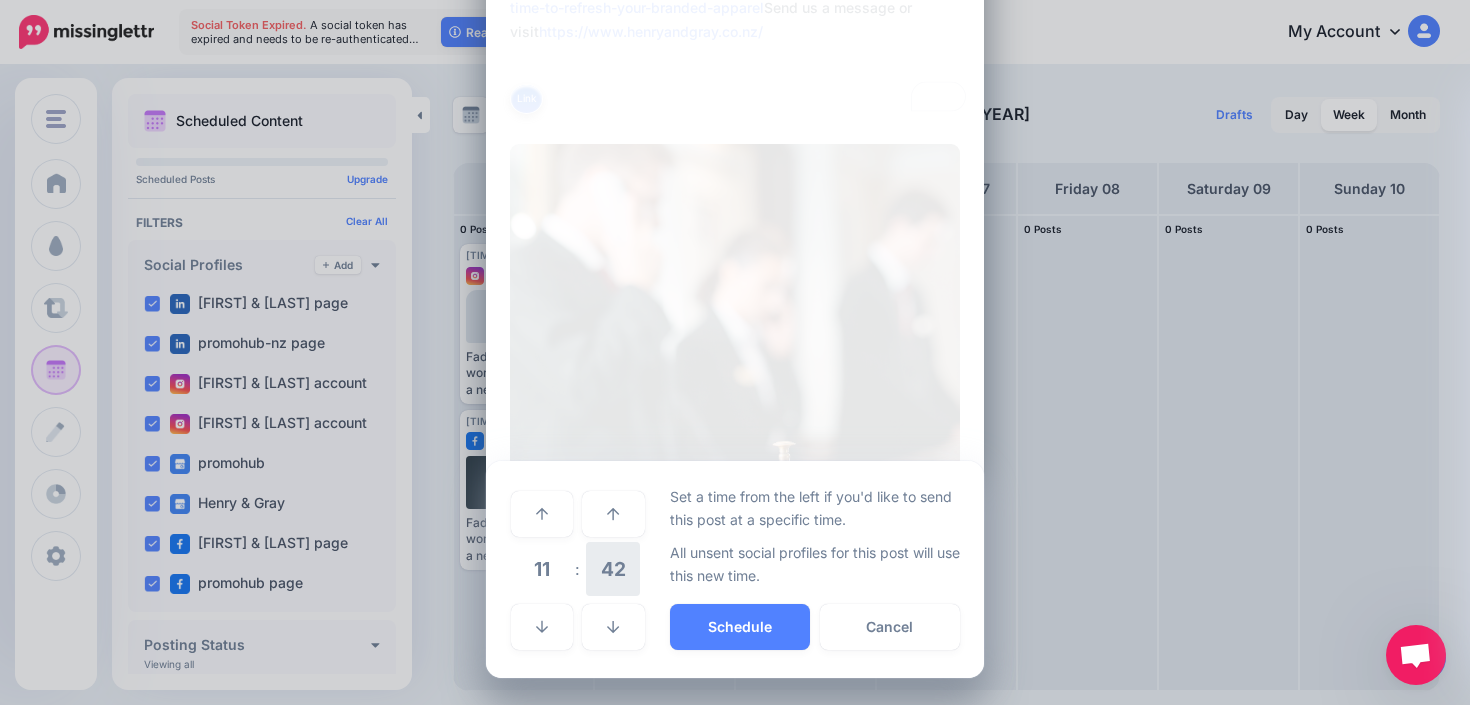 click on "42" at bounding box center [613, 569] 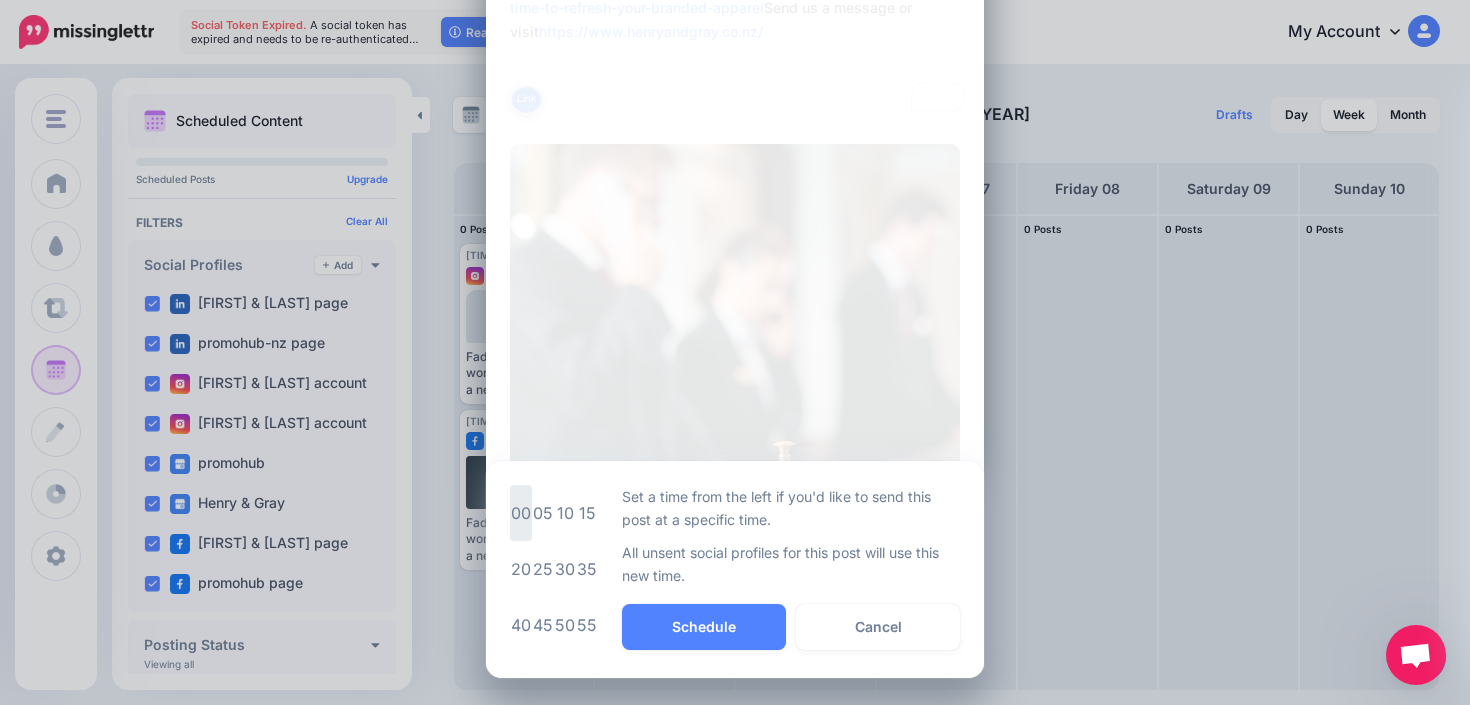click on "00" at bounding box center (521, 513) 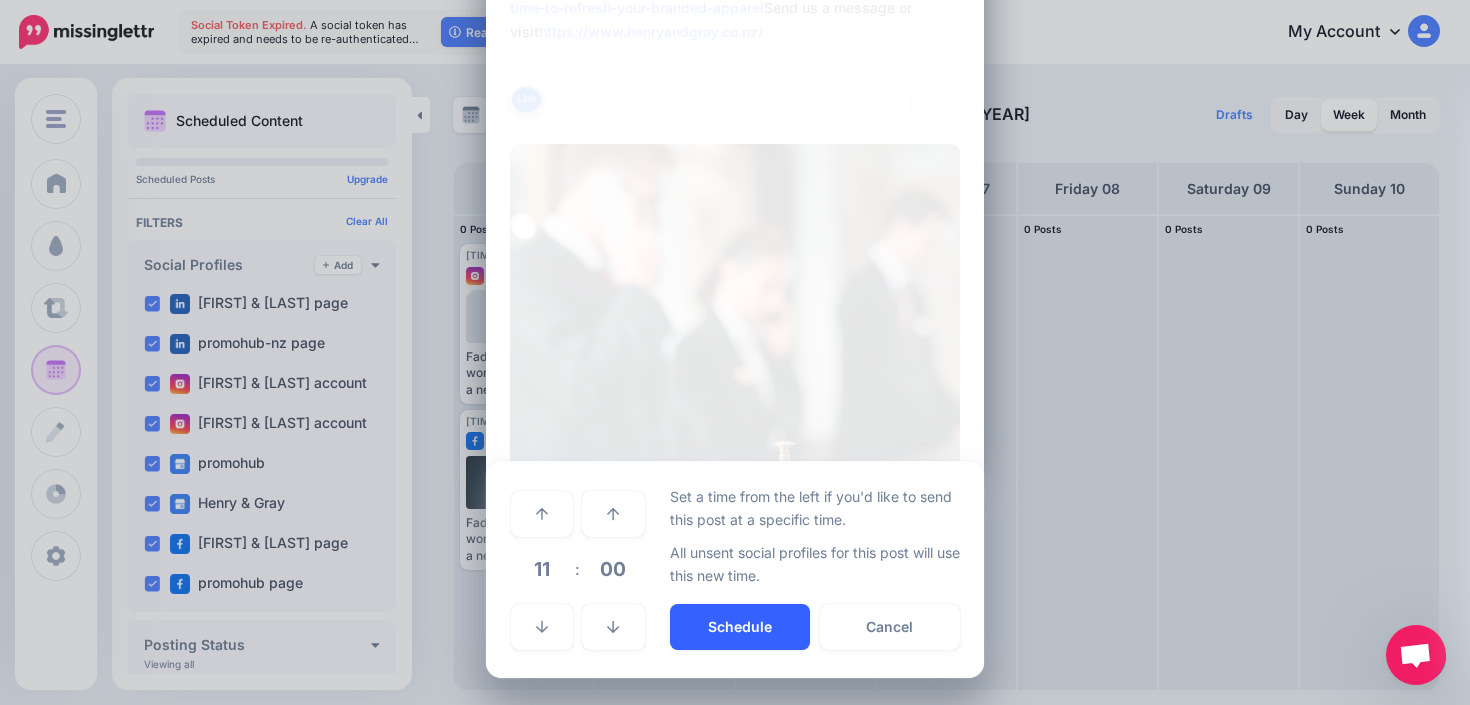 click on "Schedule" at bounding box center (740, 627) 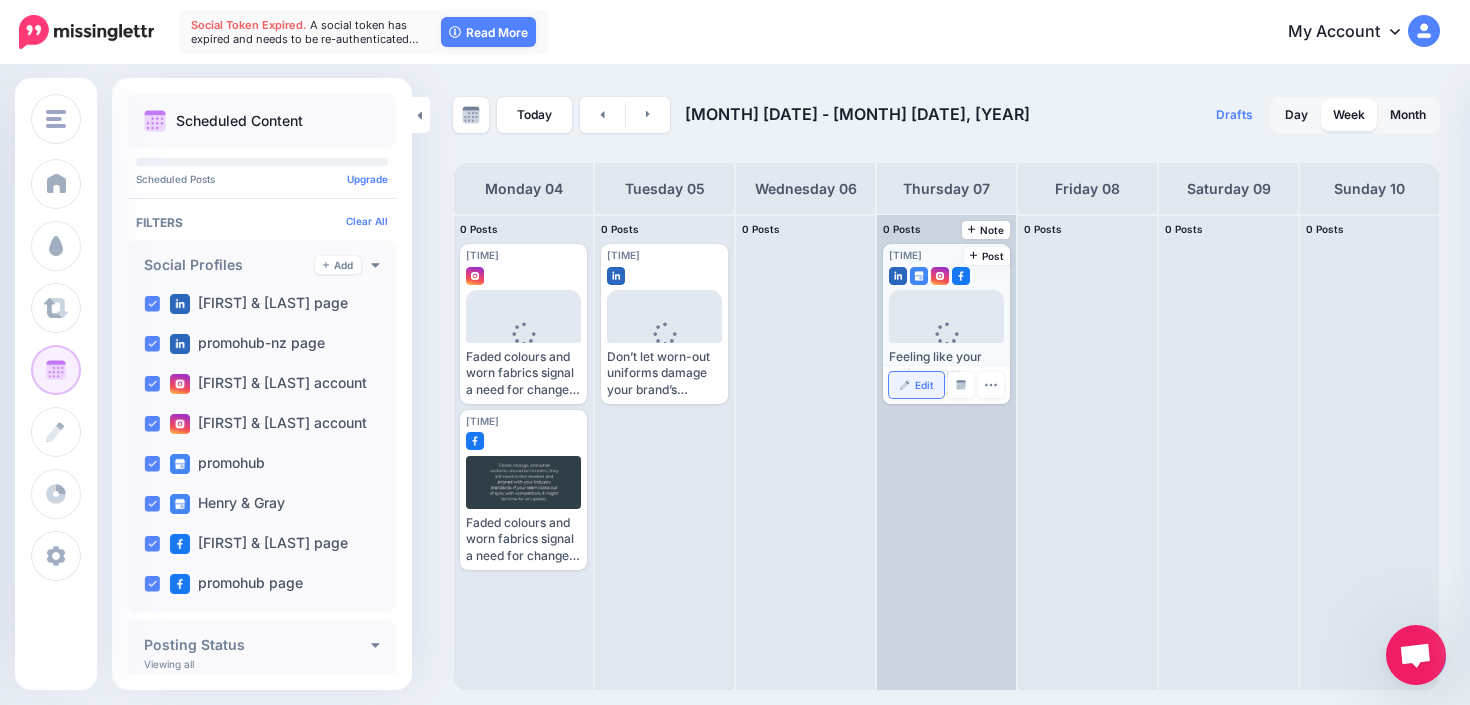 click on "Edit" at bounding box center (924, 385) 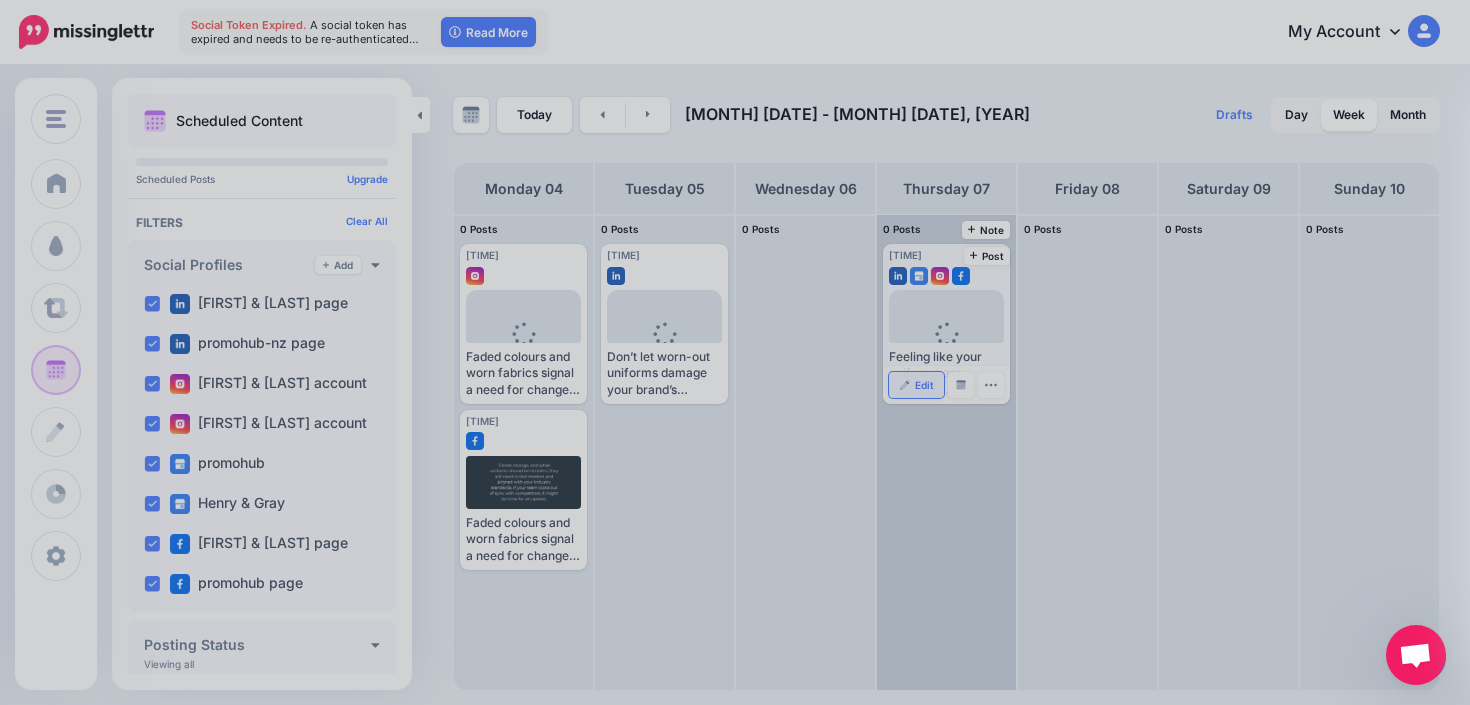 scroll, scrollTop: 0, scrollLeft: 0, axis: both 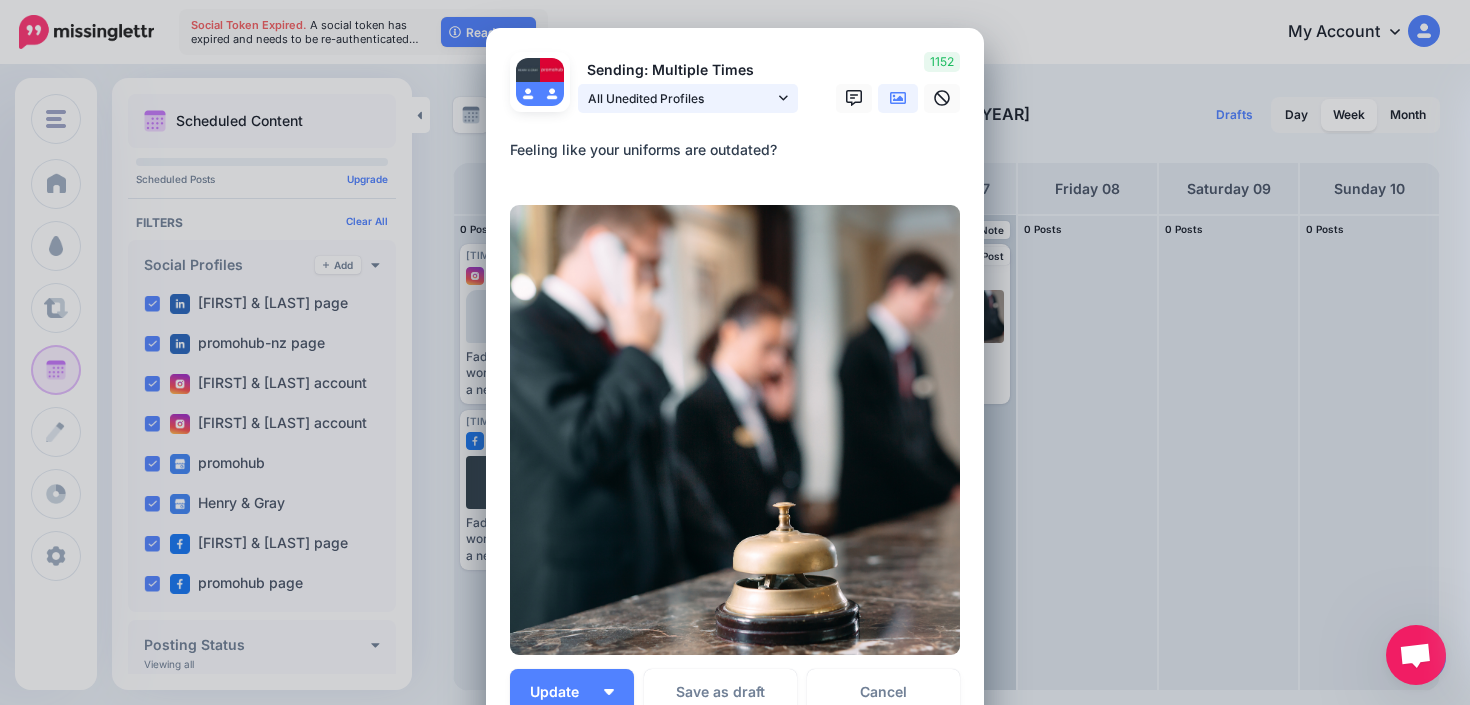 click on "All
Unedited
Profiles" at bounding box center [681, 98] 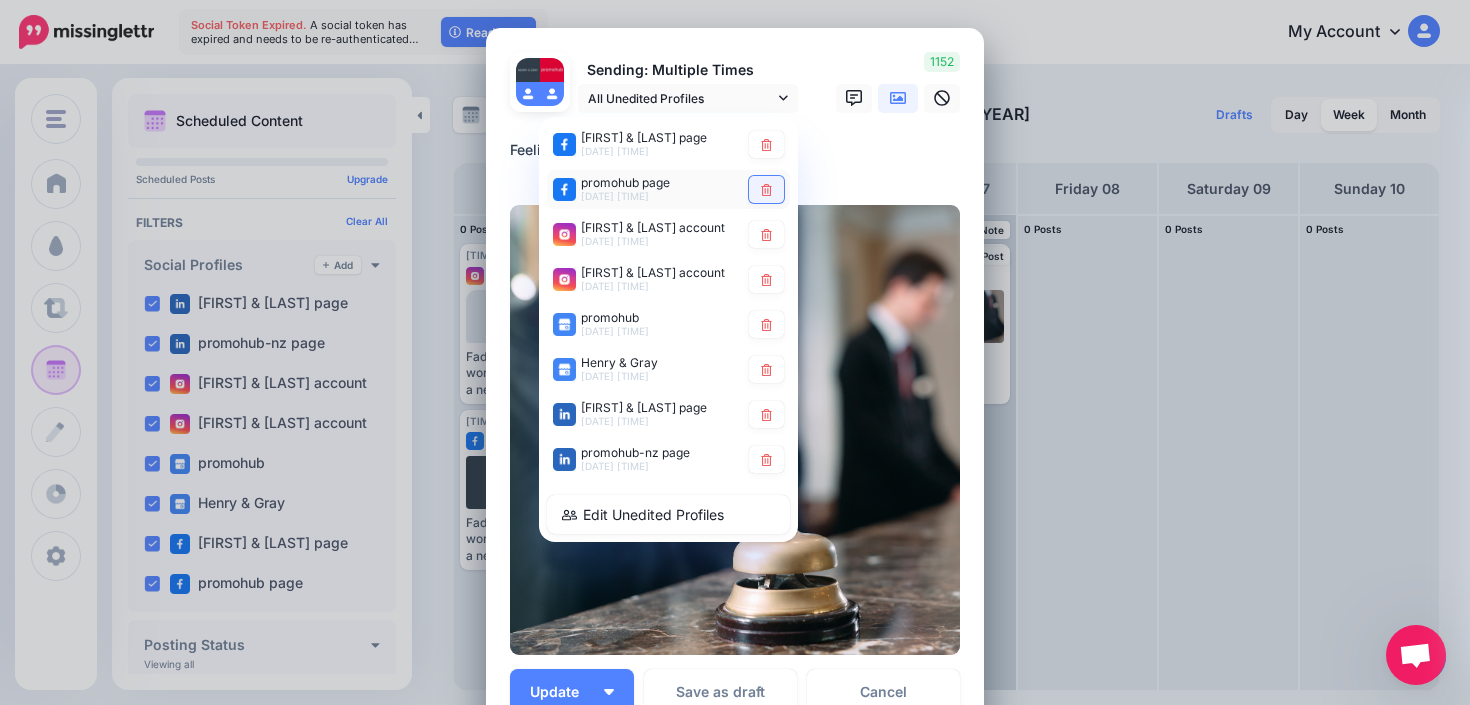 click at bounding box center [766, 189] 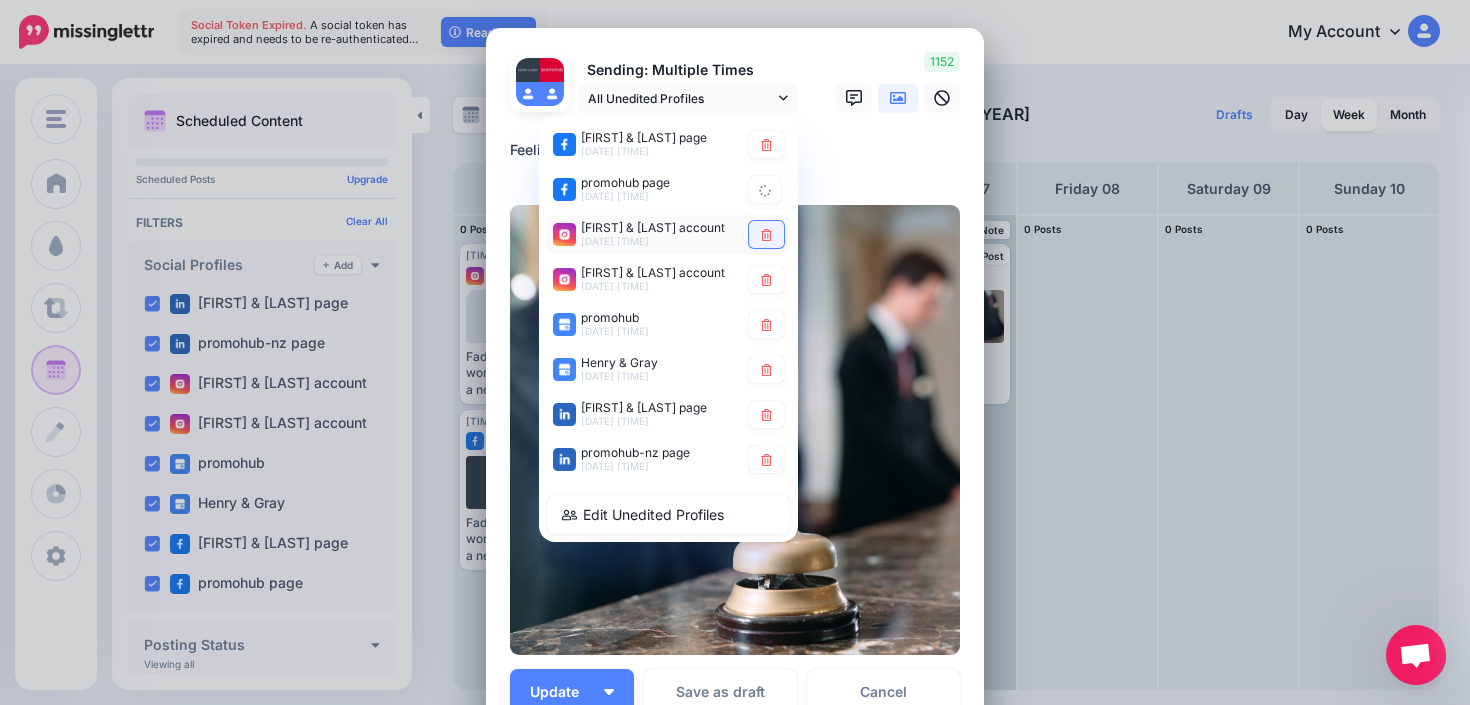 click 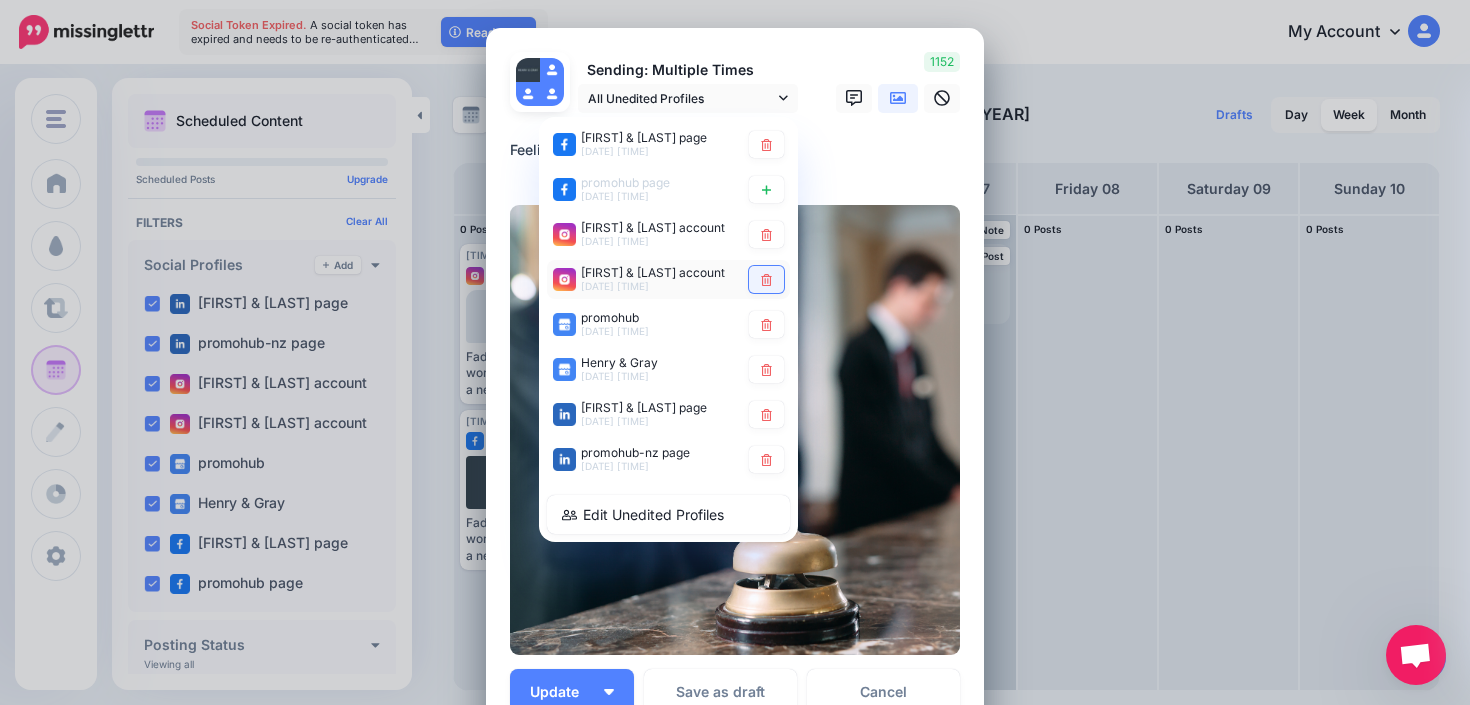 click 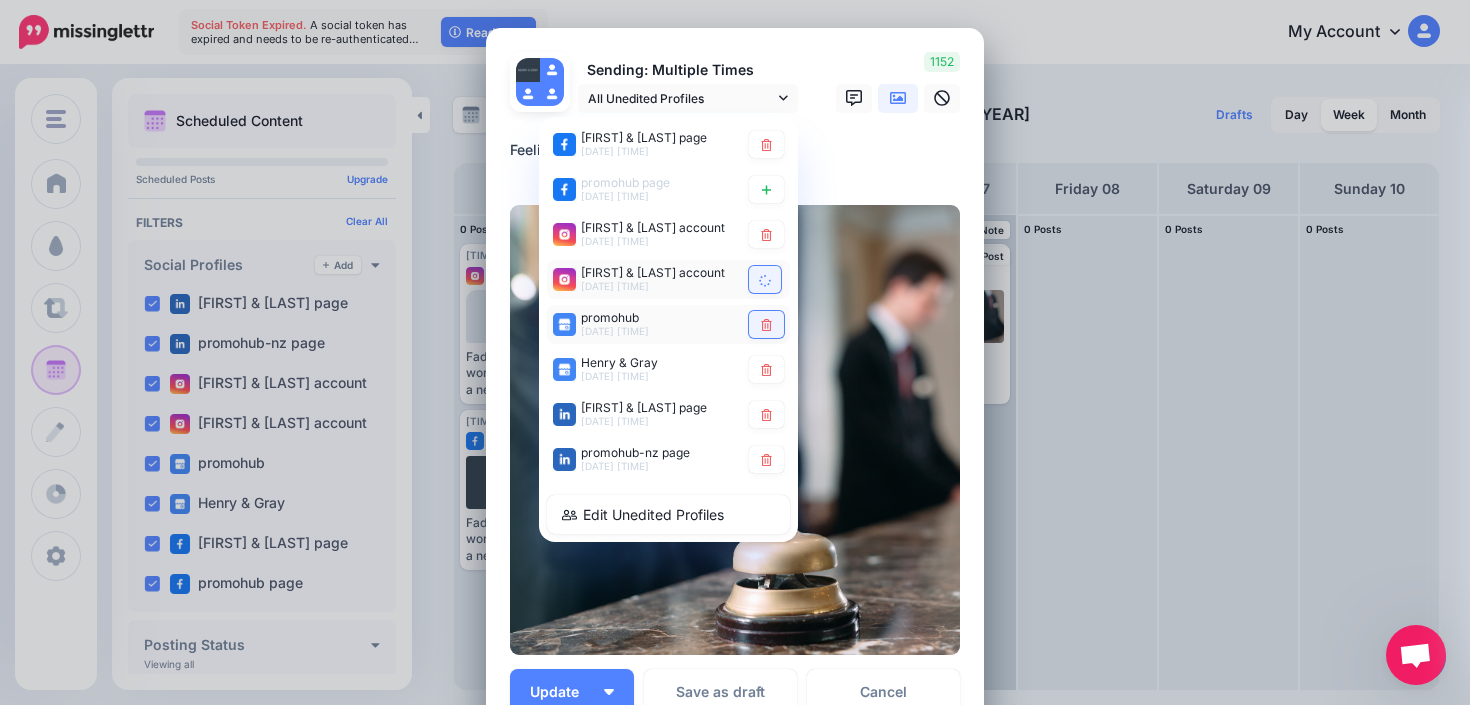 click 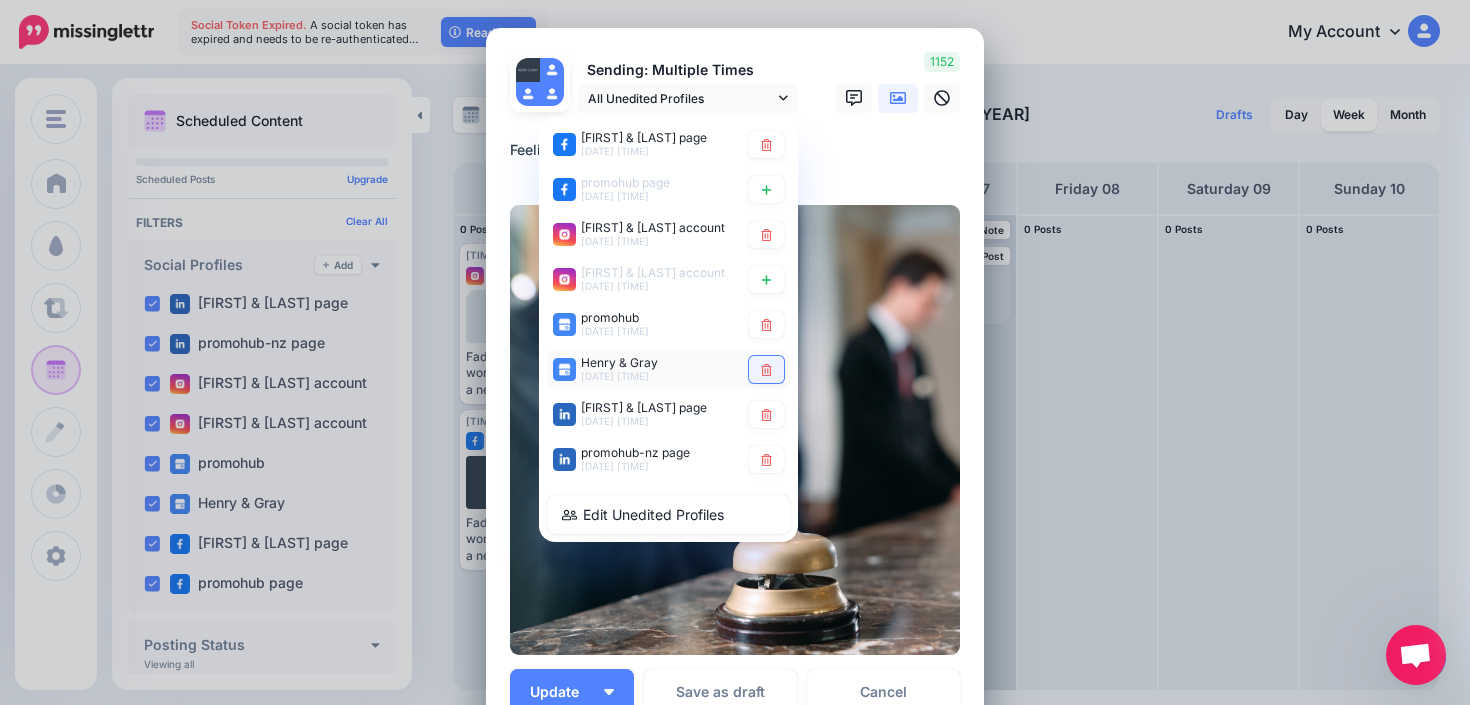 click at bounding box center (766, 369) 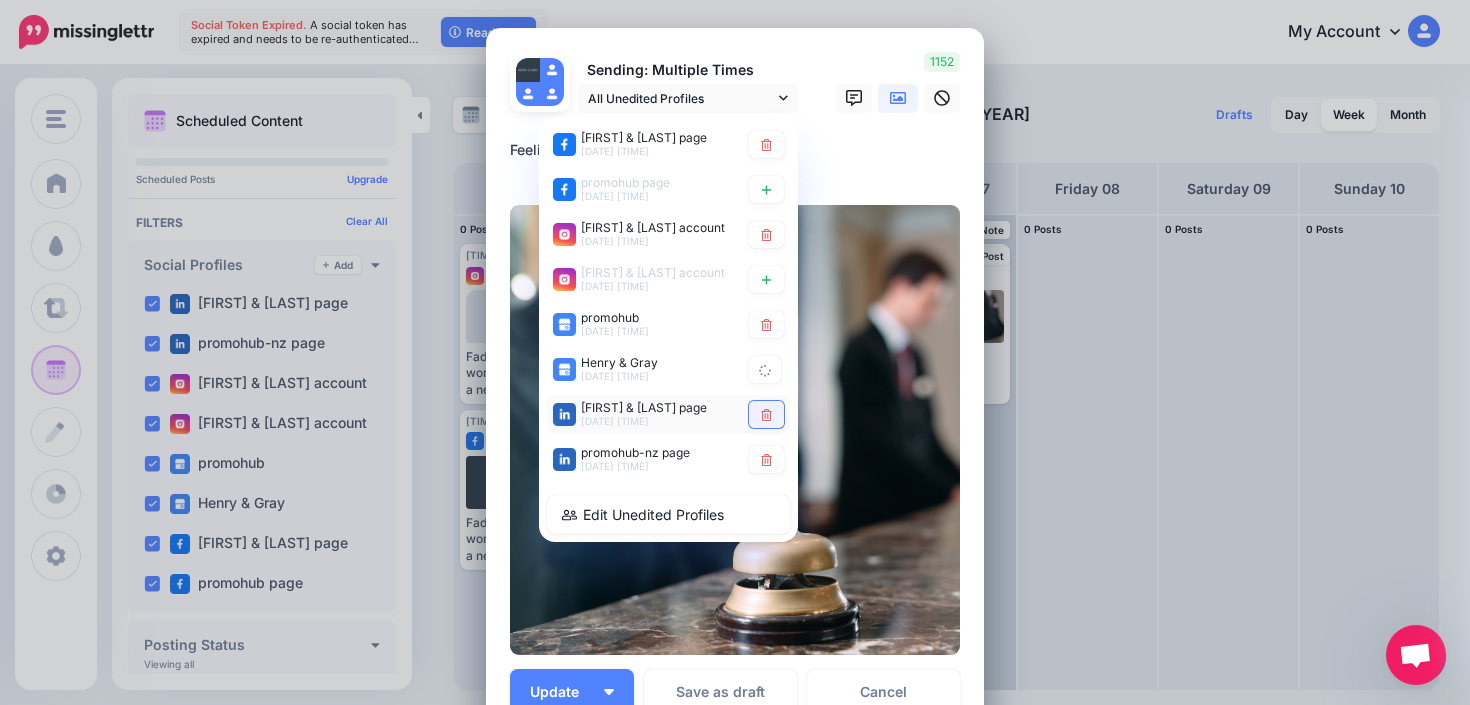 click 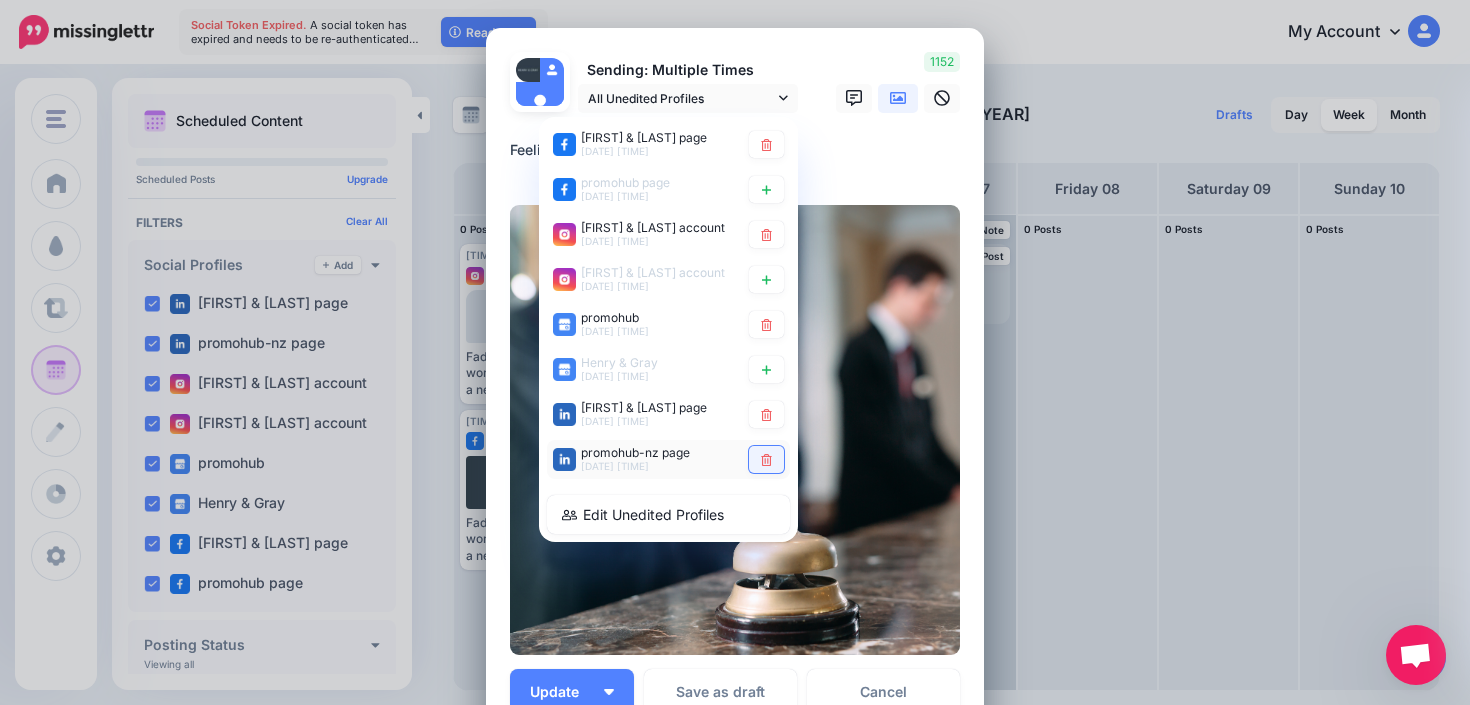 click 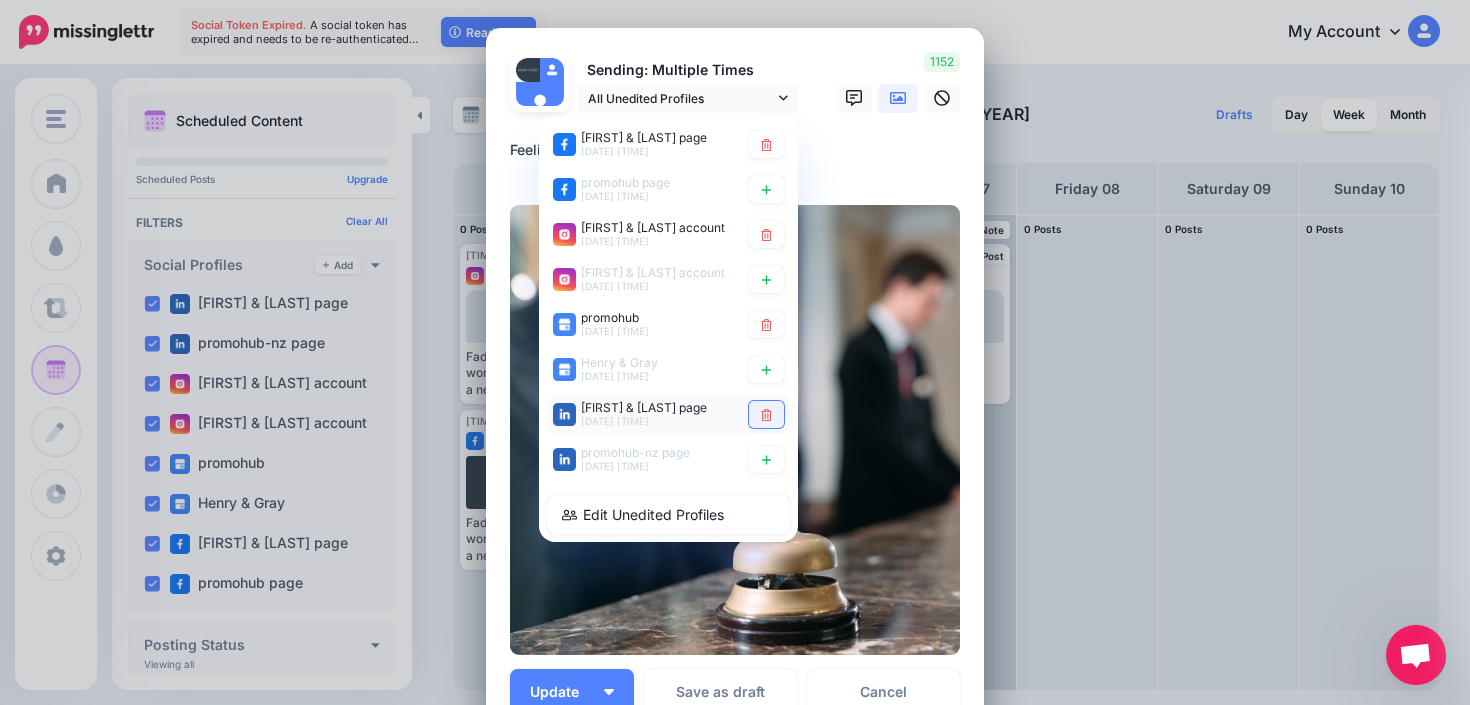 click at bounding box center (766, 414) 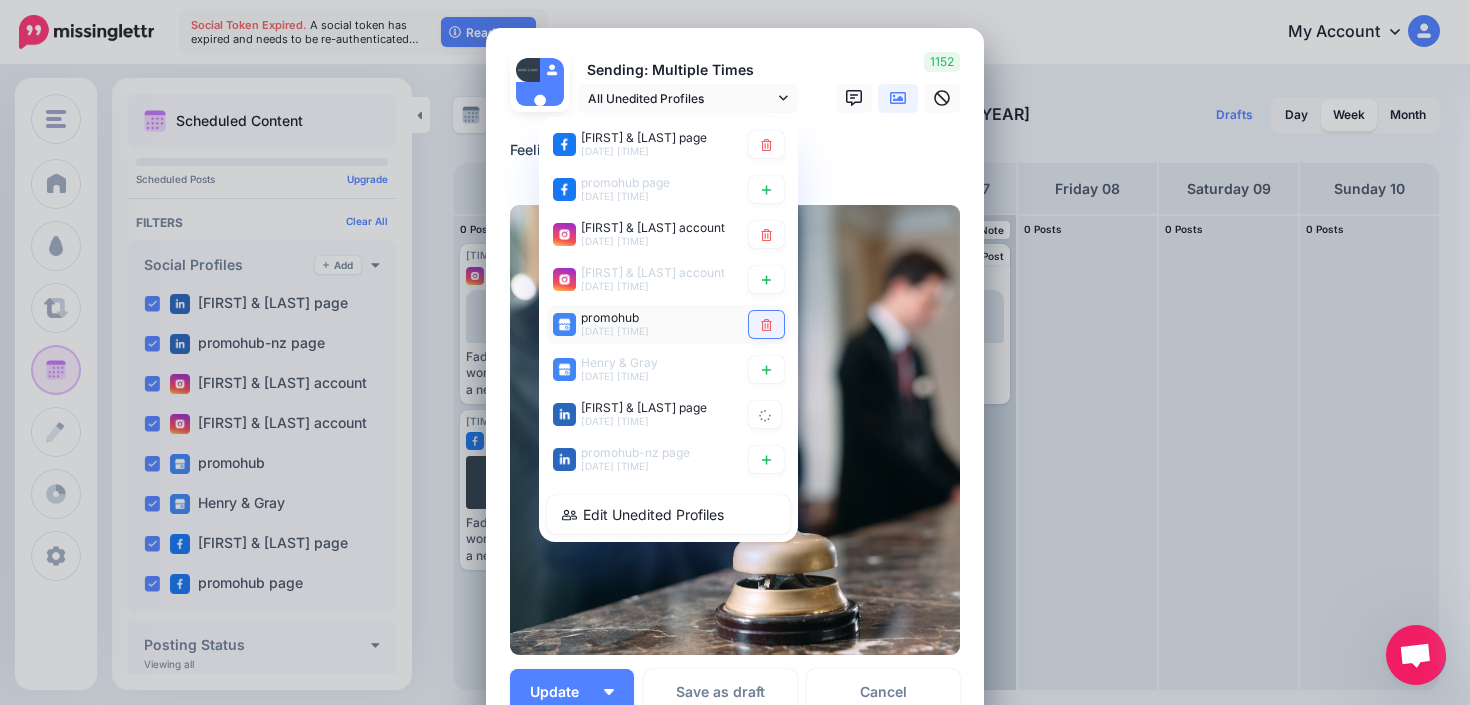 click 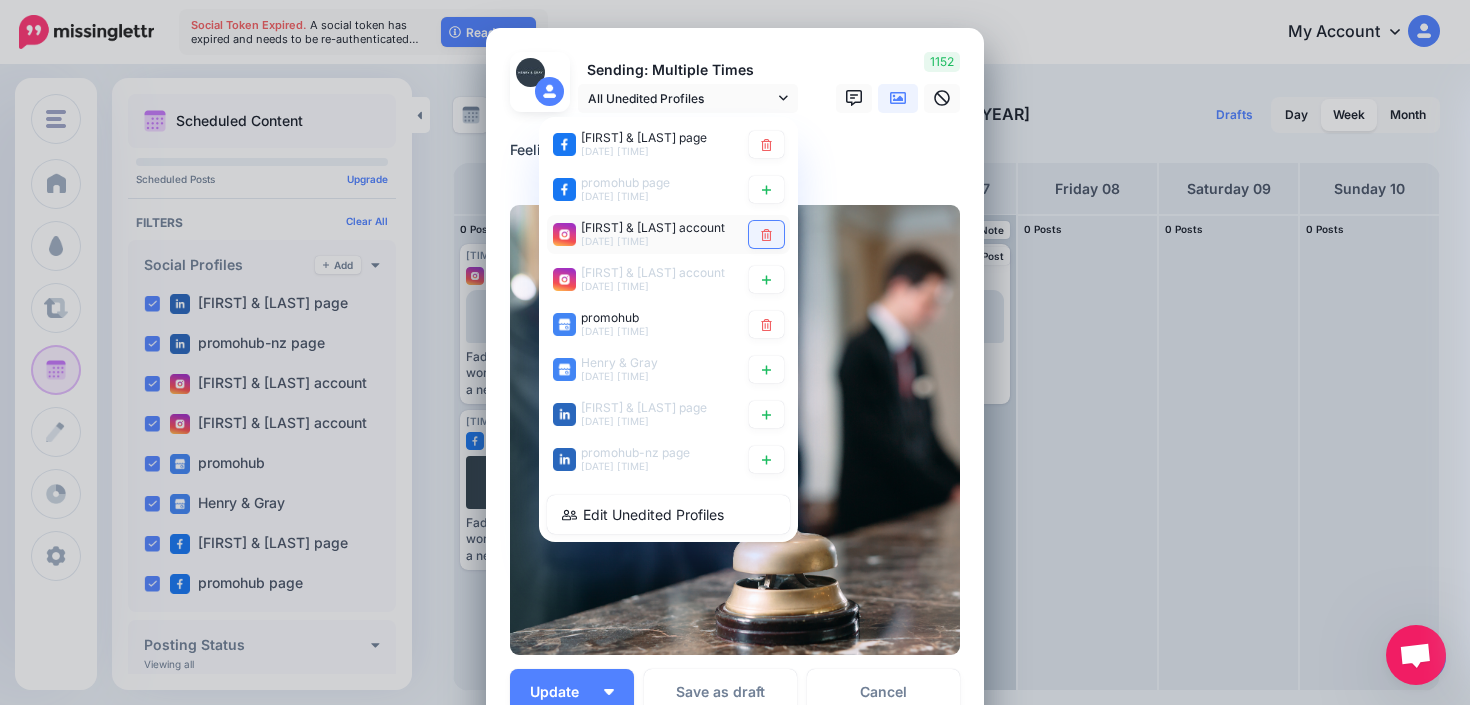 click 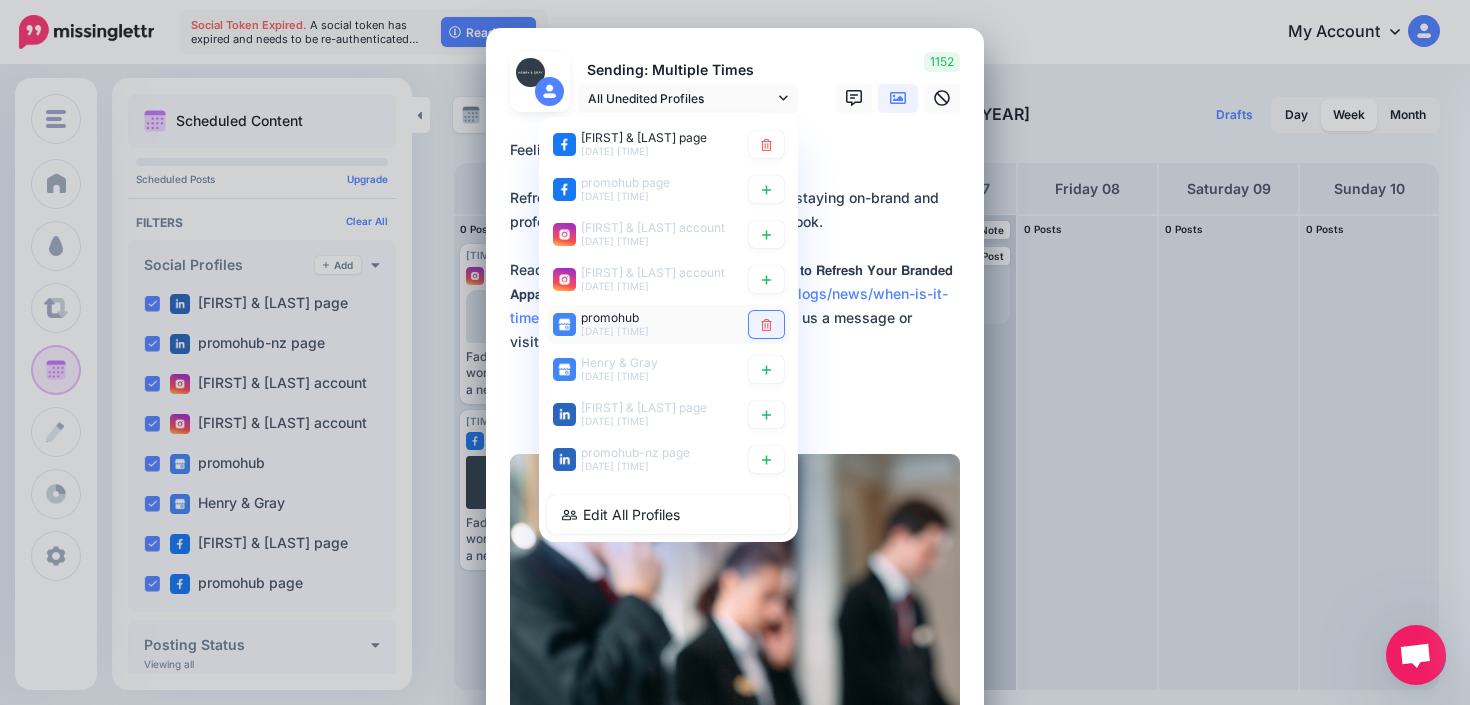 click at bounding box center [766, 324] 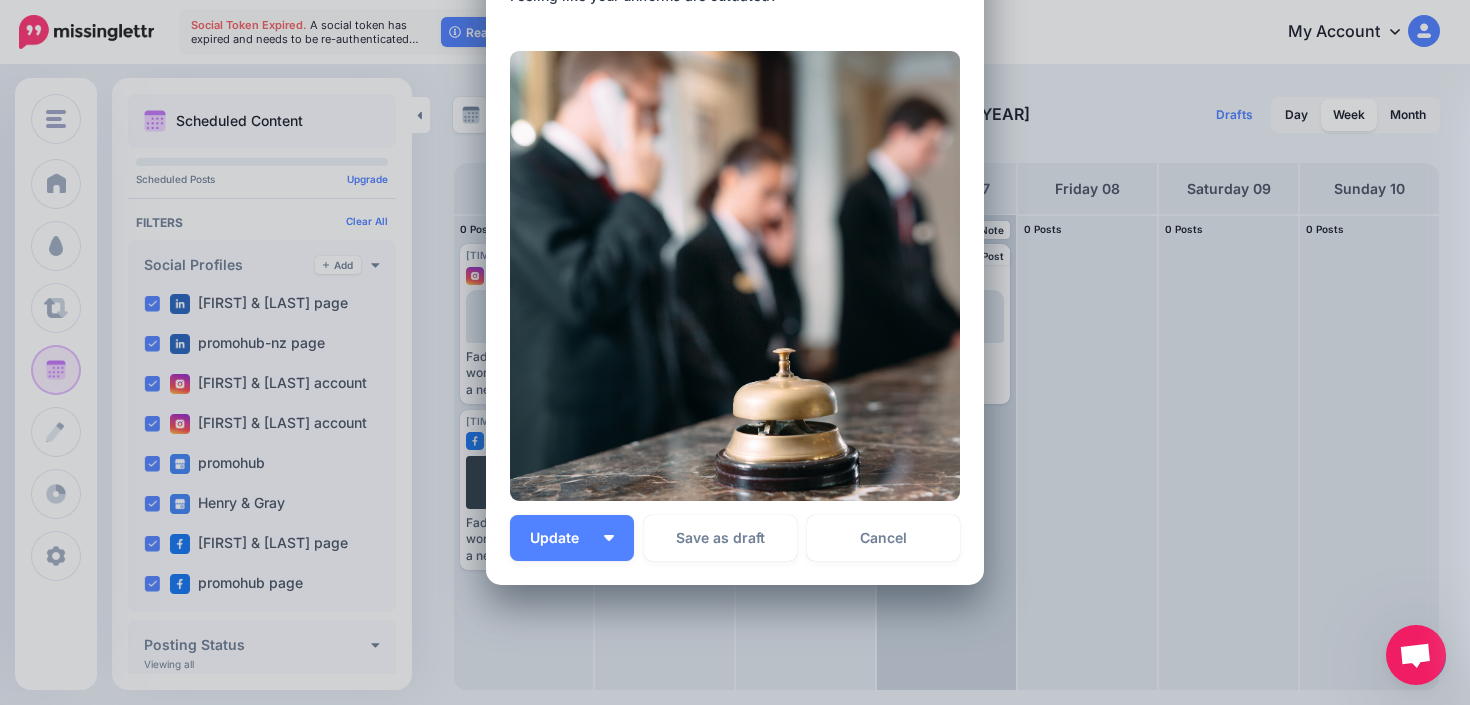 scroll, scrollTop: 250, scrollLeft: 0, axis: vertical 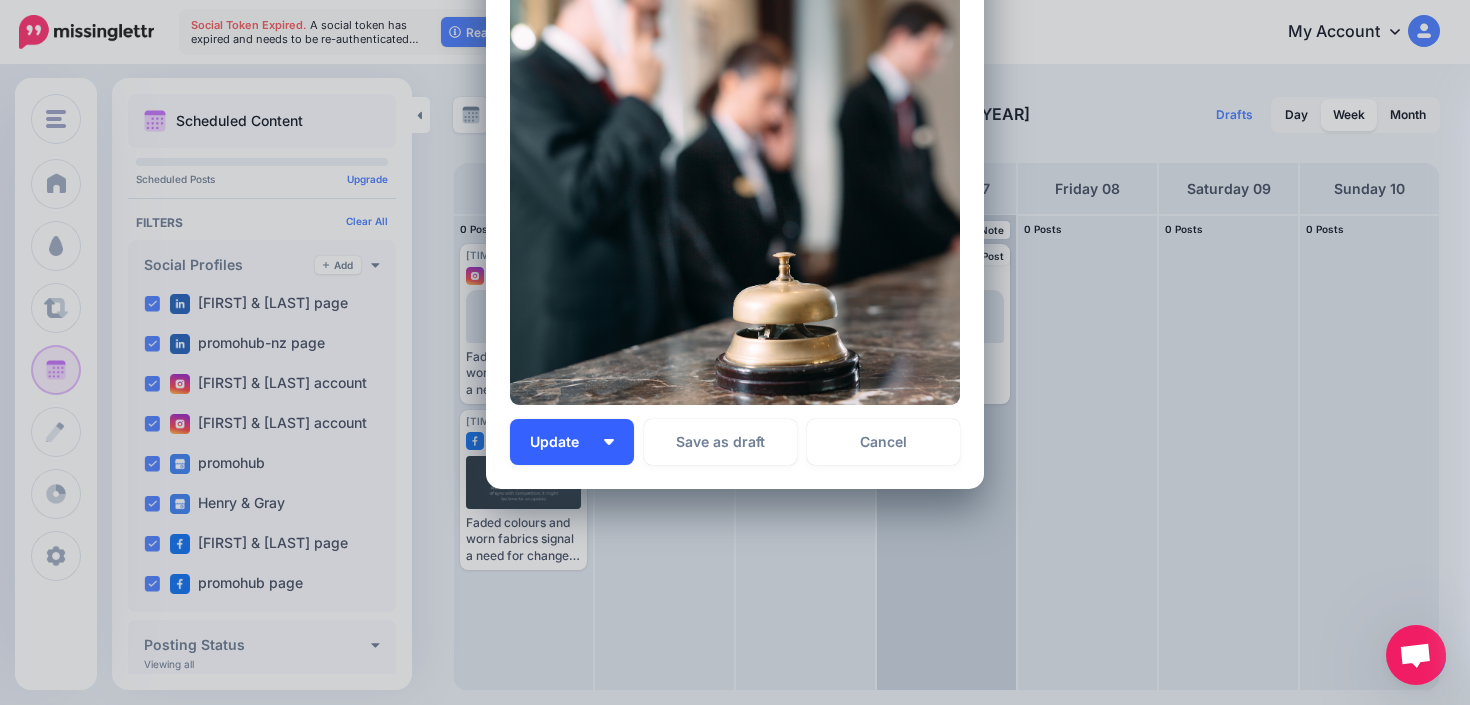 click on "Update" at bounding box center (572, 442) 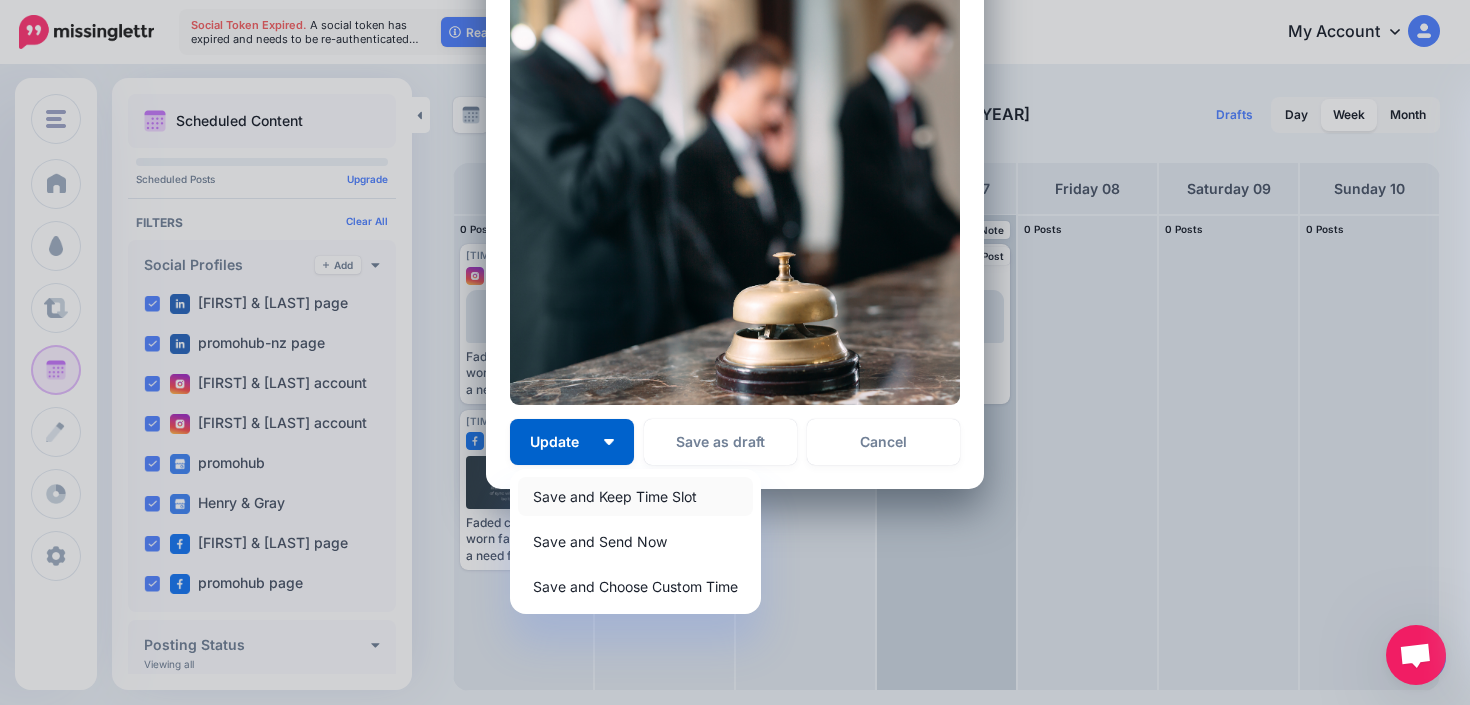click on "Save and Keep Time Slot" at bounding box center [635, 496] 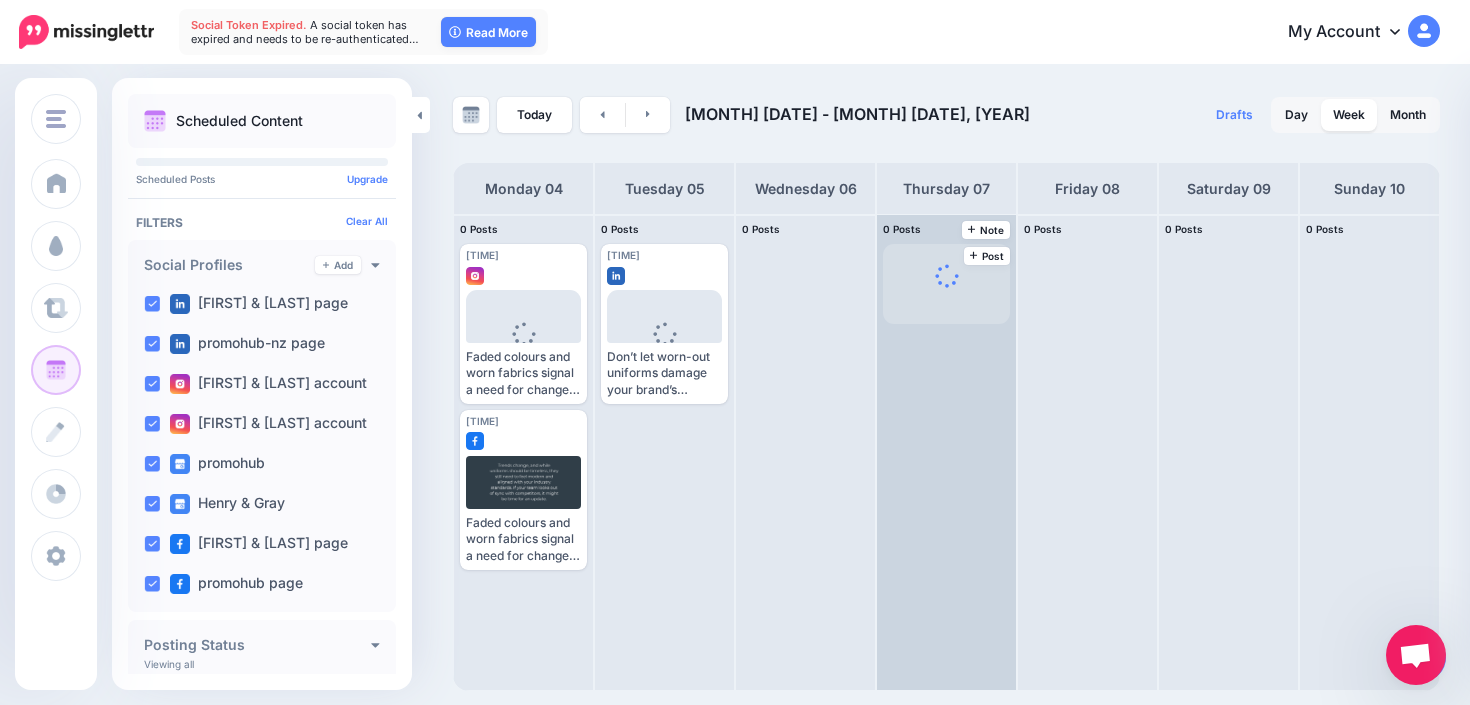 scroll, scrollTop: 0, scrollLeft: 0, axis: both 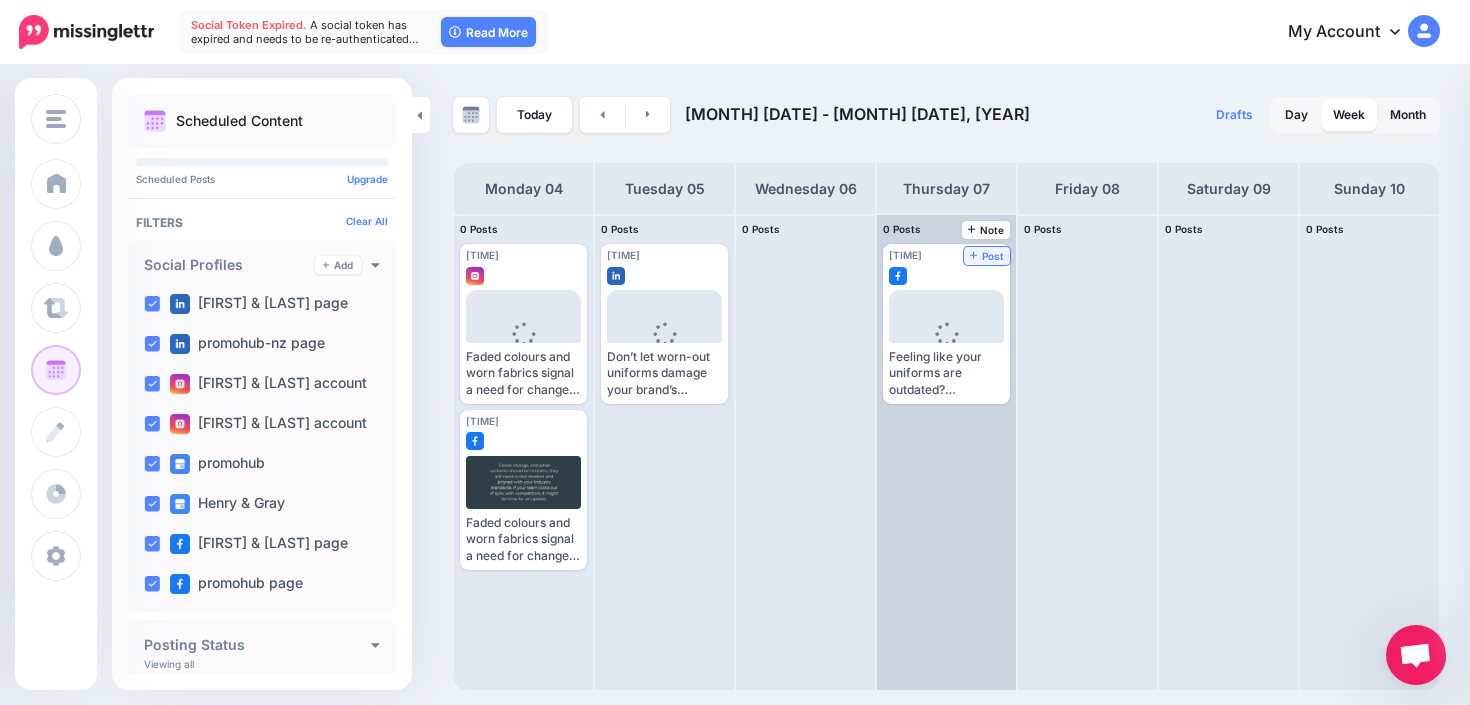 click on "Post" at bounding box center (987, 256) 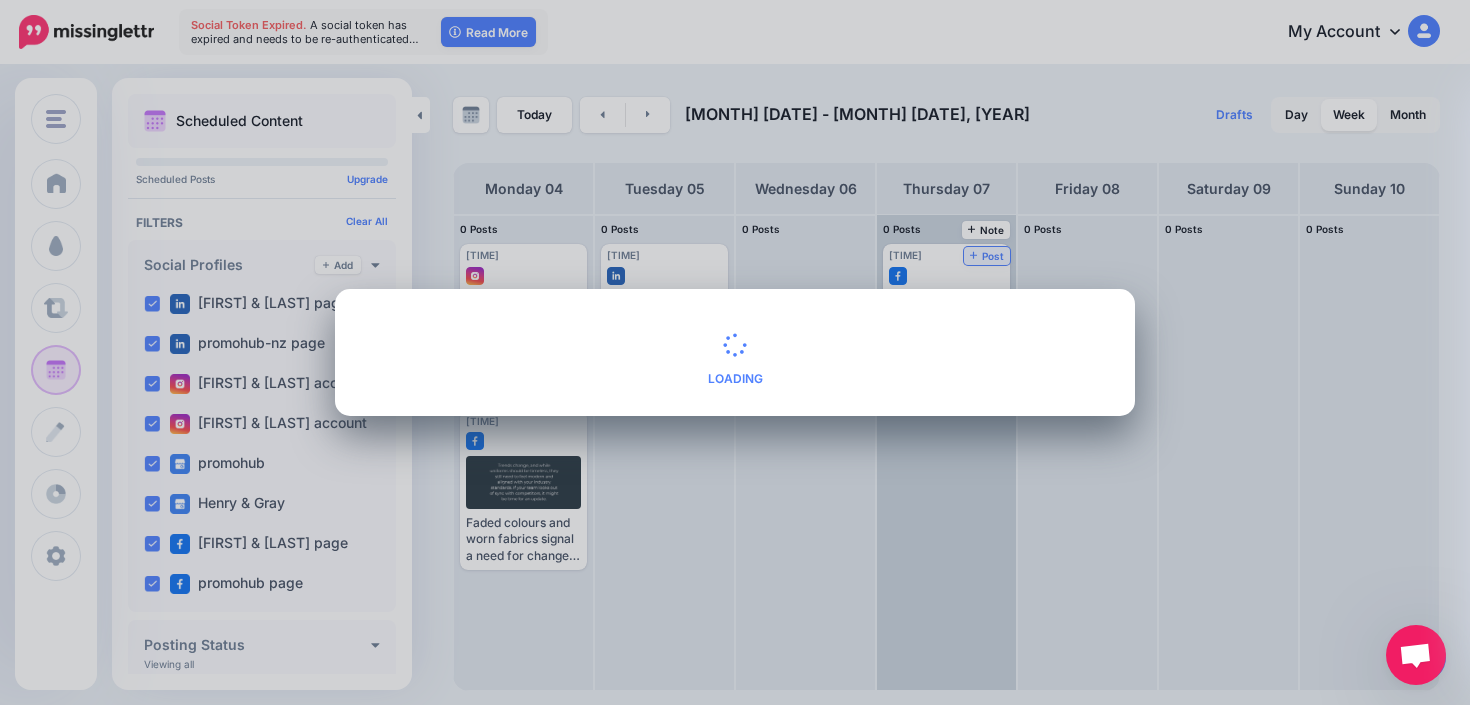 scroll, scrollTop: 0, scrollLeft: 0, axis: both 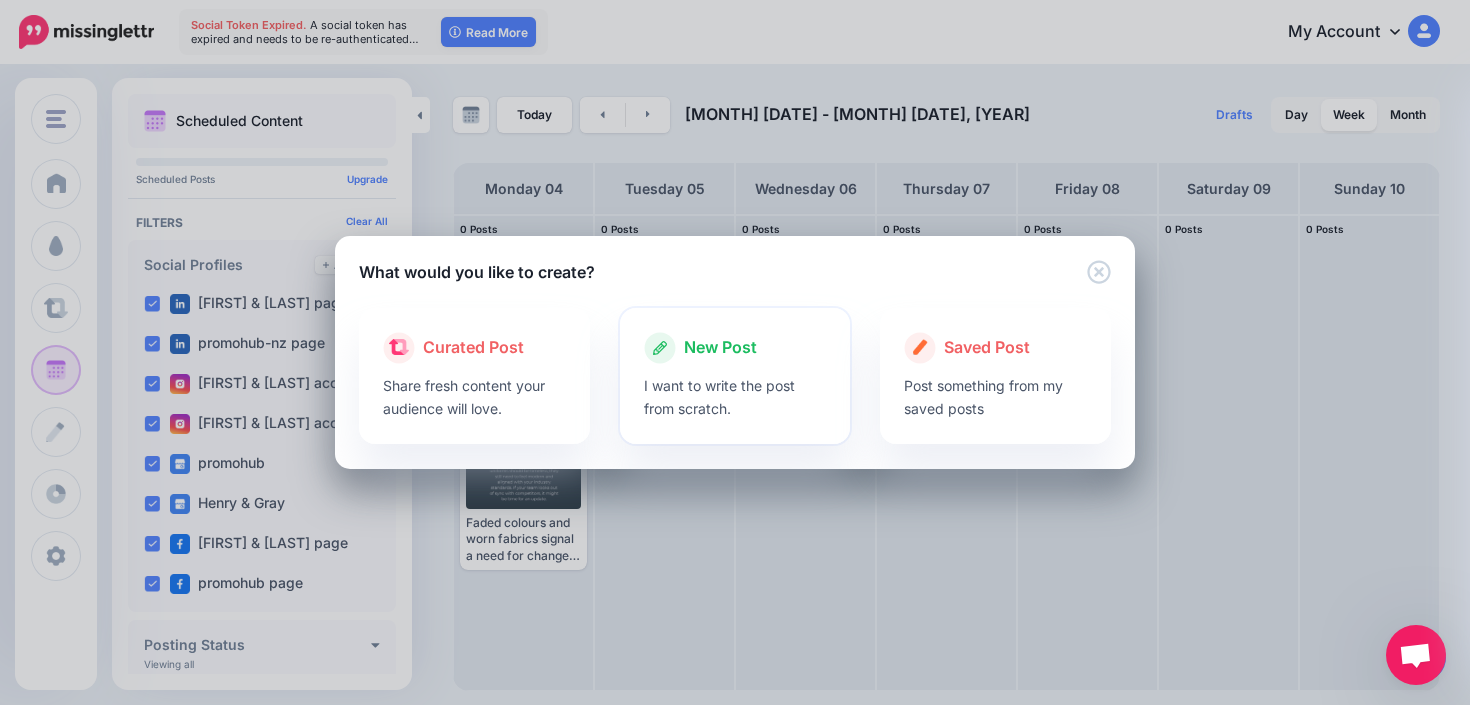 click on "I want to write the post from scratch." at bounding box center [735, 397] 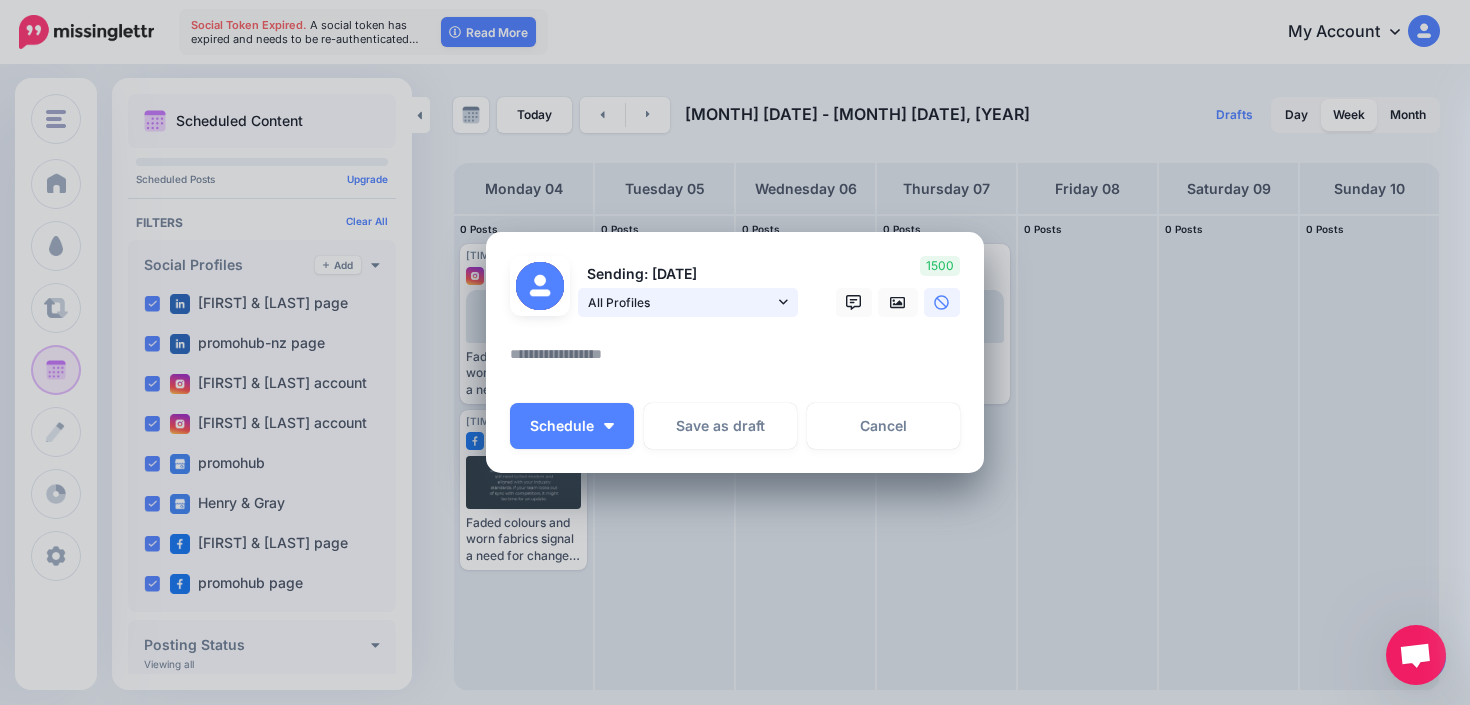 click on "All
Profiles" at bounding box center [688, 302] 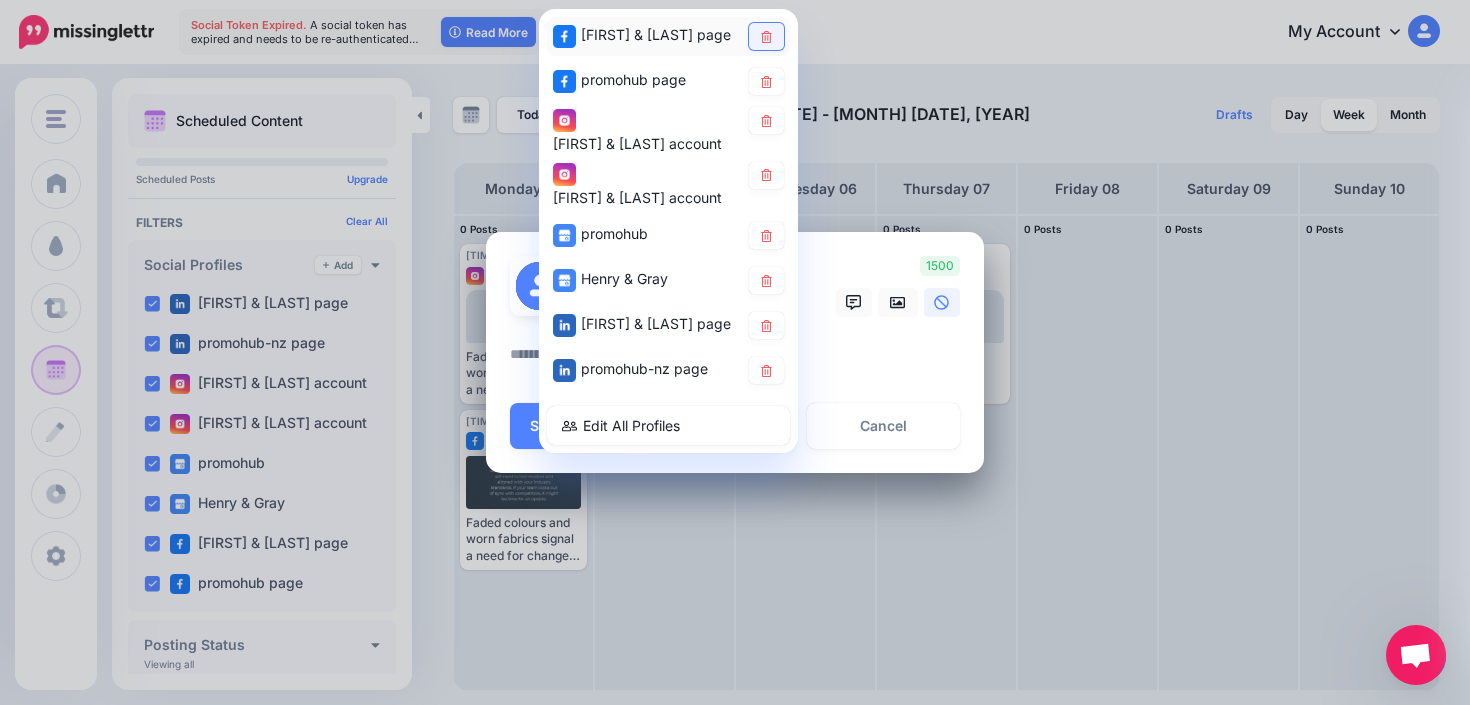 click at bounding box center [766, 36] 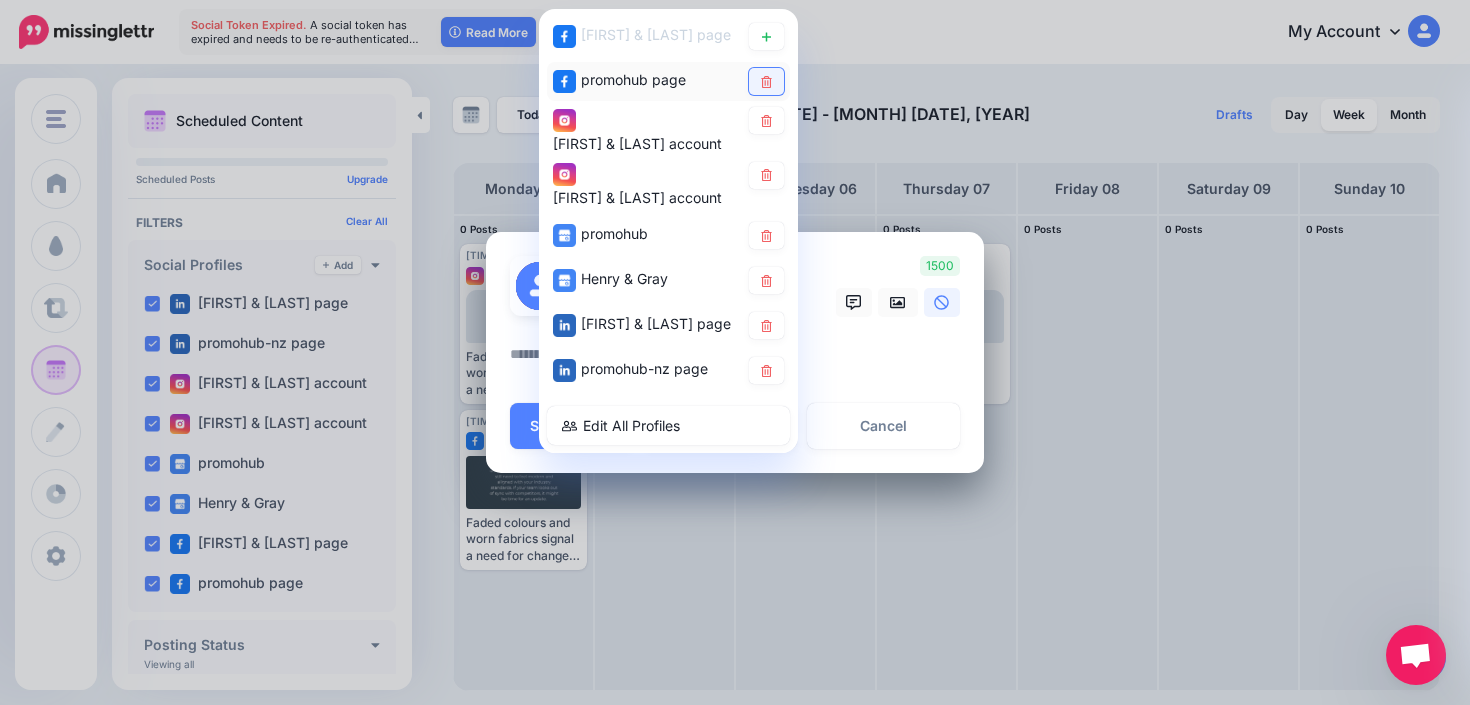 click 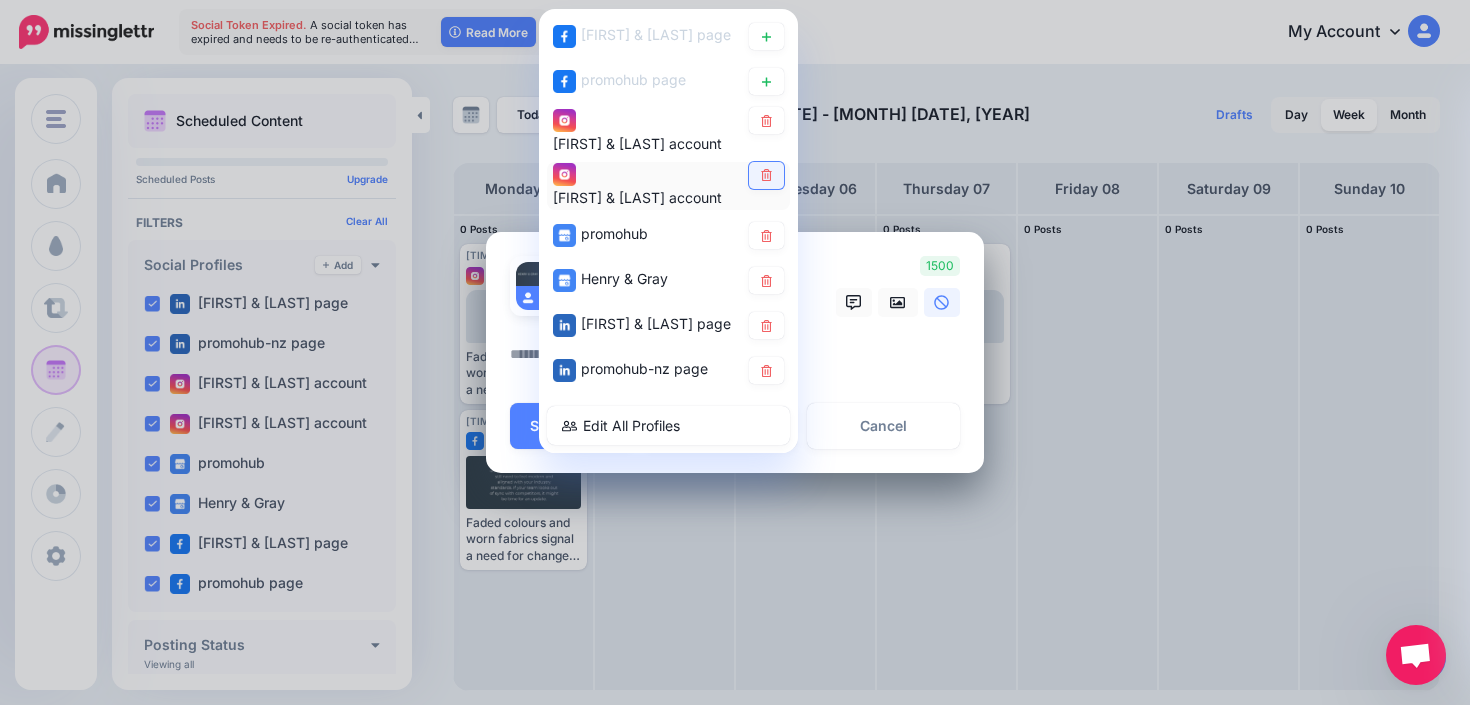 click at bounding box center (766, 175) 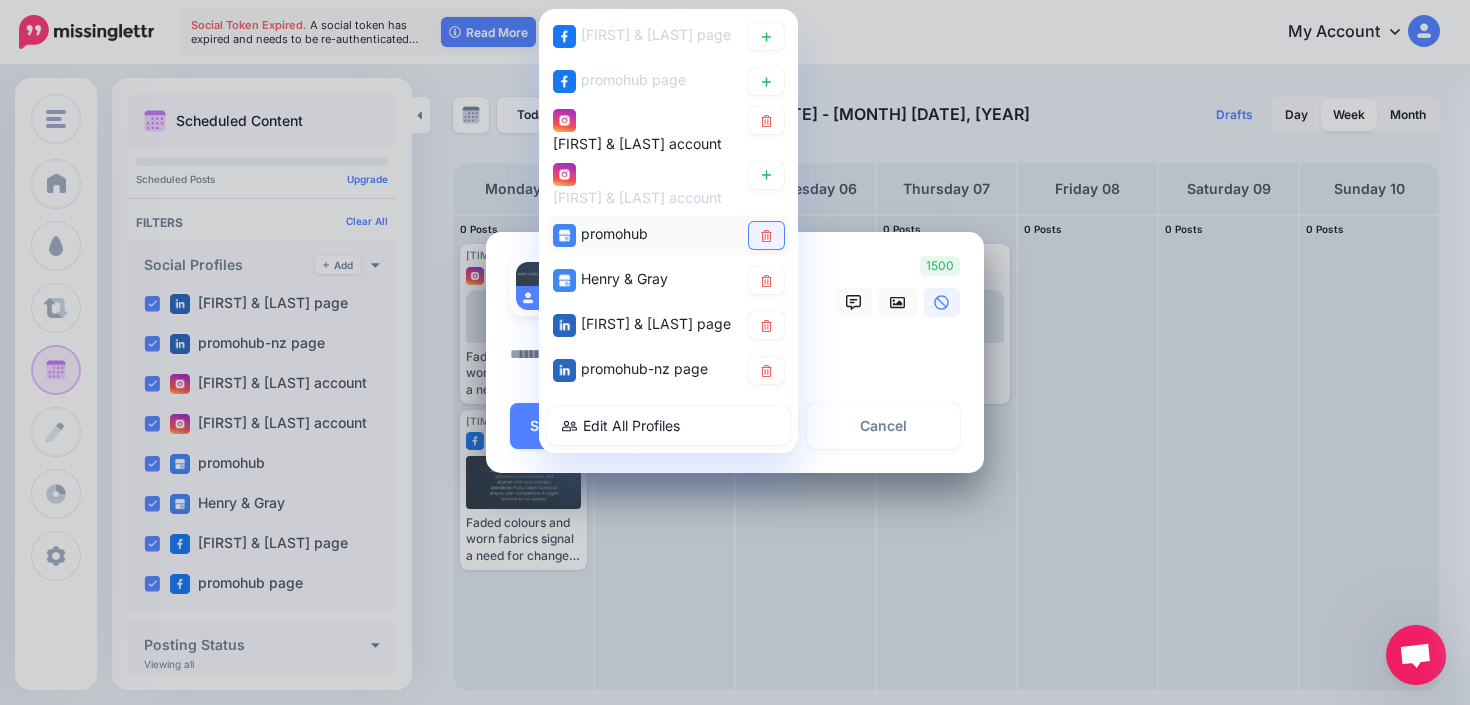 click 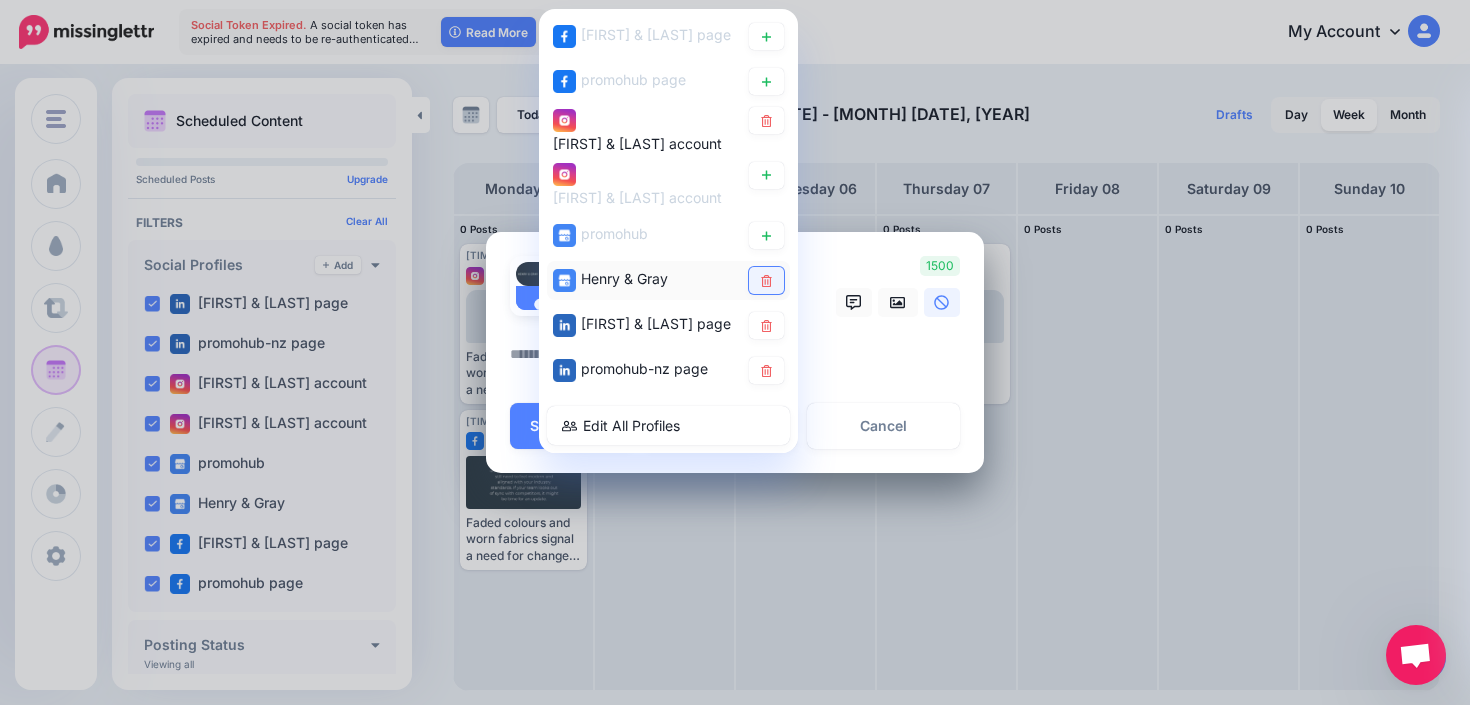 click 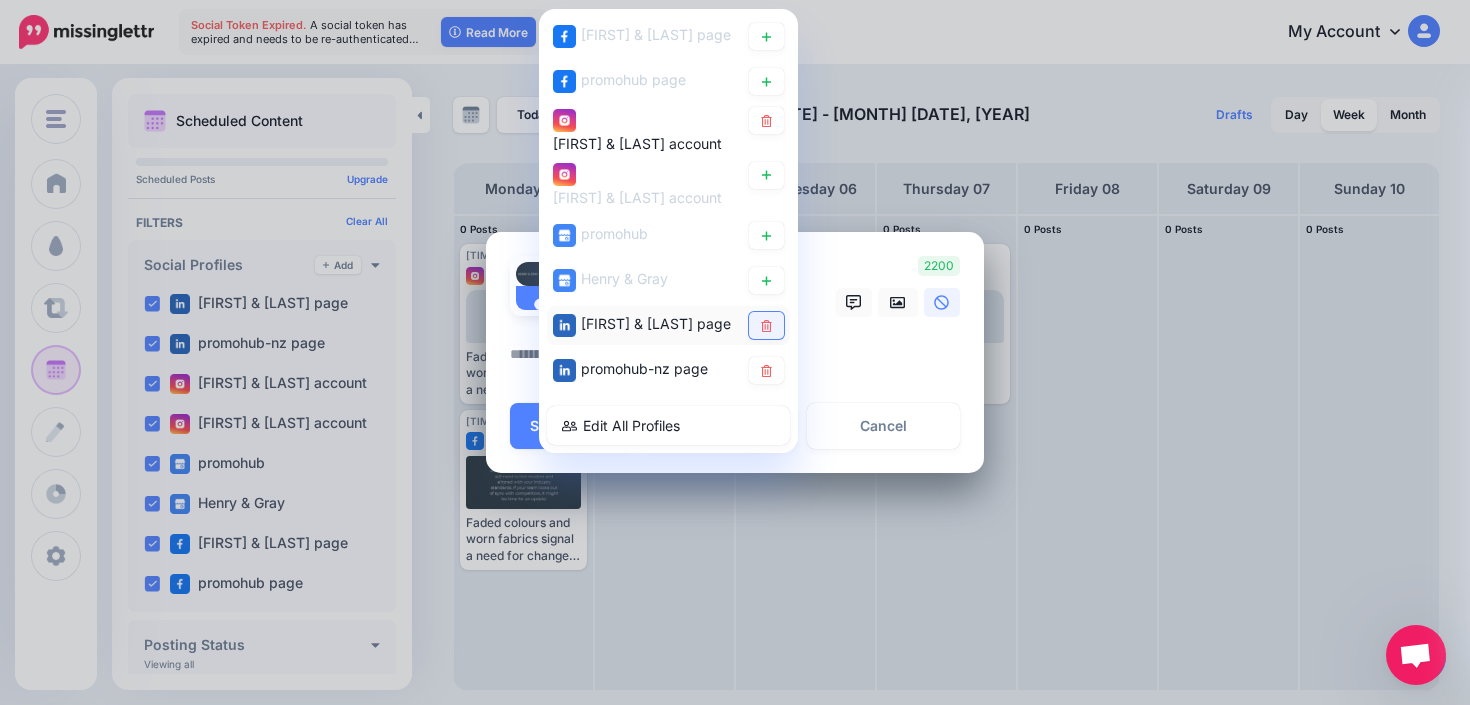 click 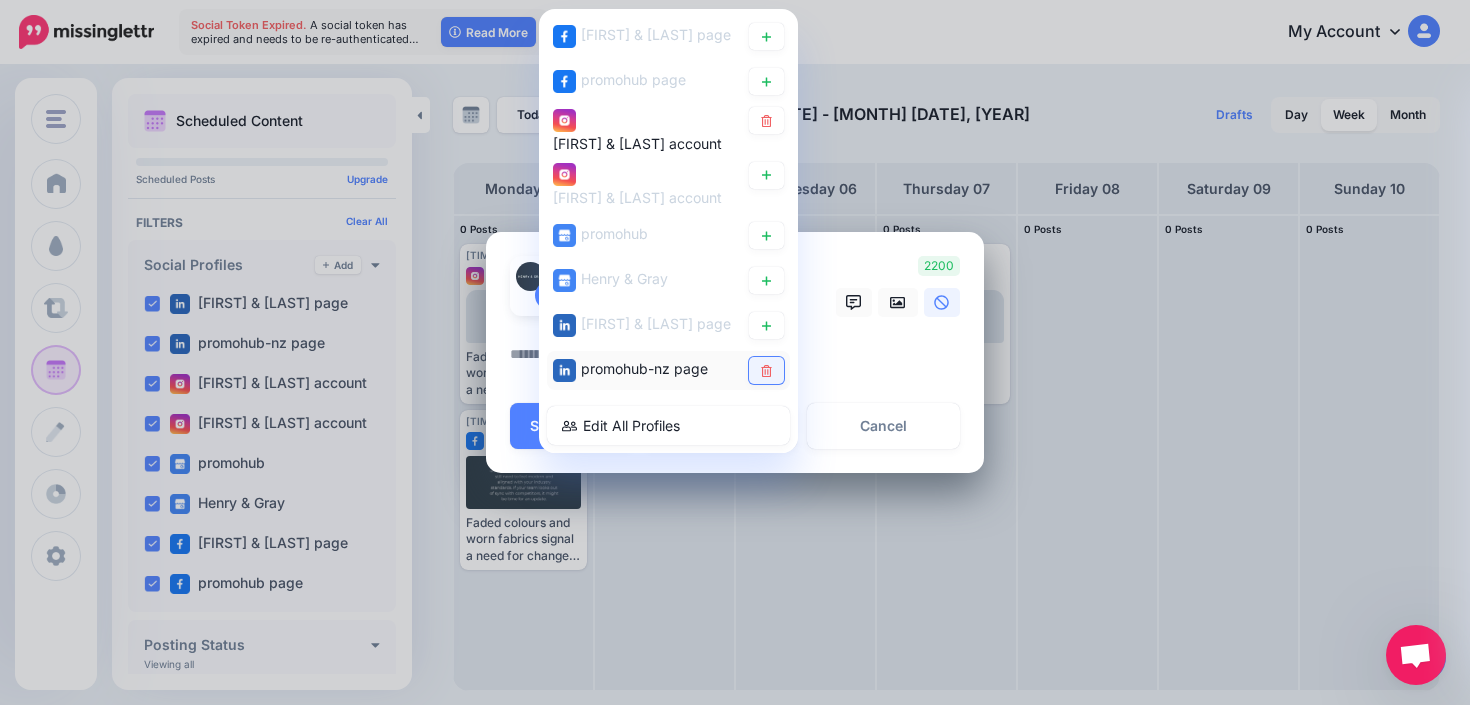 click 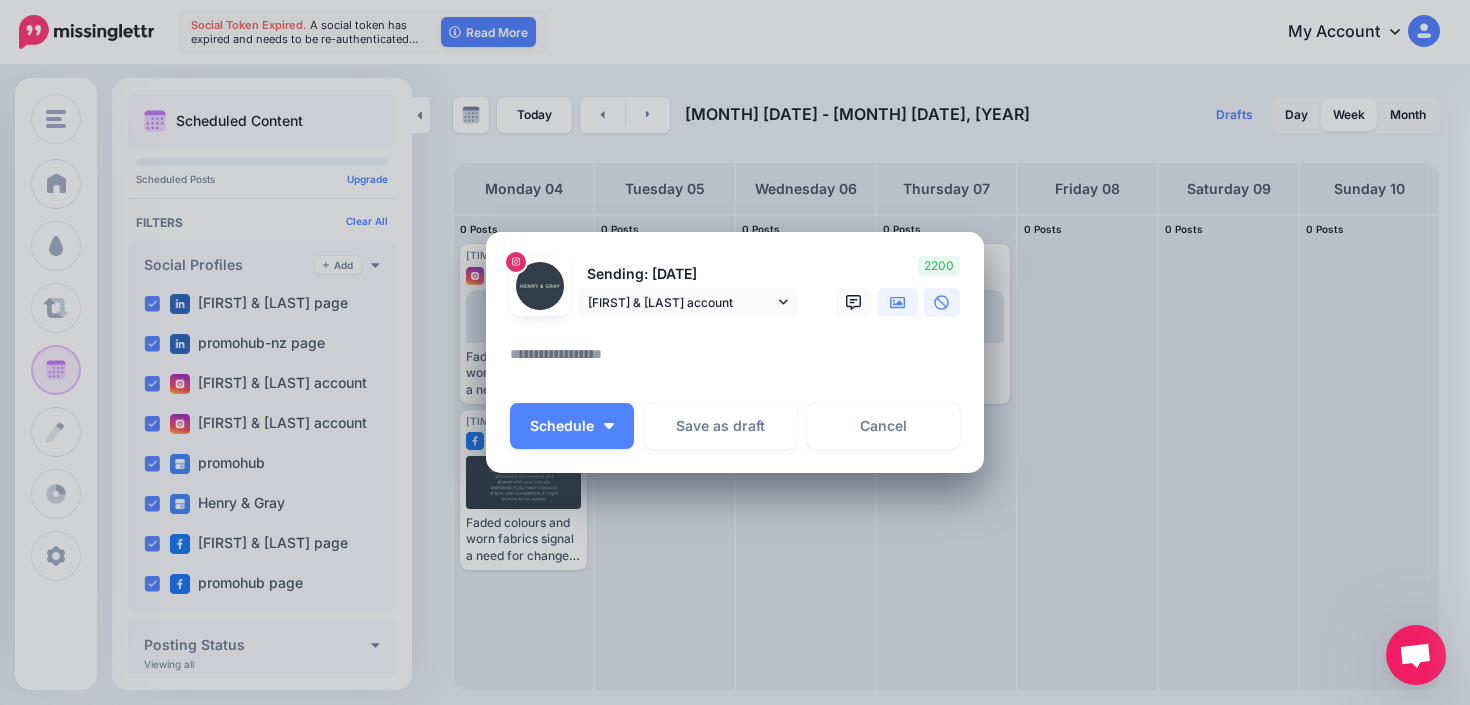 click 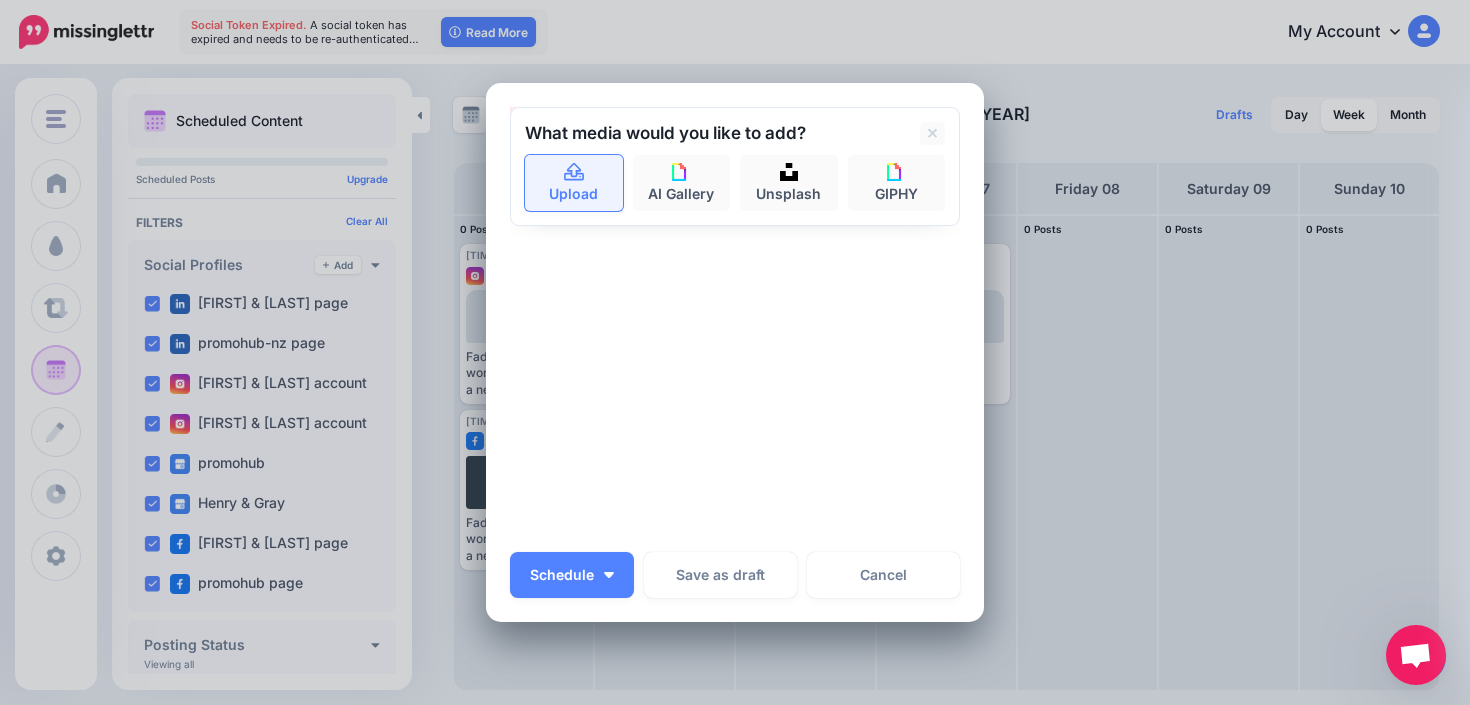click on "Upload" at bounding box center [574, 183] 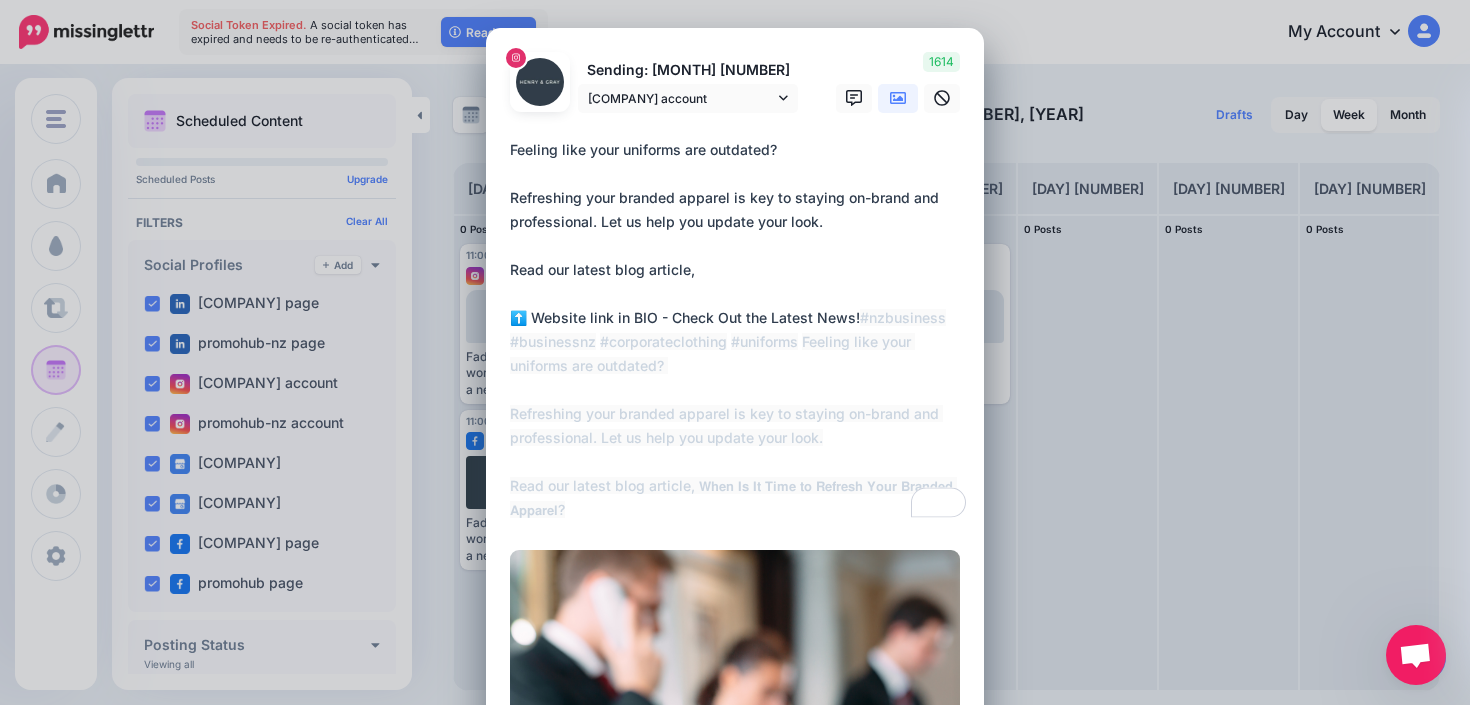 scroll, scrollTop: 0, scrollLeft: 0, axis: both 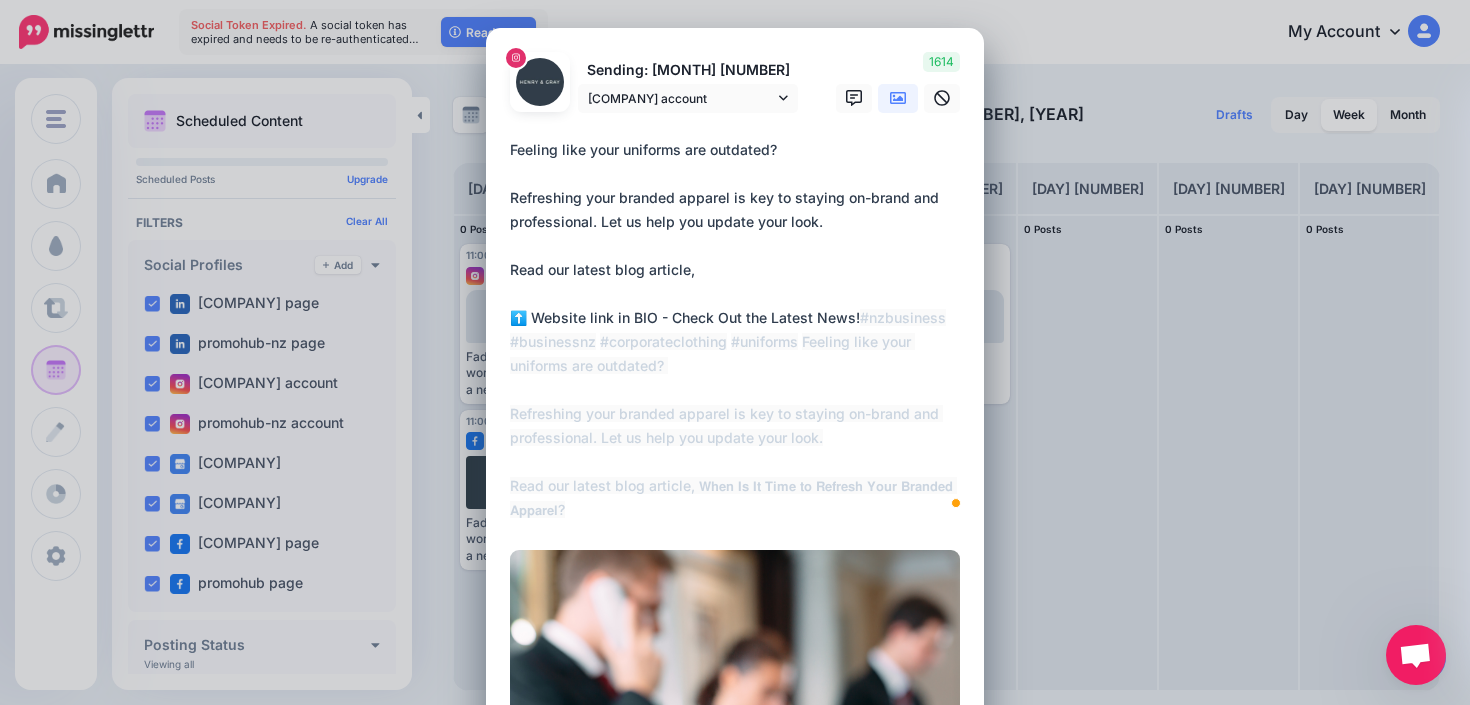 click on "**********" at bounding box center [740, 330] 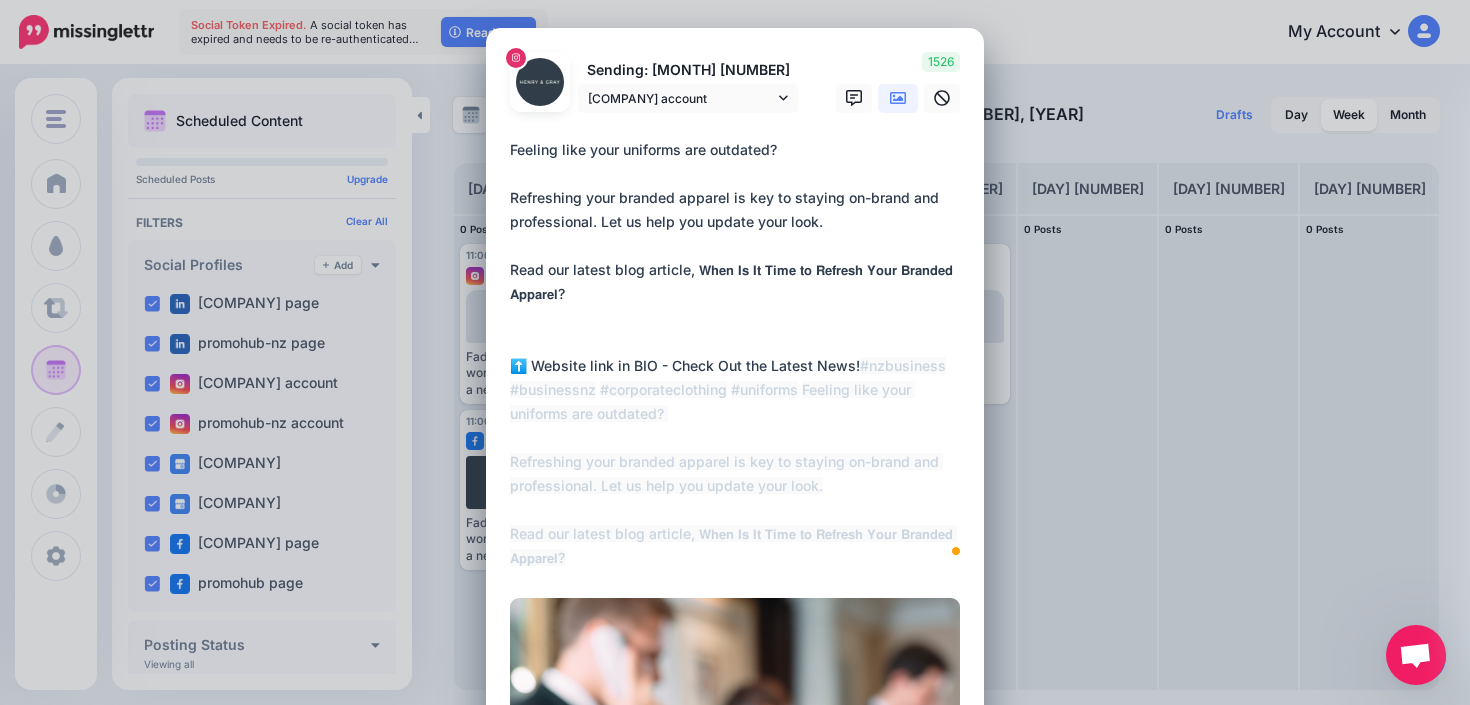 click on "**********" at bounding box center (740, 354) 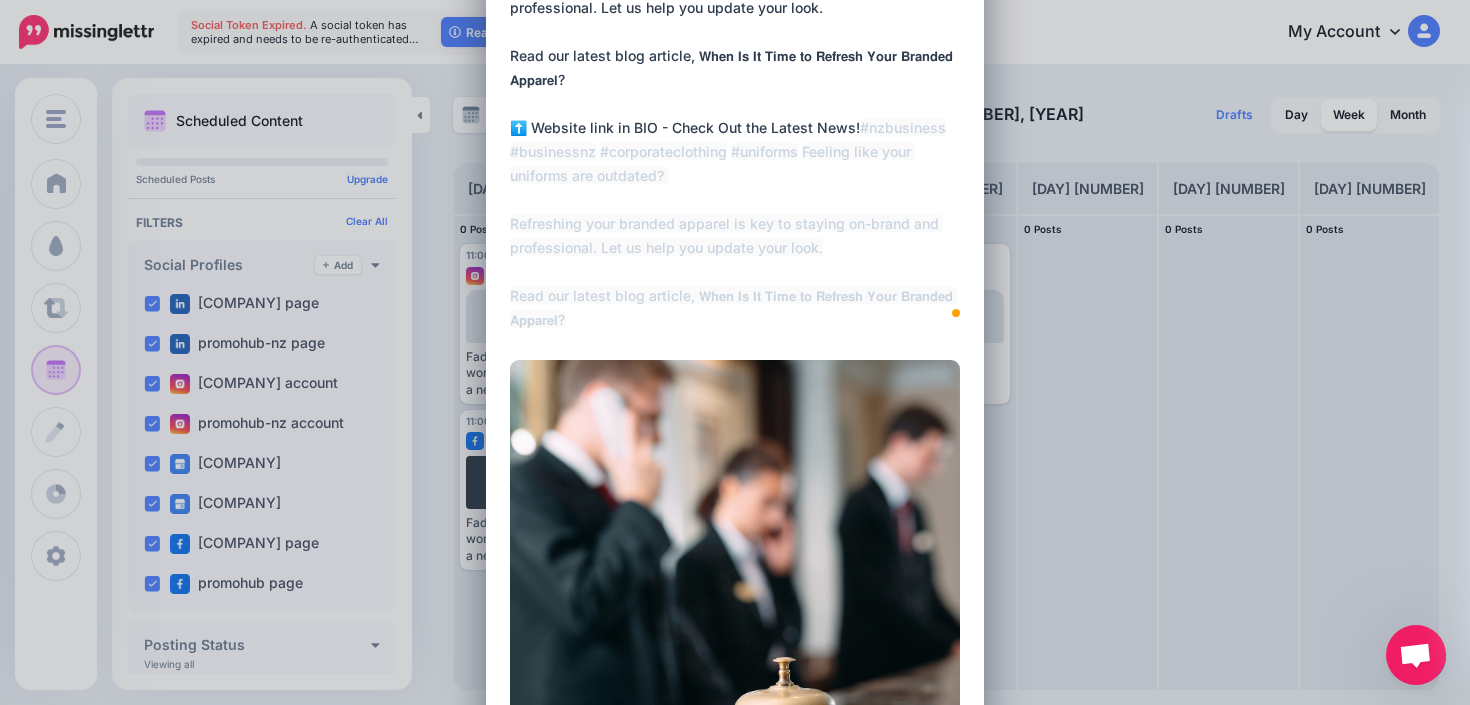 scroll, scrollTop: 501, scrollLeft: 0, axis: vertical 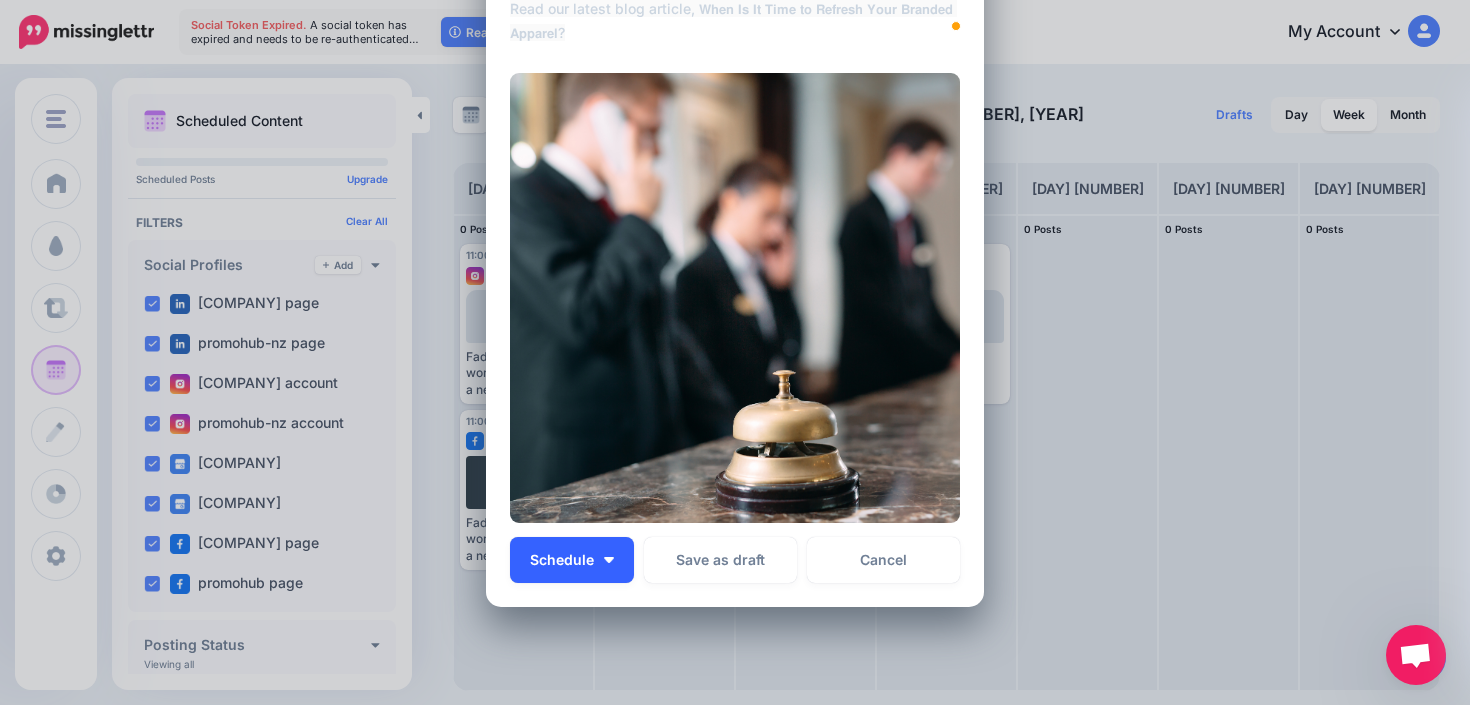 type on "**********" 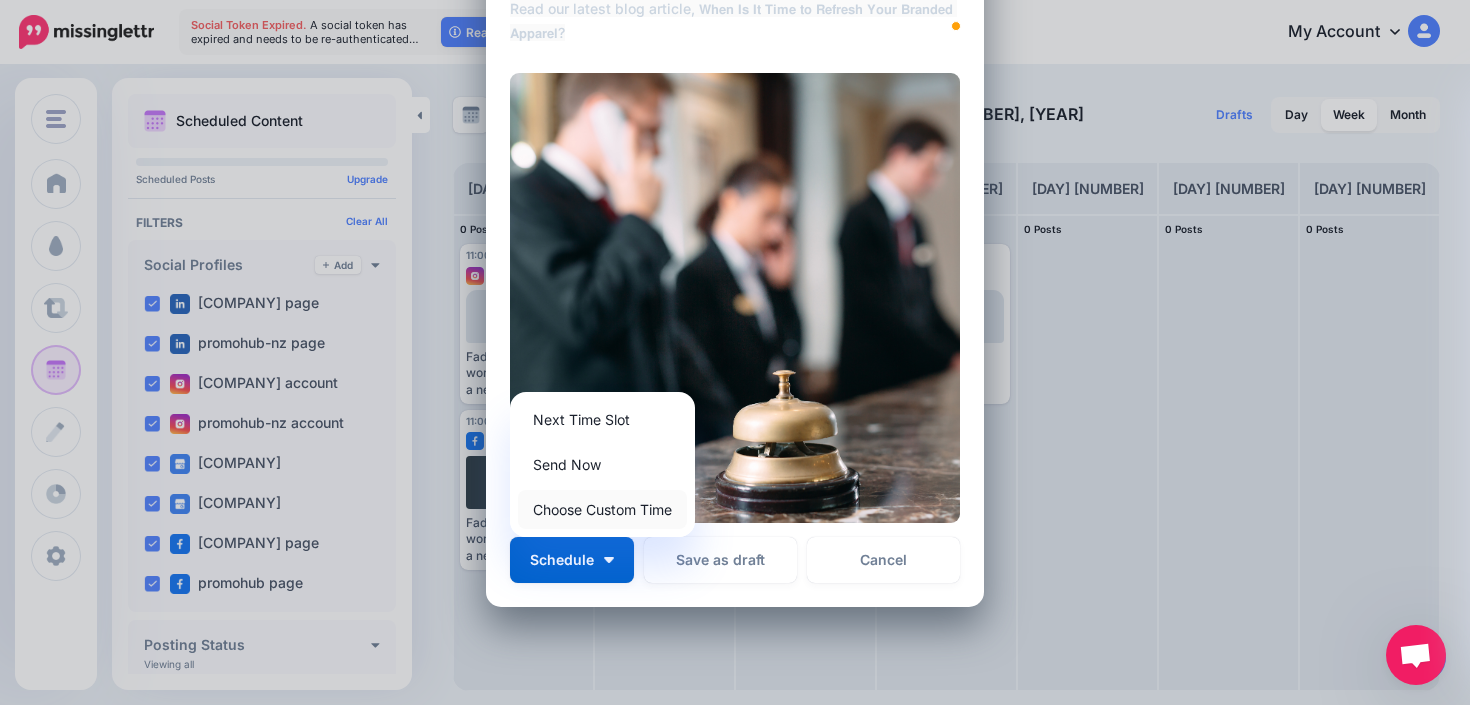 click on "Choose Custom Time" at bounding box center (602, 509) 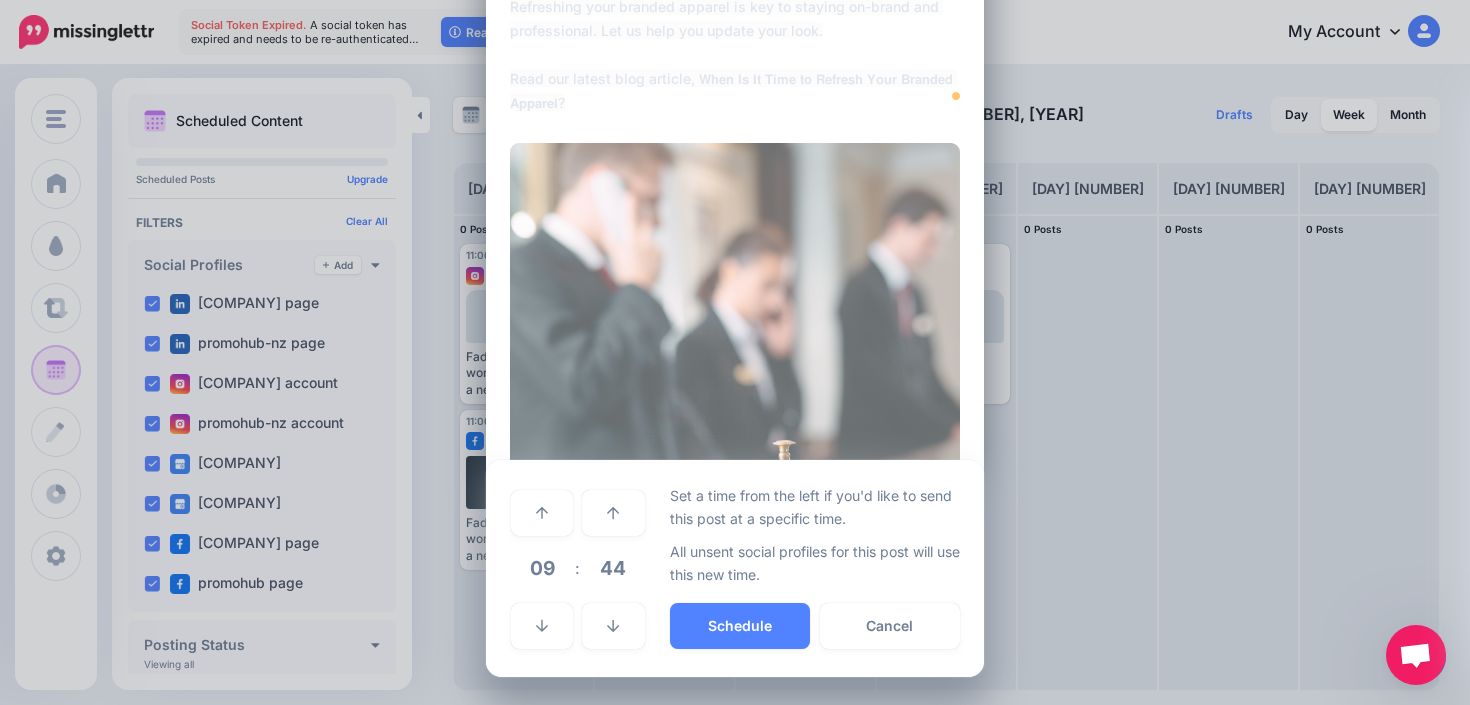 scroll, scrollTop: 430, scrollLeft: 0, axis: vertical 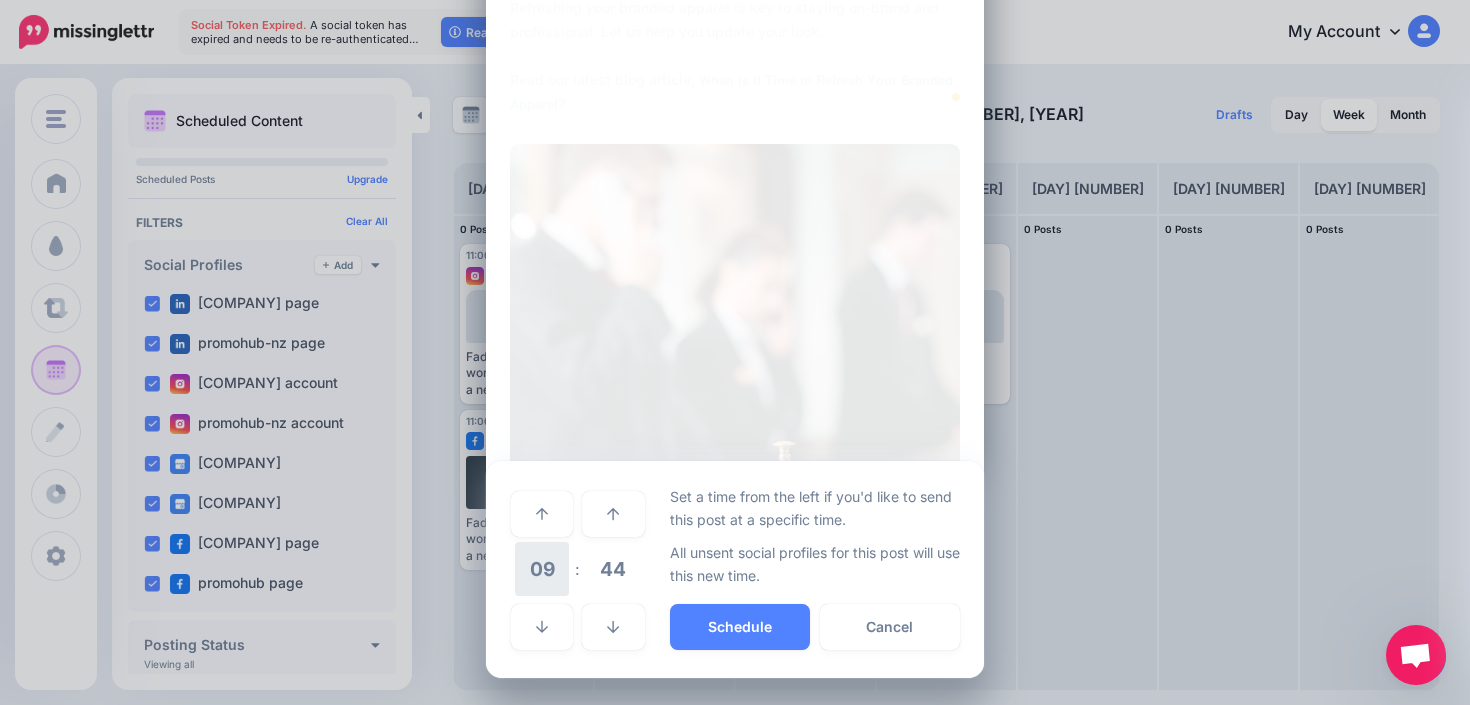click on "09" at bounding box center (542, 569) 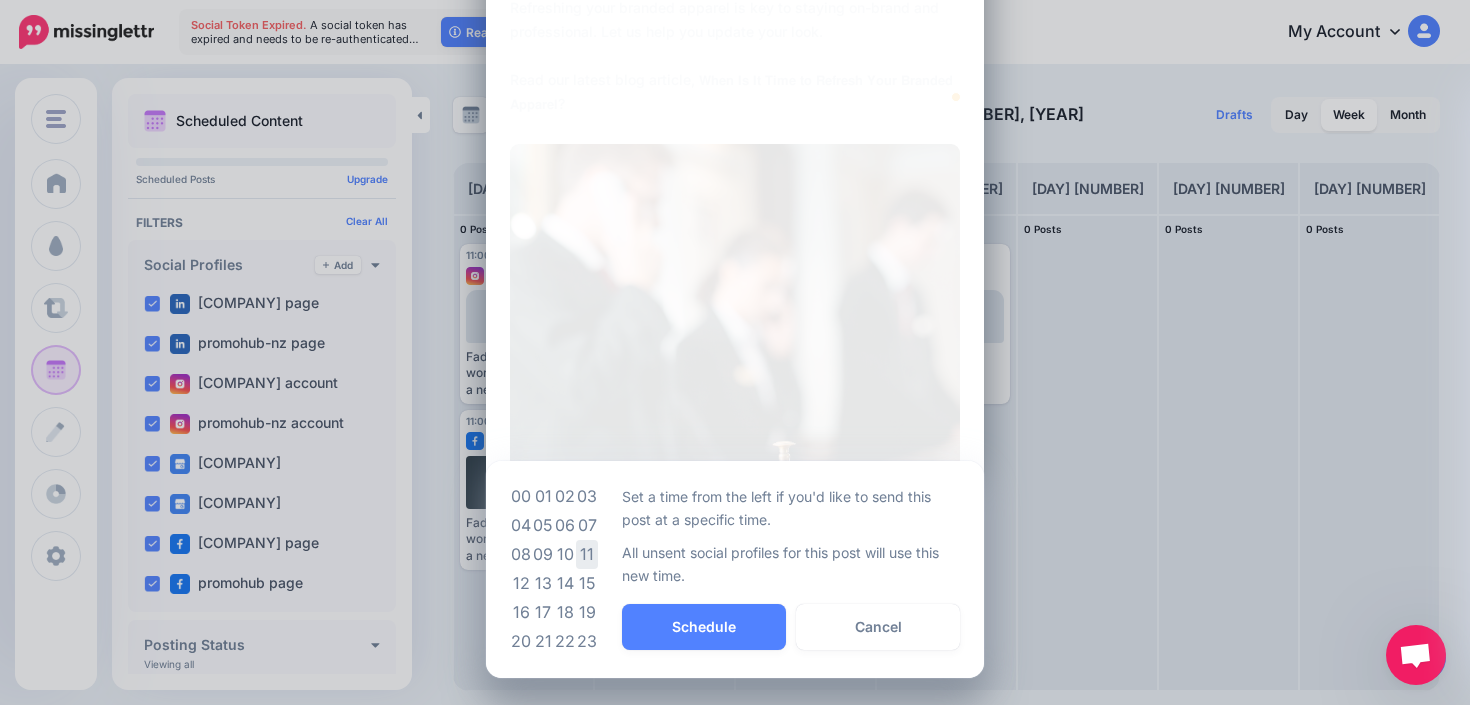 click on "11" at bounding box center [587, 554] 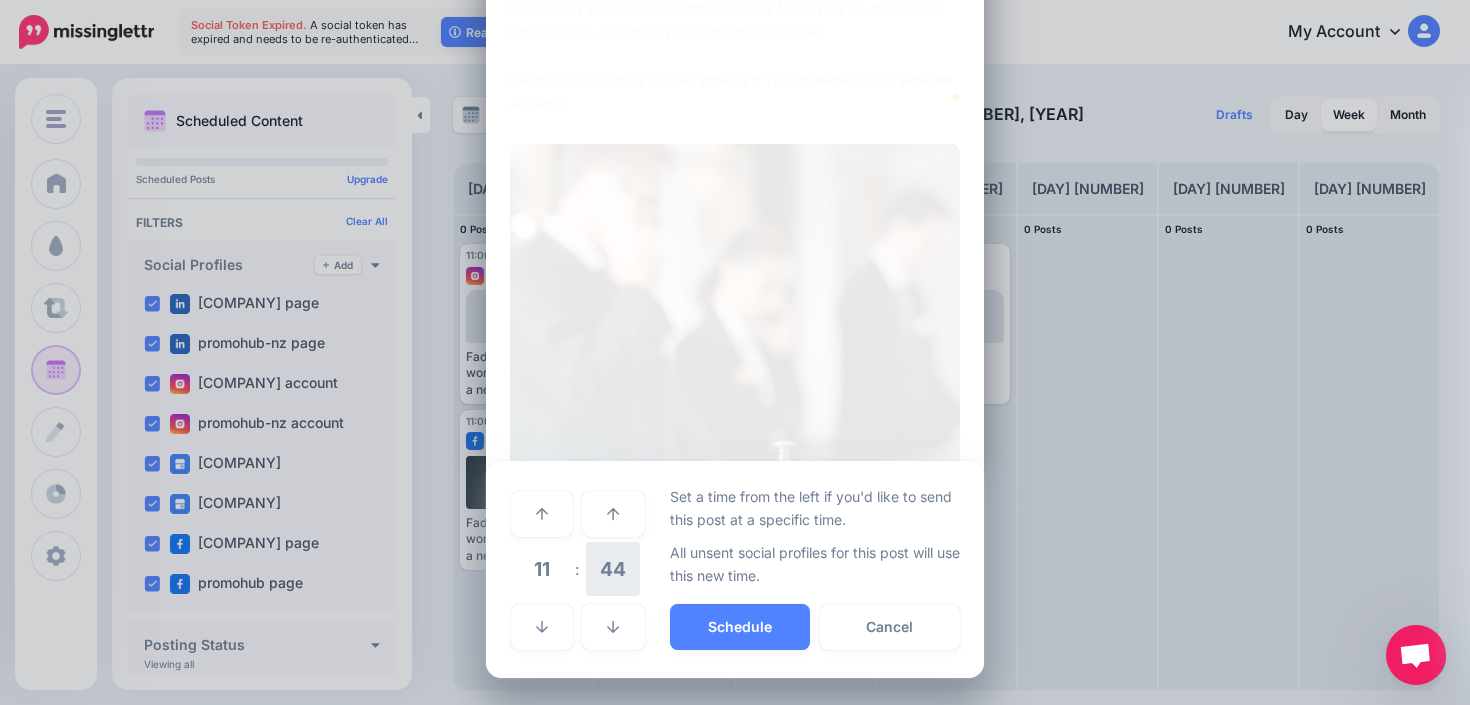 click on "44" at bounding box center (613, 569) 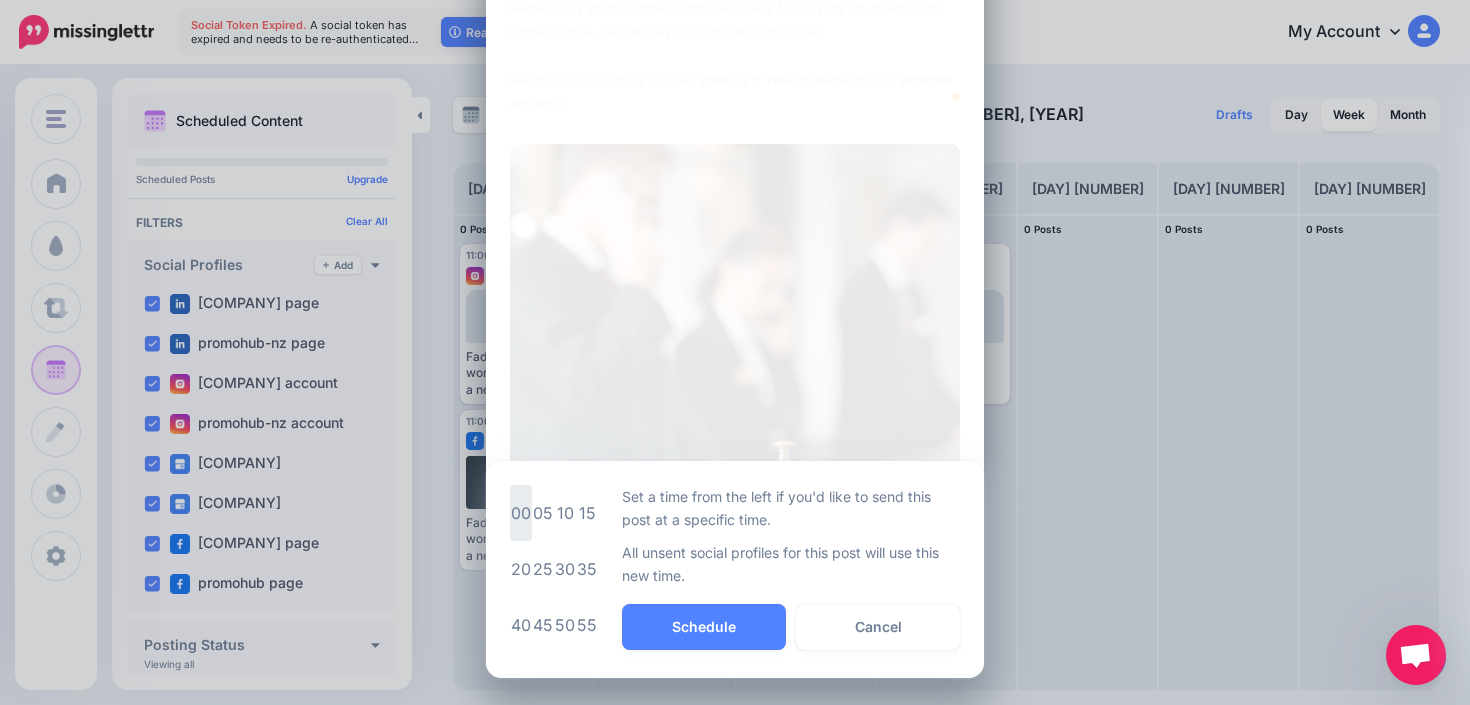 click on "00" at bounding box center (521, 513) 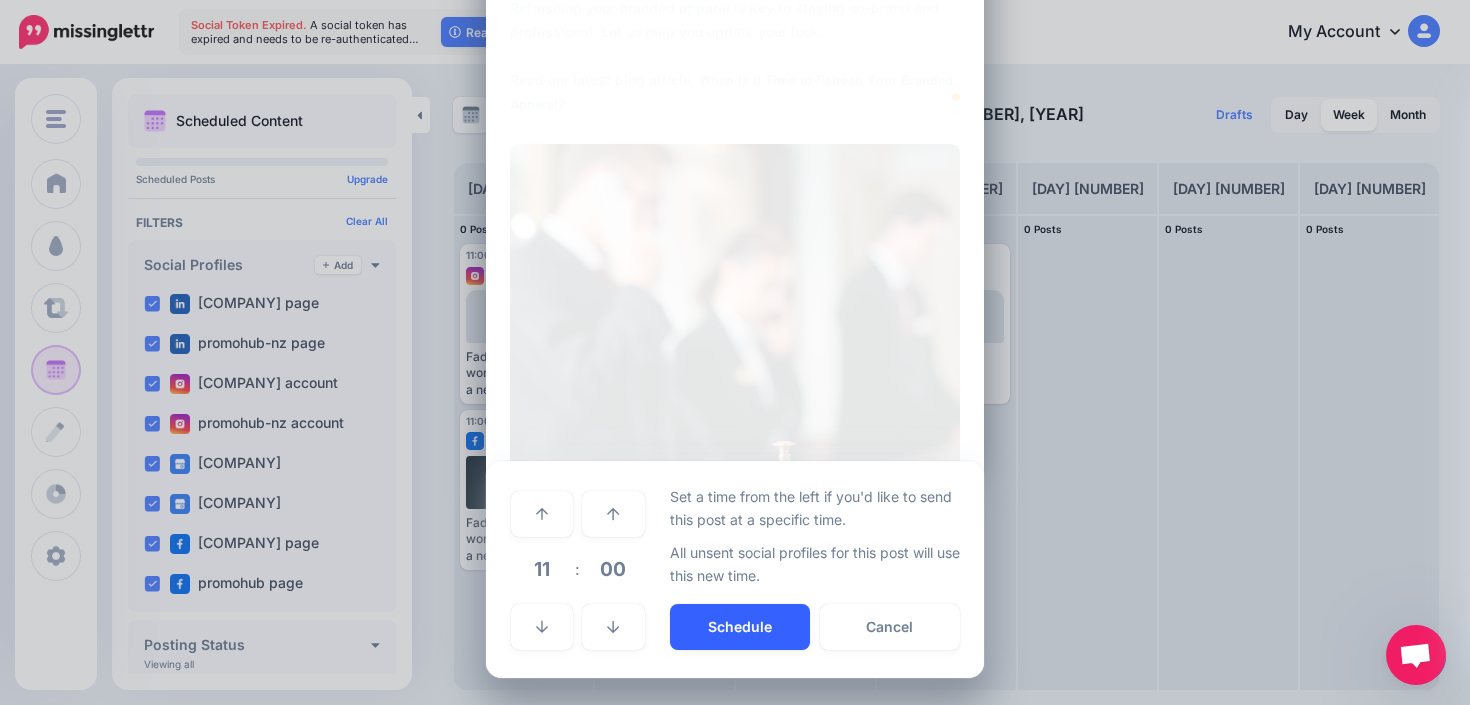 click on "Schedule" at bounding box center [740, 627] 